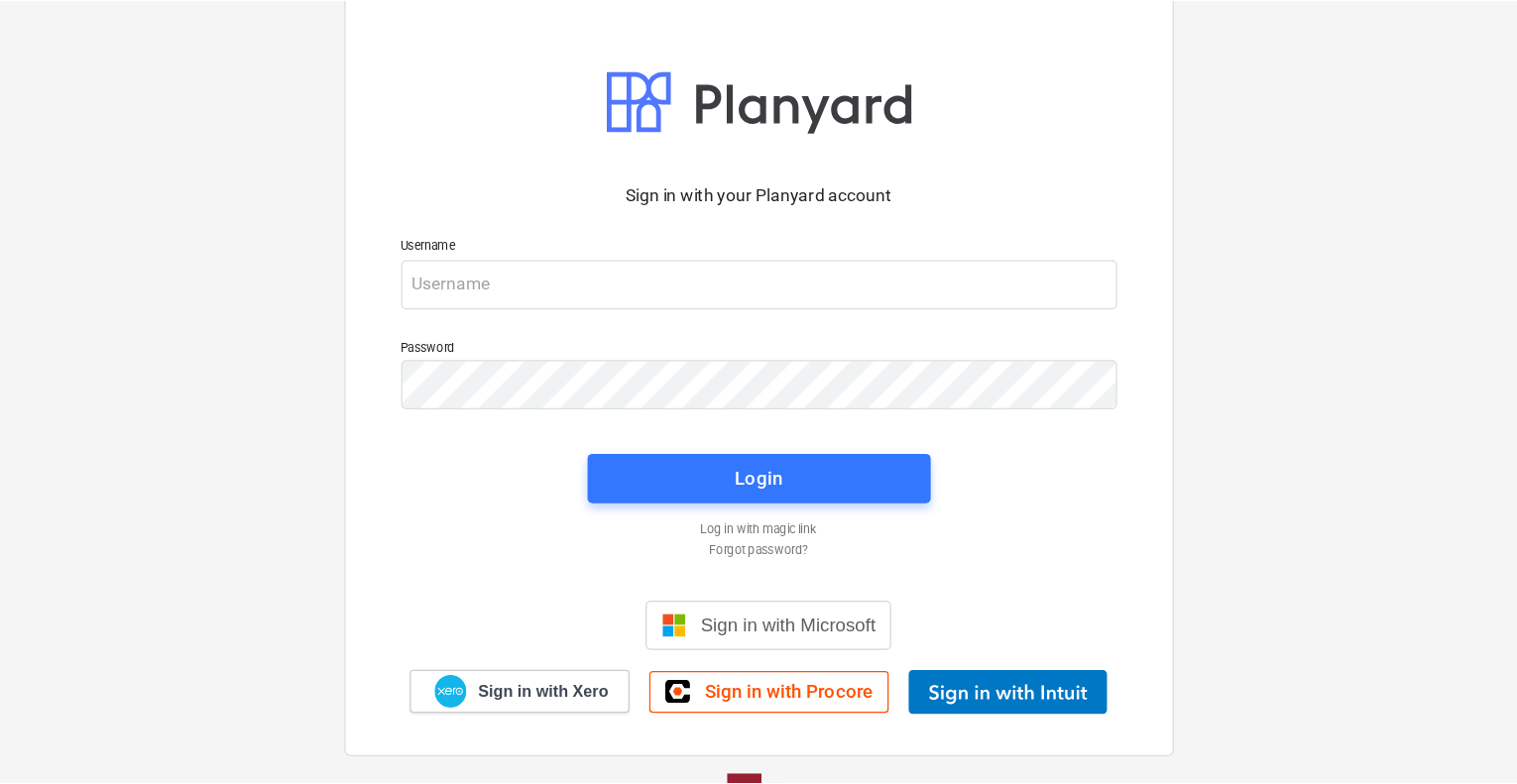 scroll, scrollTop: 0, scrollLeft: 0, axis: both 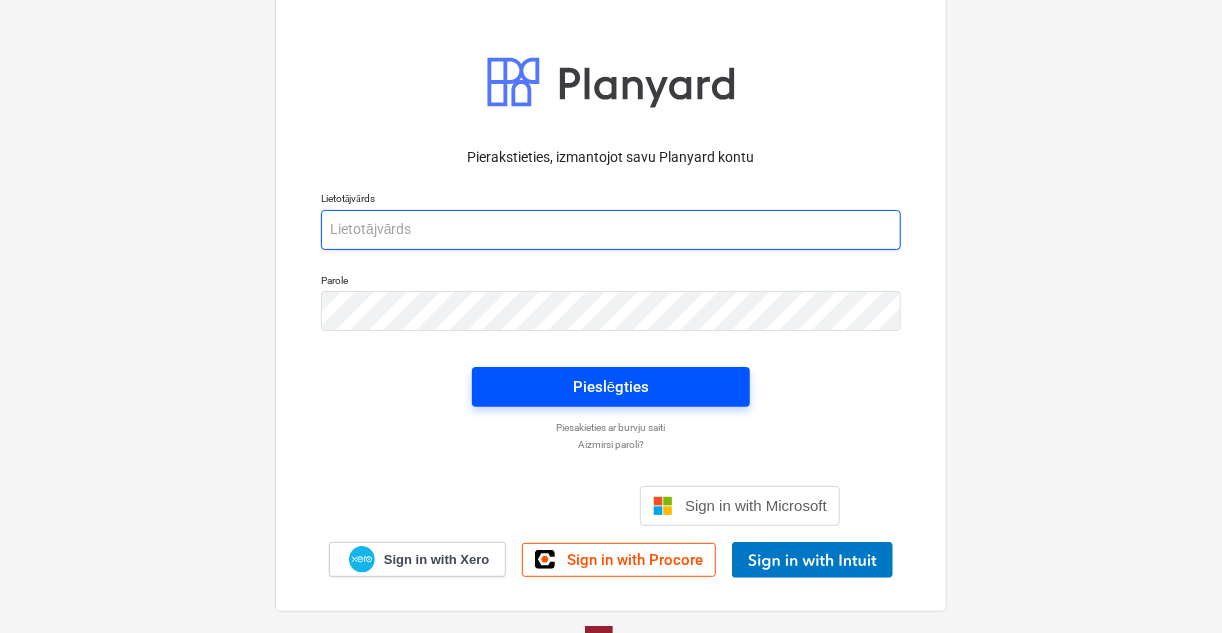 type on "[PERSON_NAME][EMAIL_ADDRESS][DOMAIN_NAME]" 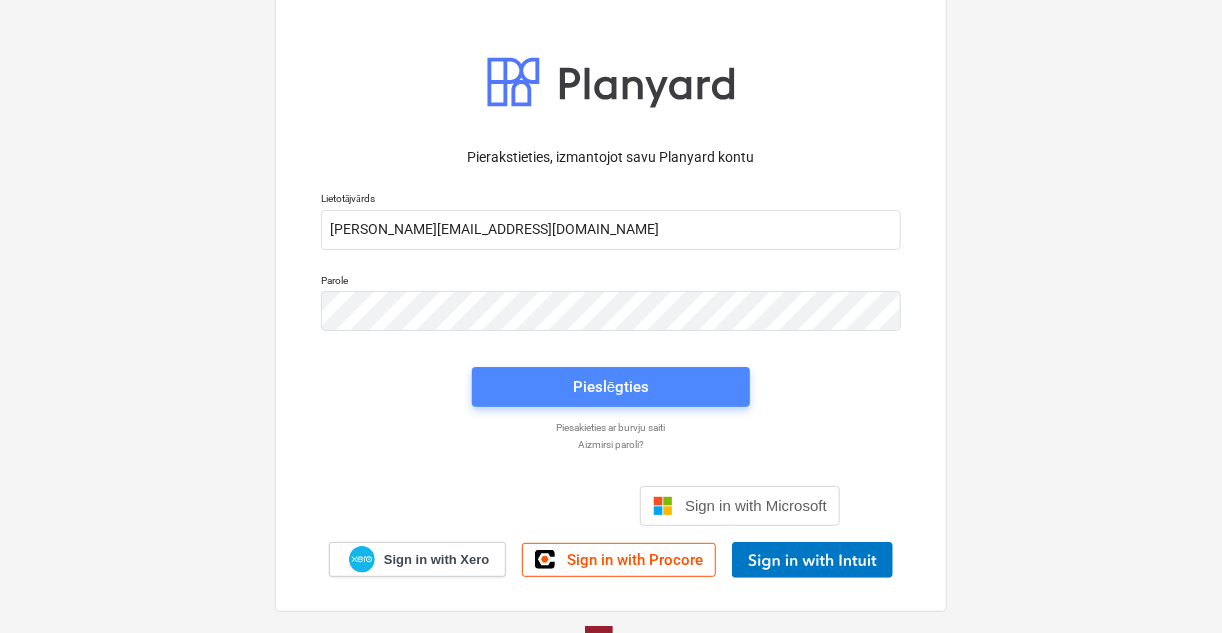 click on "Pieslēgties" at bounding box center [611, 387] 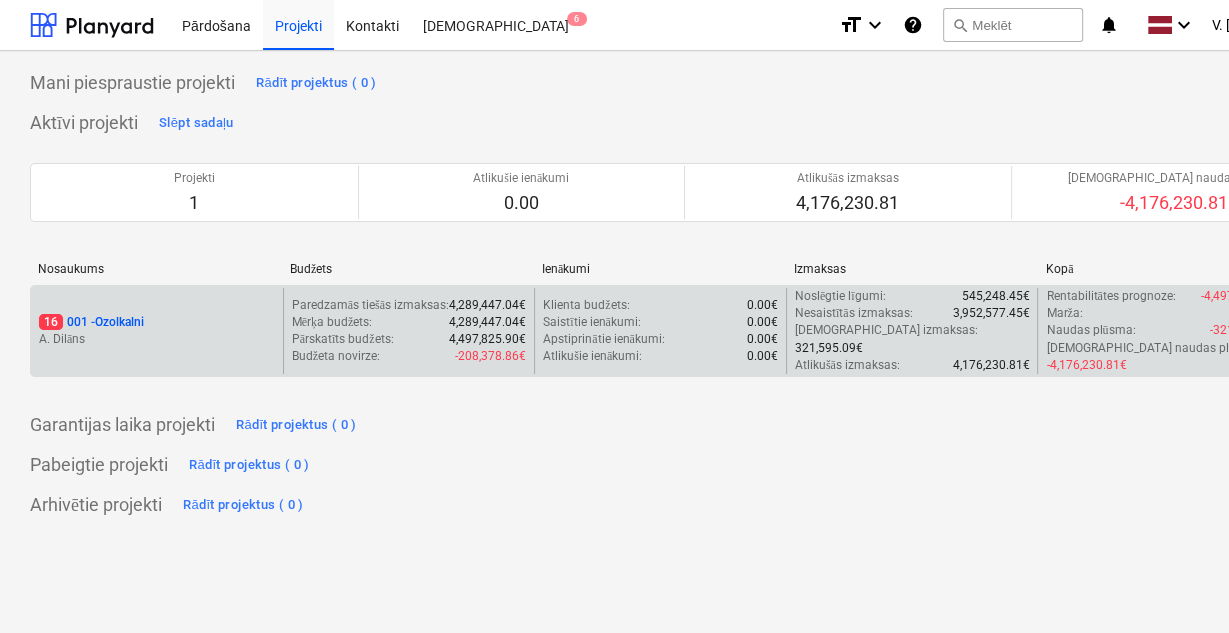 click on "A. Dilāns" at bounding box center [157, 339] 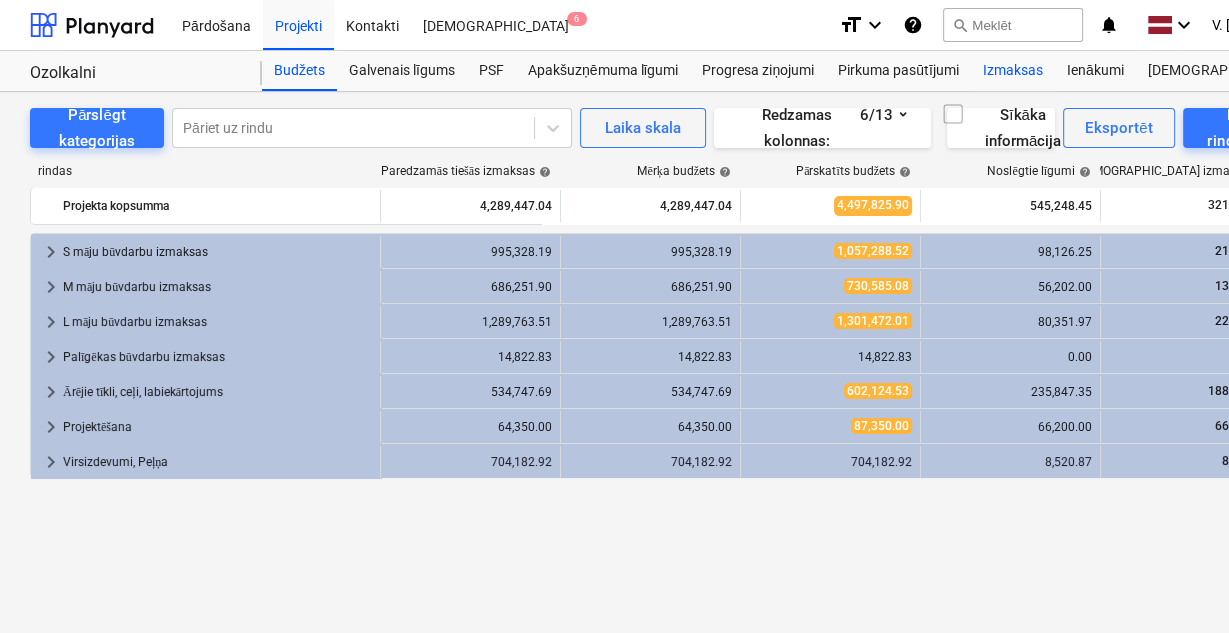 click on "Izmaksas" at bounding box center [1013, 71] 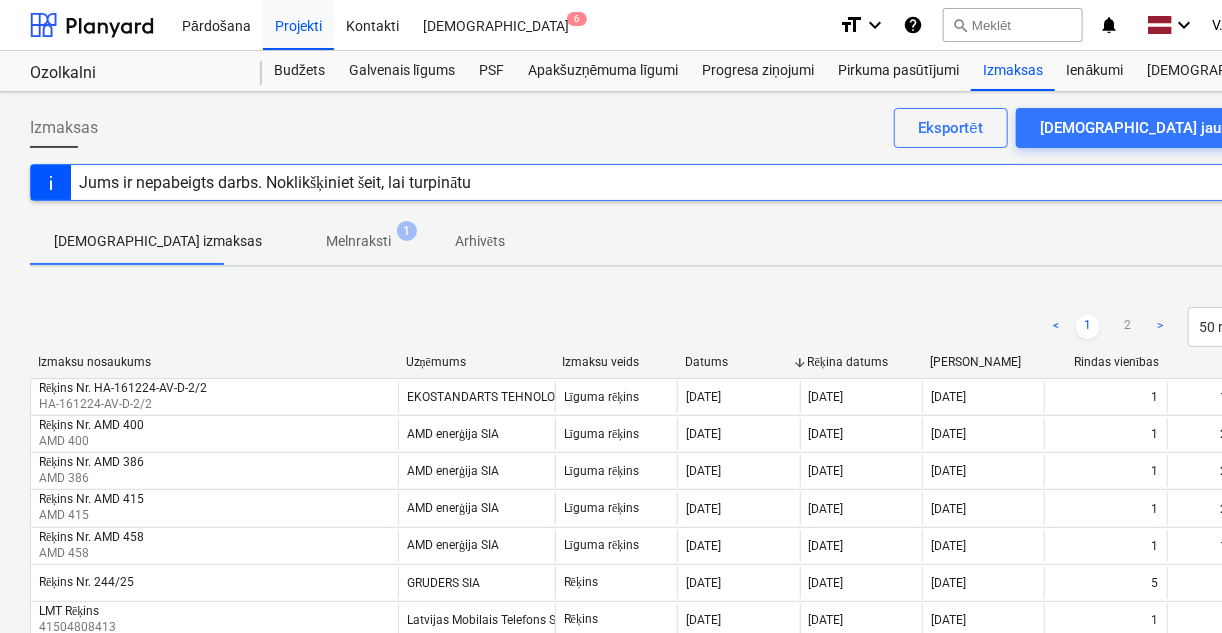 click on "Melnraksti" at bounding box center [358, 241] 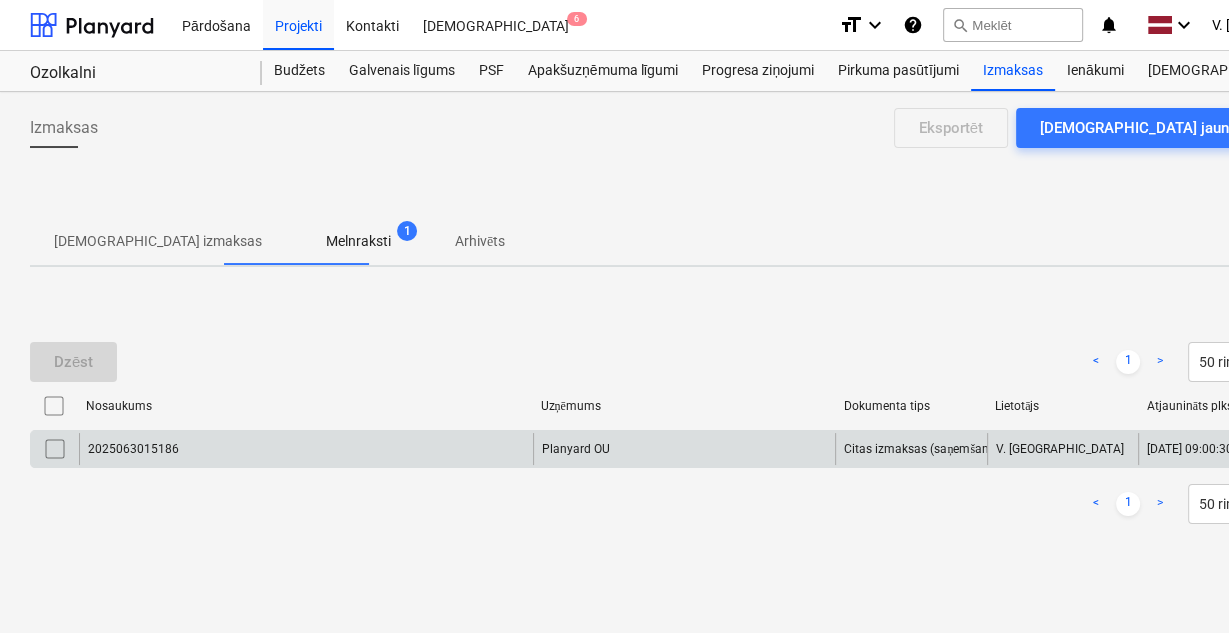 type 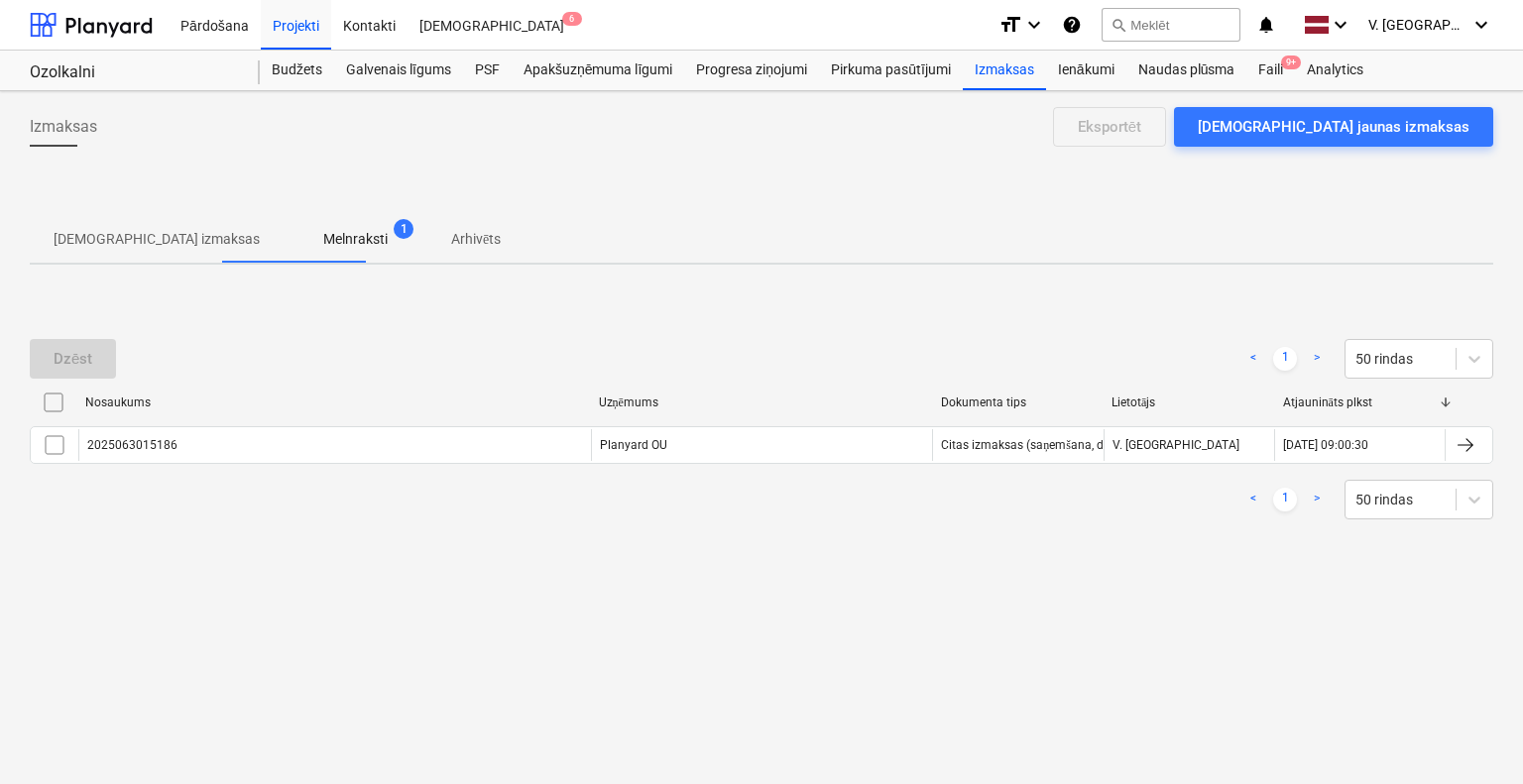 click on "Arhivēts" at bounding box center (476, 239) 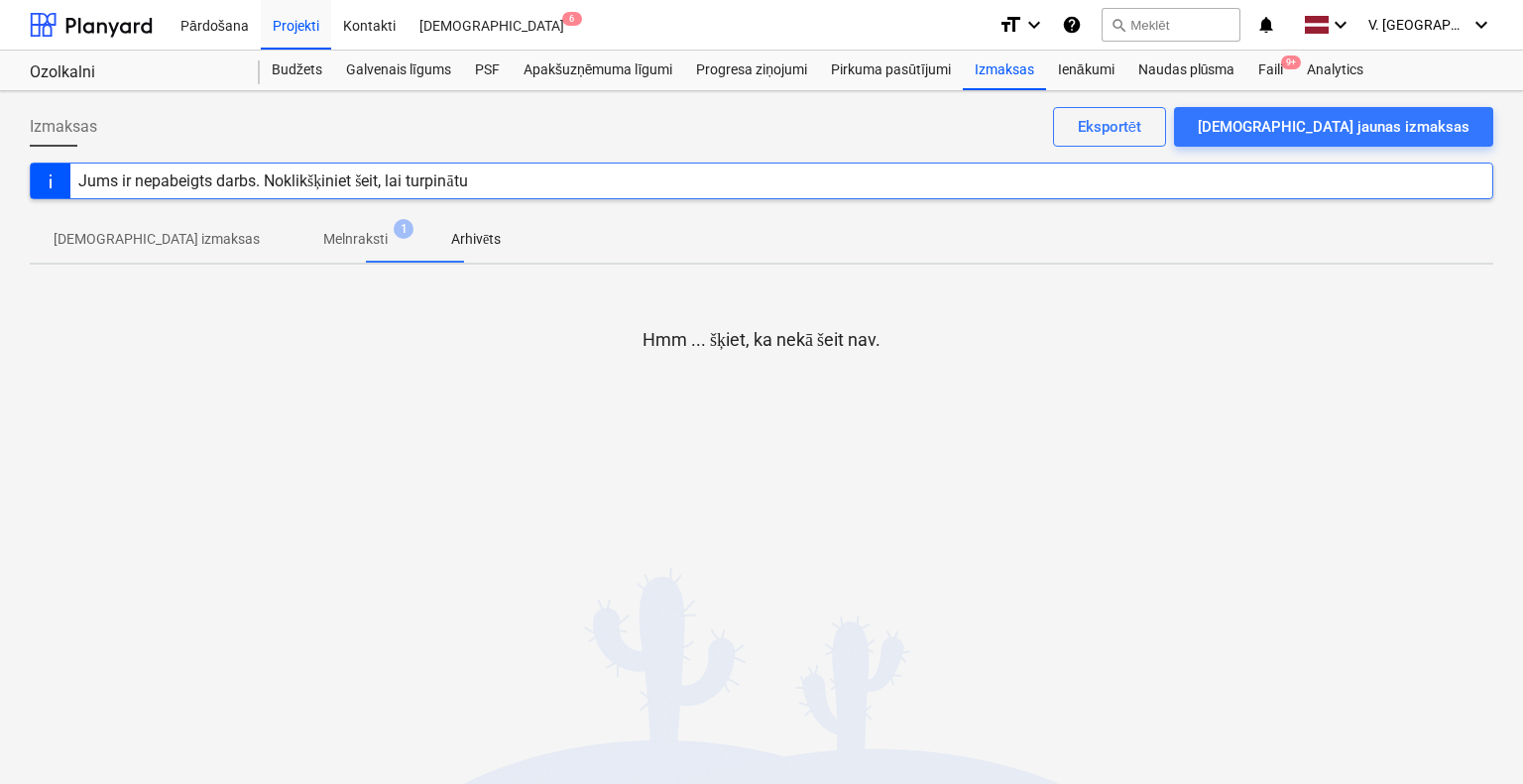 click on "Melnraksti" at bounding box center [355, 239] 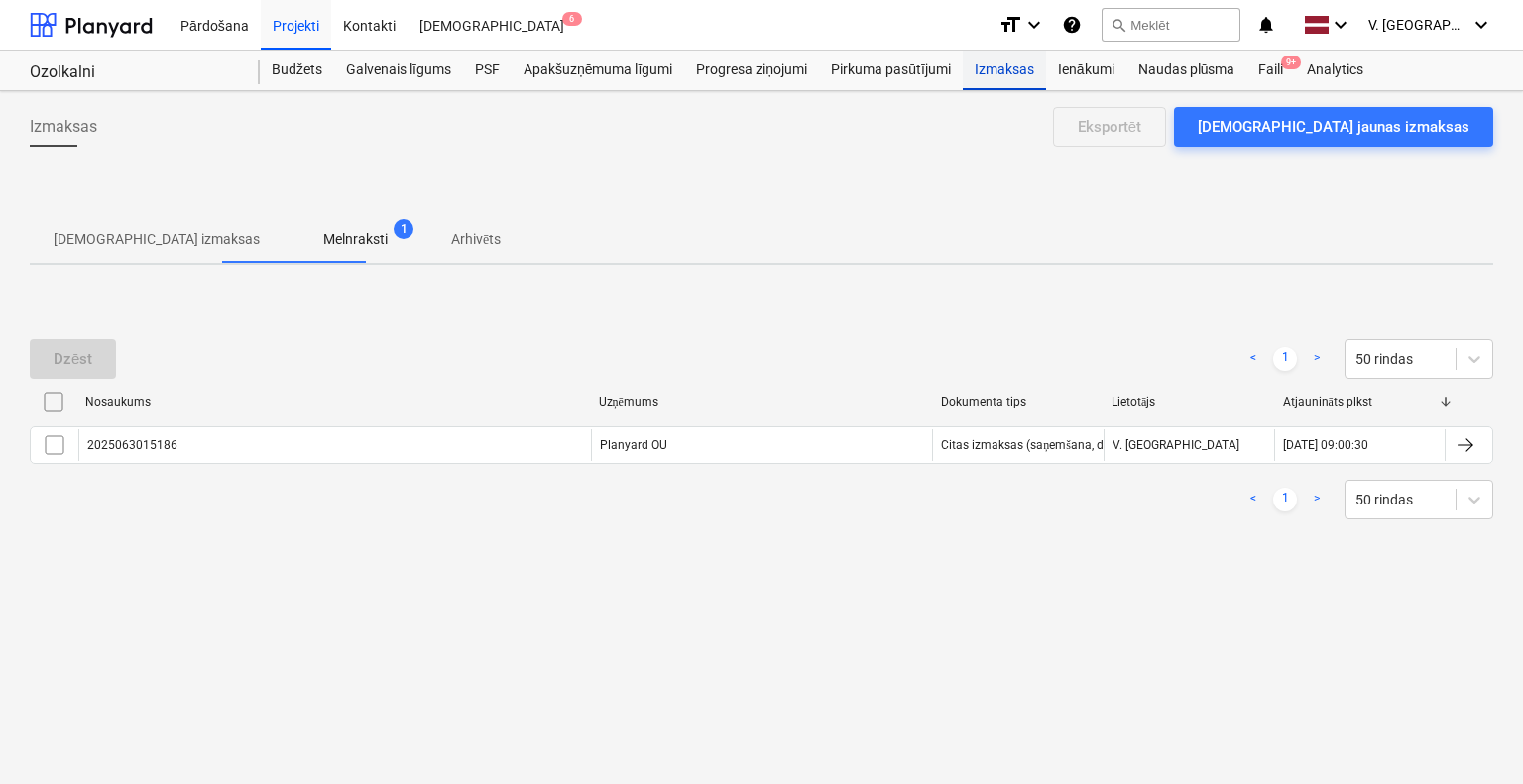 click on "Izmaksas" at bounding box center (1004, 70) 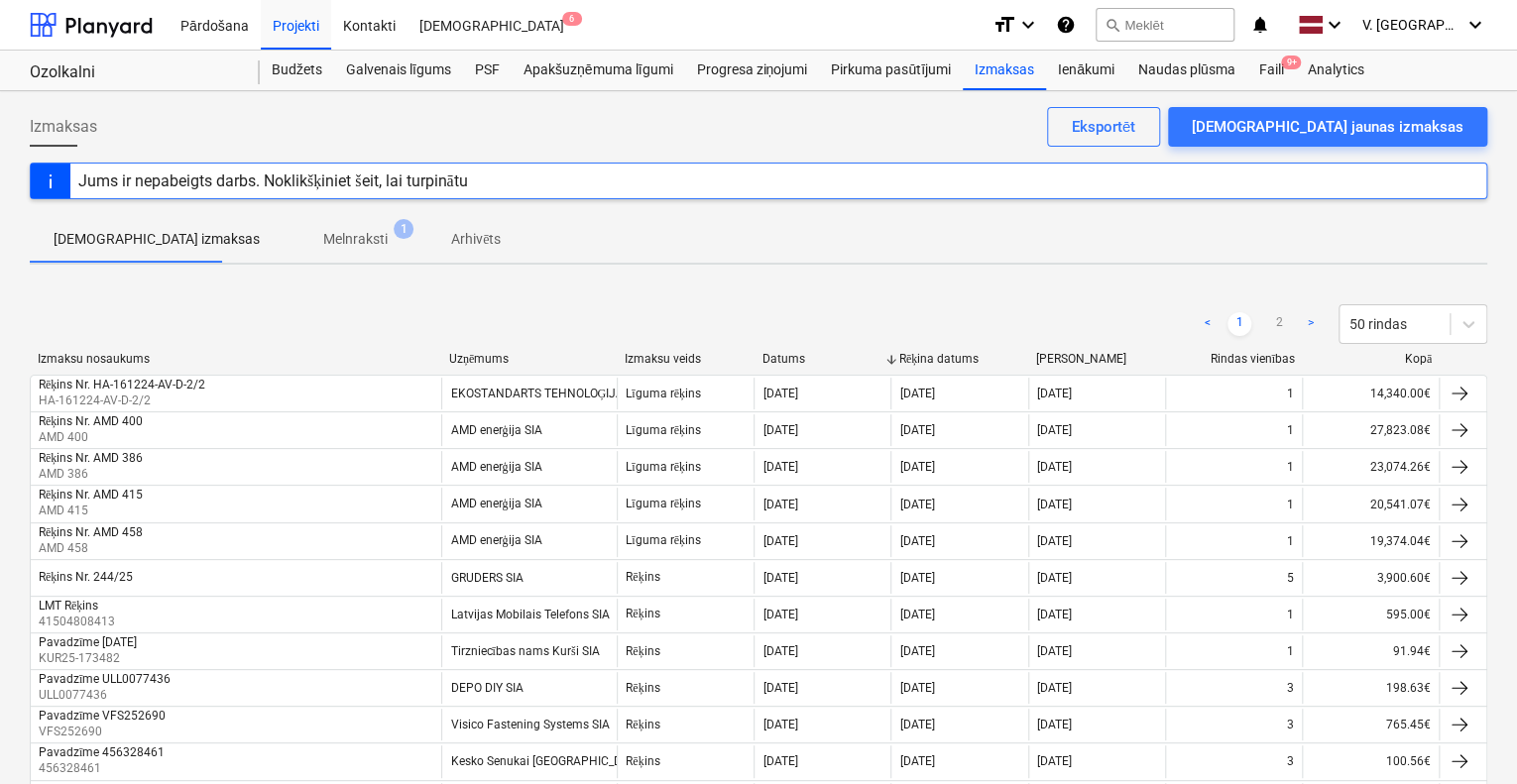 click on "Melnraksti 1" at bounding box center (355, 239) 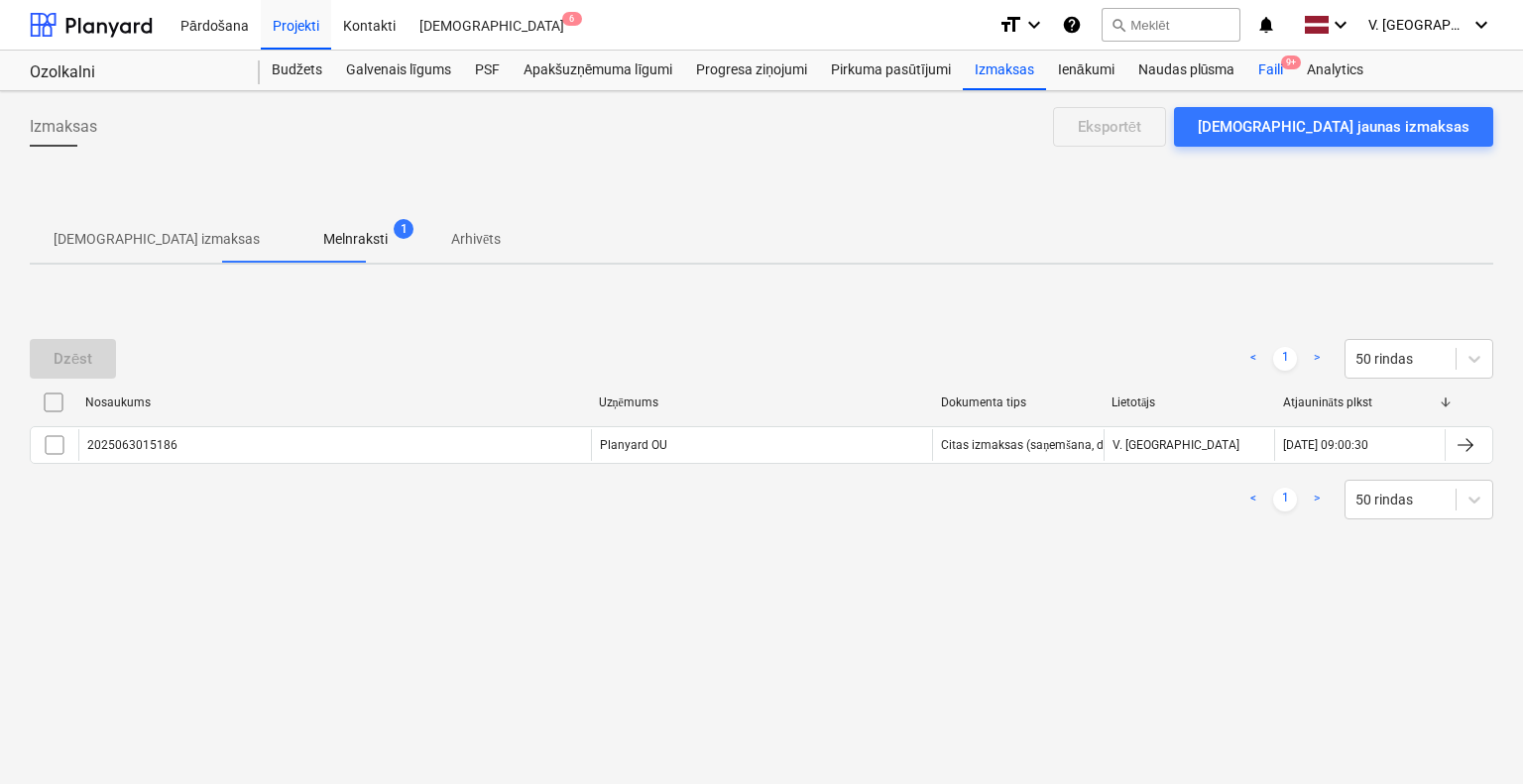 click on "Faili 9+" at bounding box center (1270, 70) 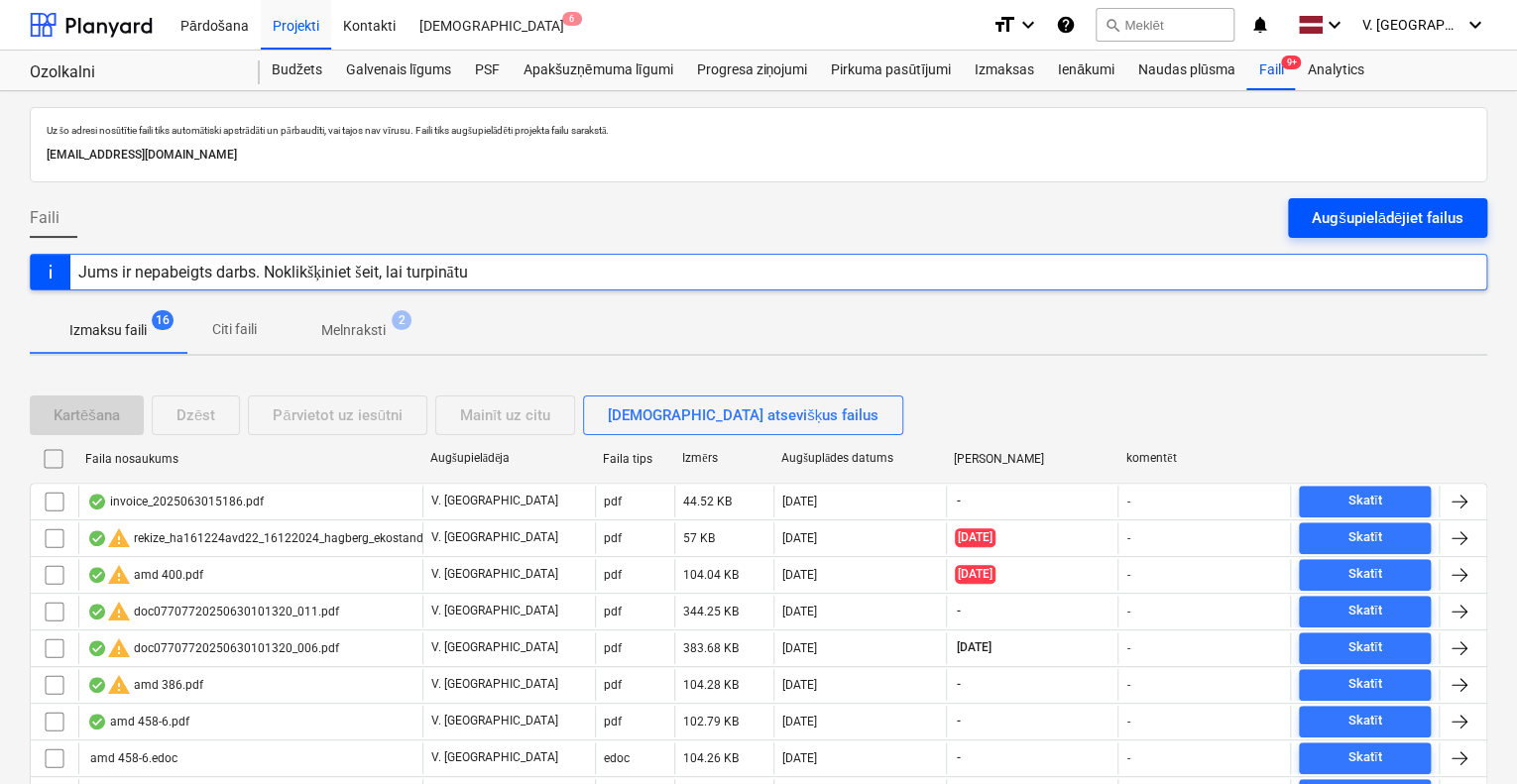 click on "Augšupielādējiet failus" at bounding box center [1387, 218] 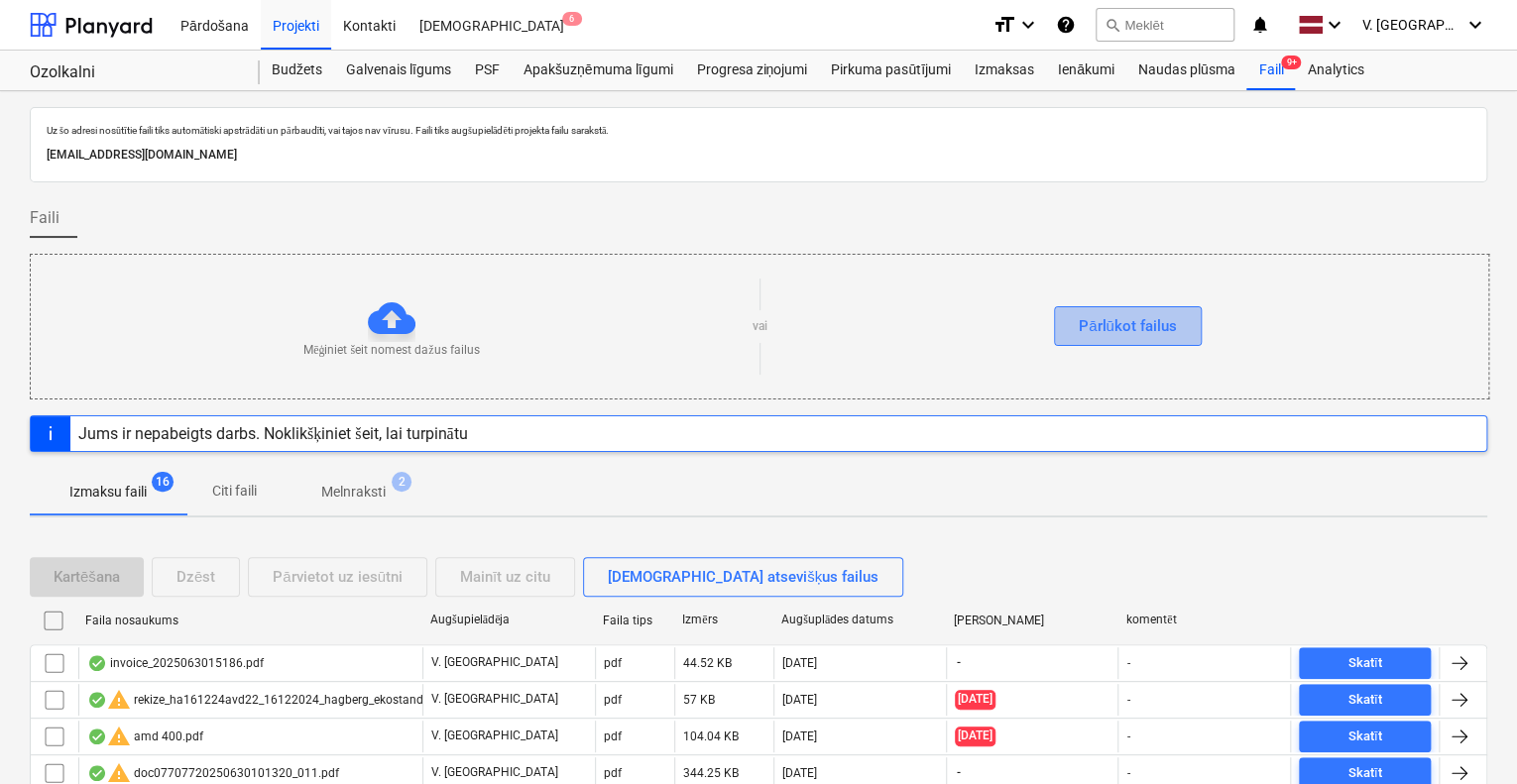 click on "Pārlūkot failus" at bounding box center (1127, 326) 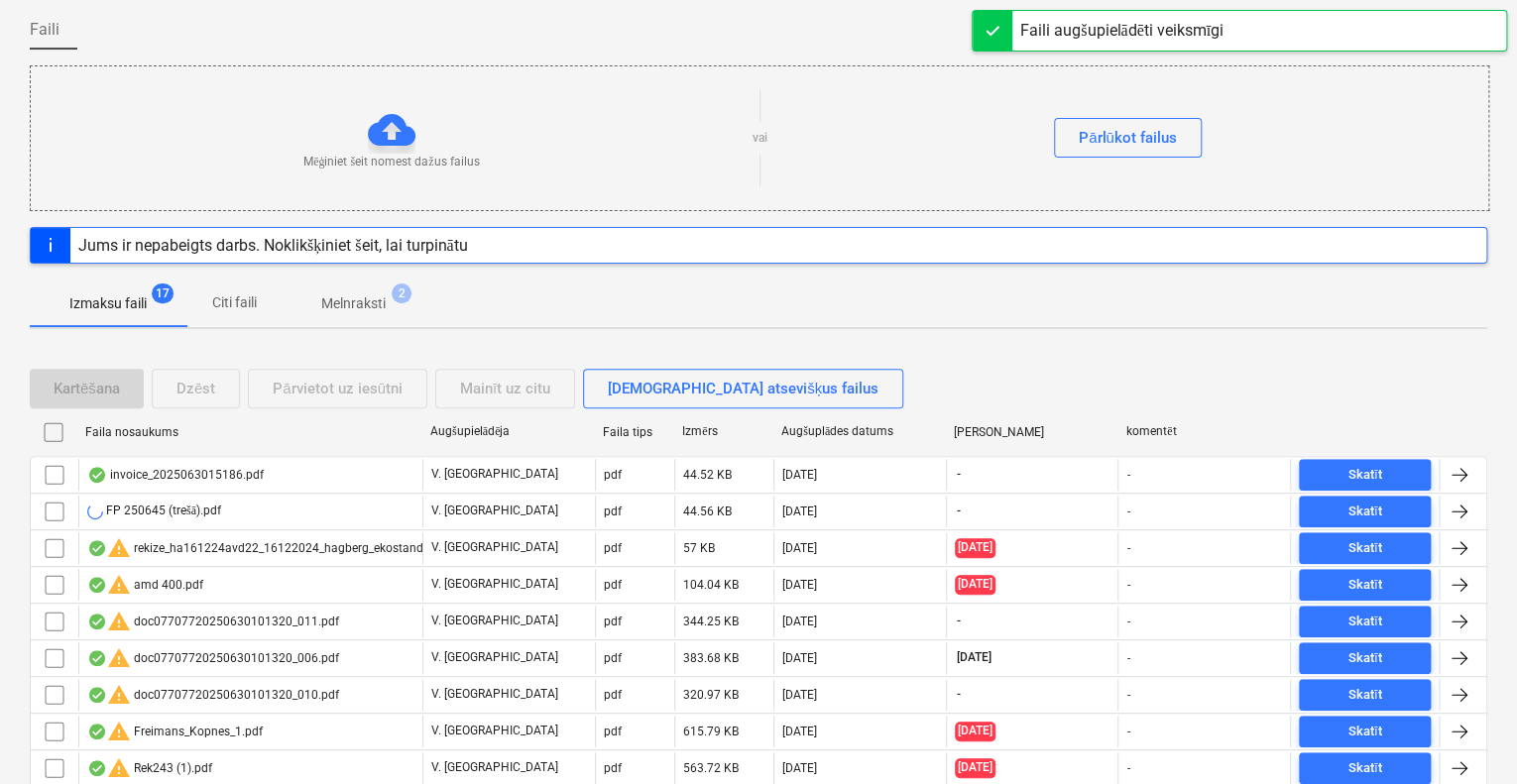 scroll, scrollTop: 198, scrollLeft: 0, axis: vertical 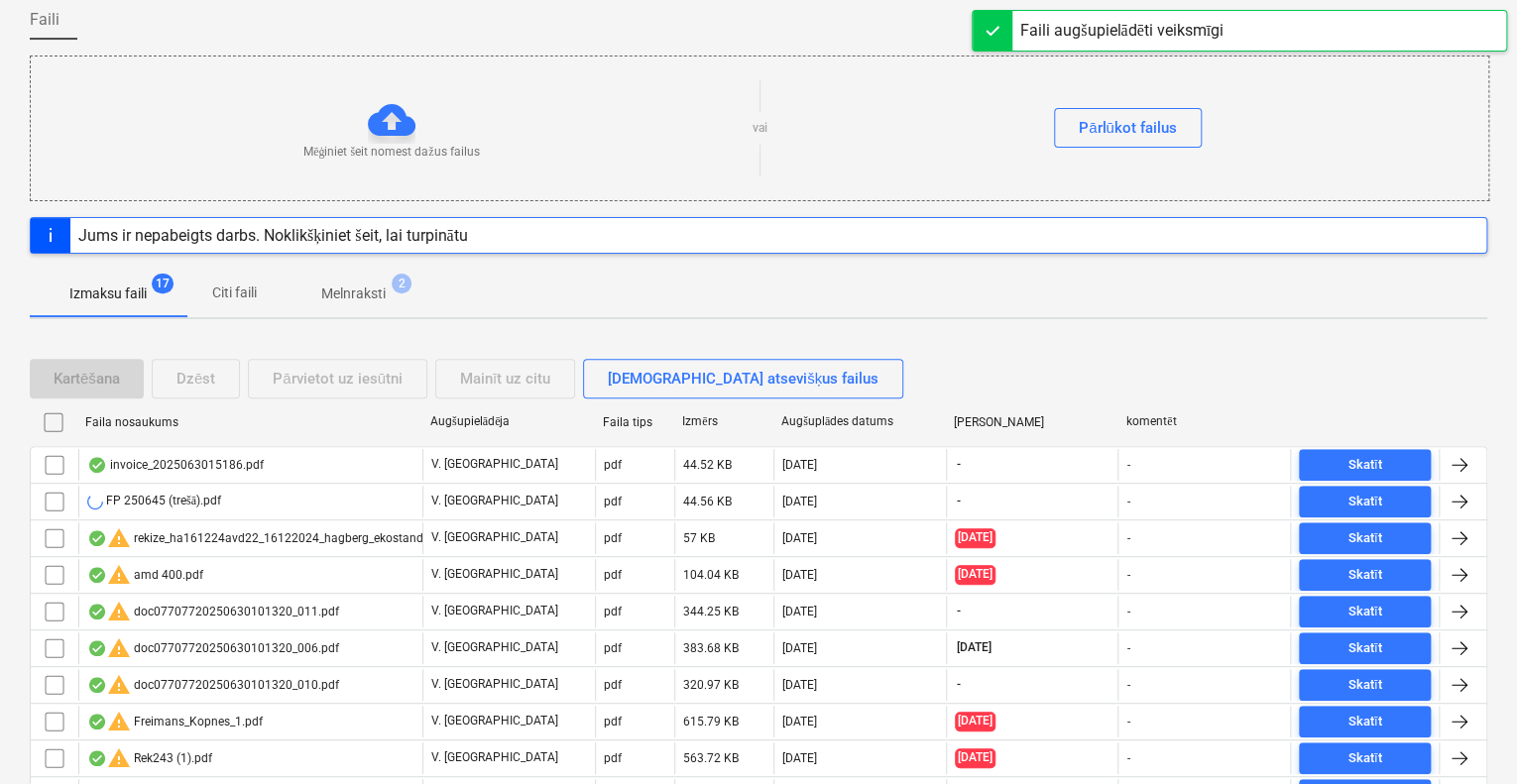 click on "Citi faili" at bounding box center [234, 292] 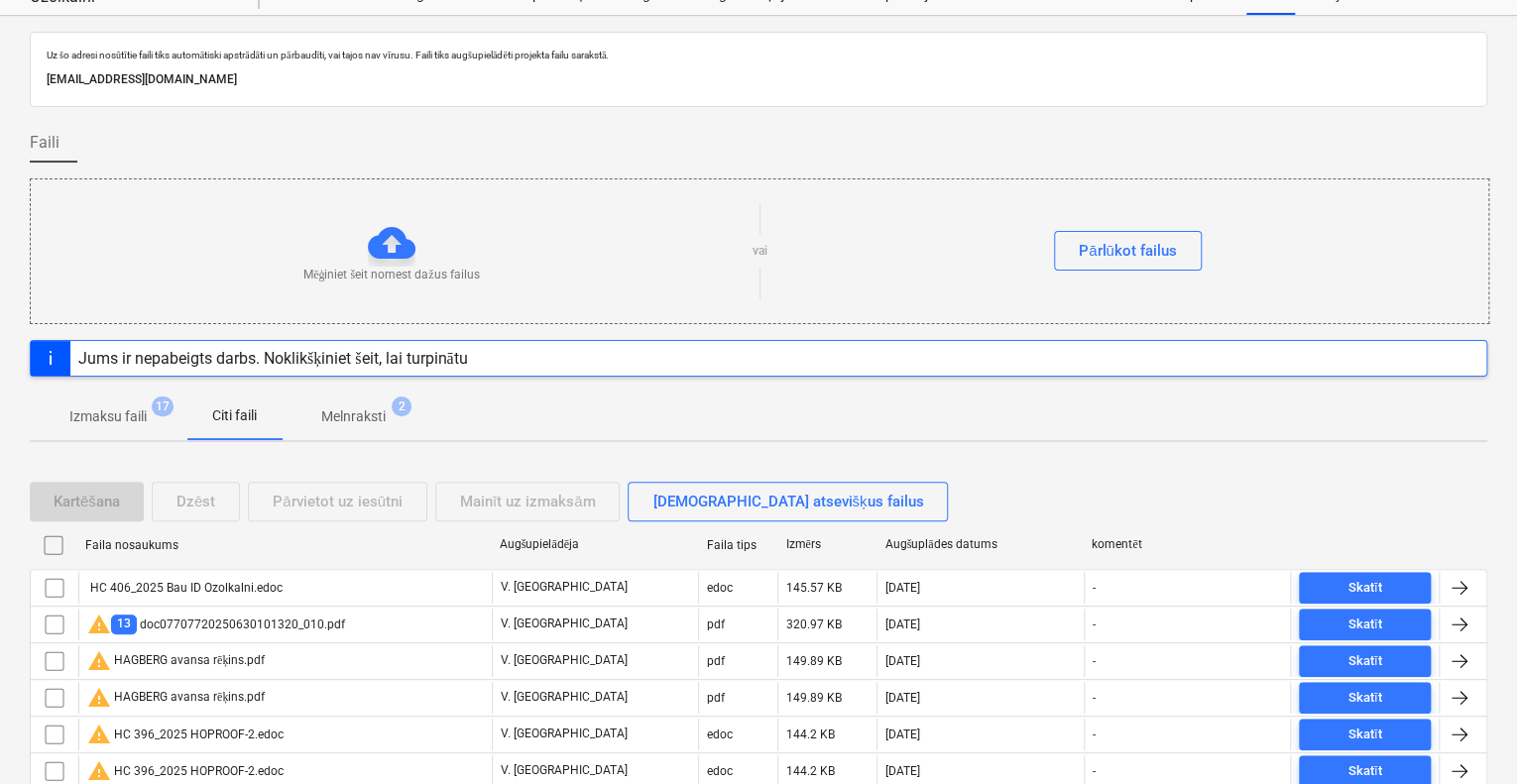 scroll, scrollTop: 198, scrollLeft: 0, axis: vertical 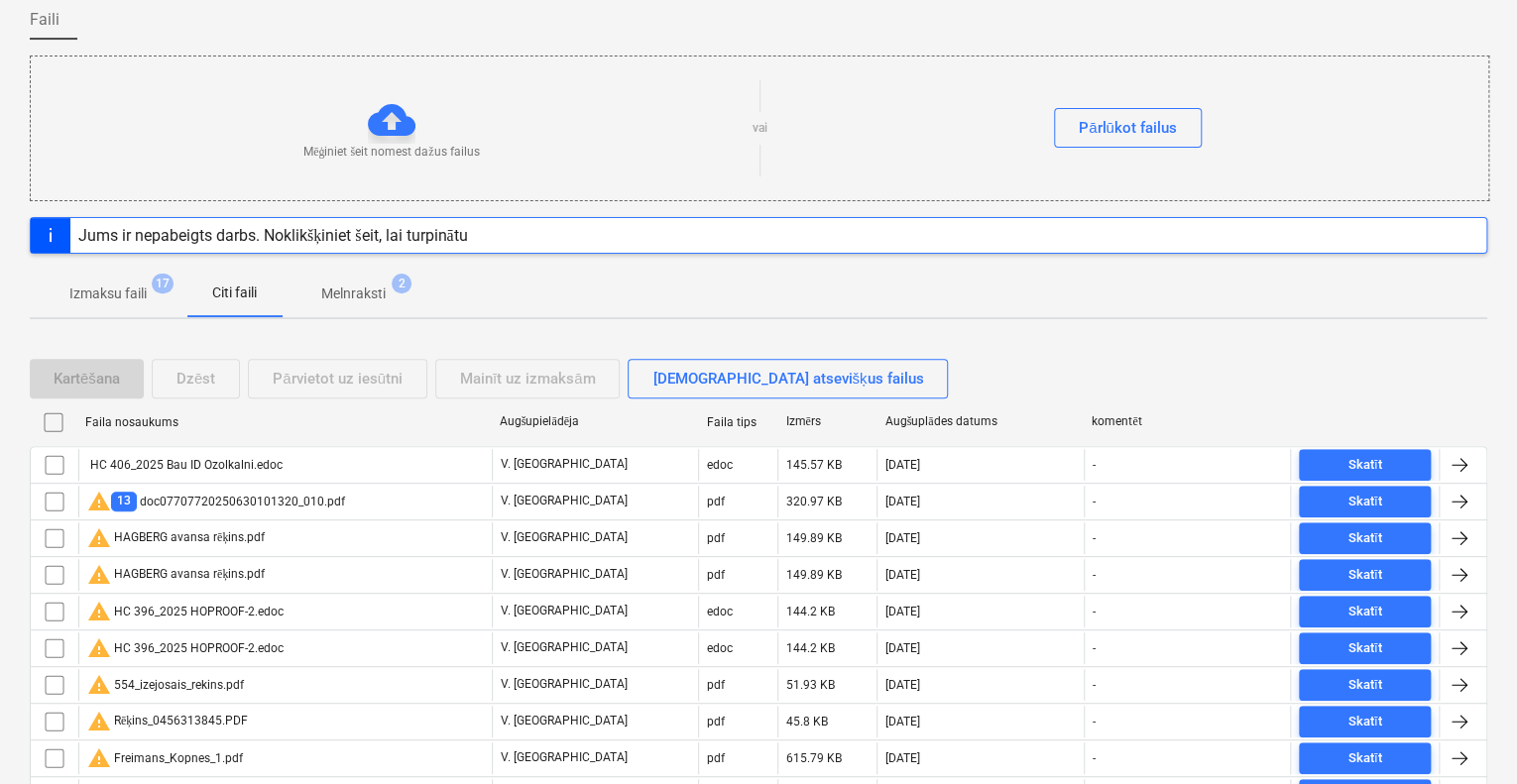 click on "Melnraksti" at bounding box center [353, 293] 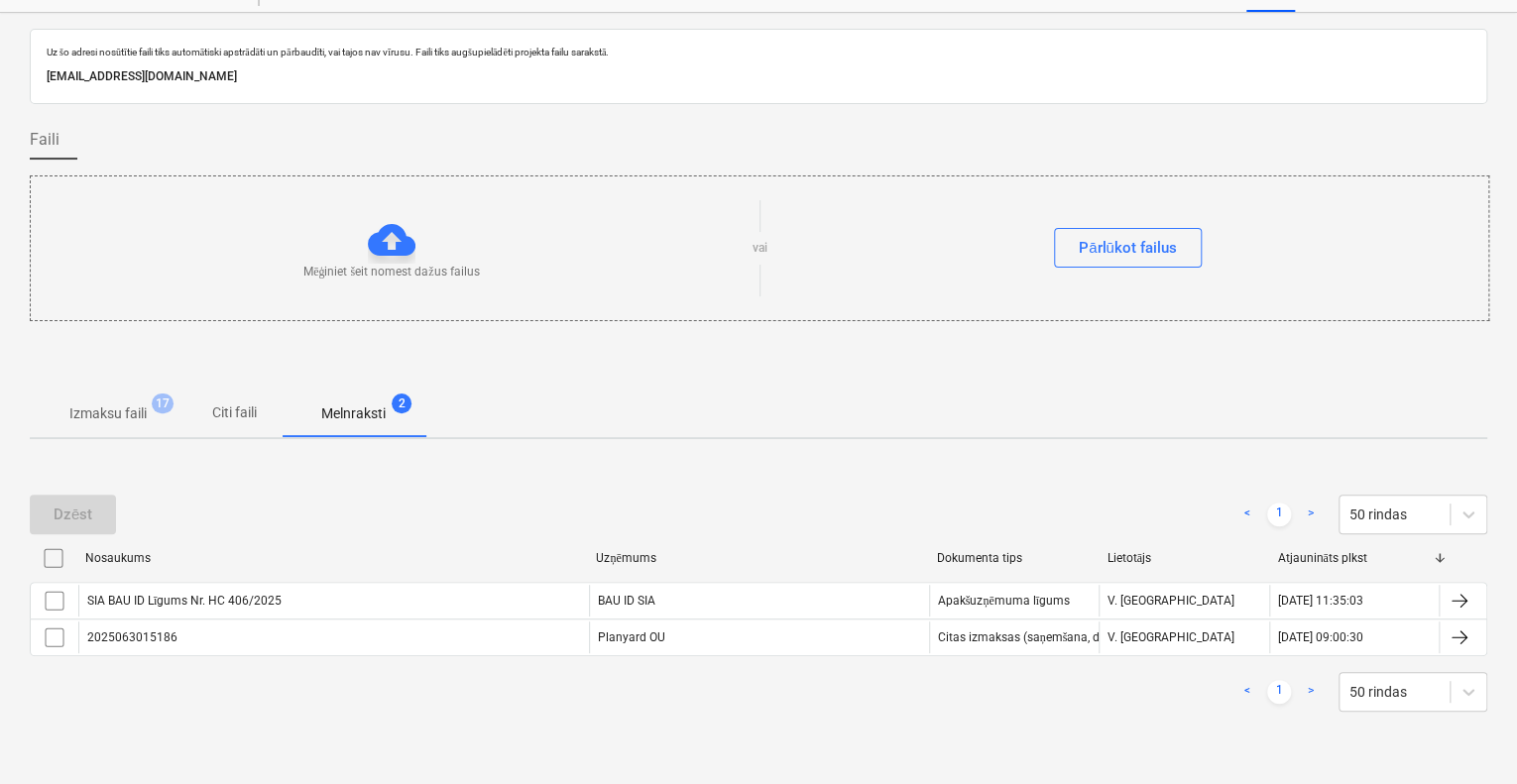 scroll, scrollTop: 75, scrollLeft: 0, axis: vertical 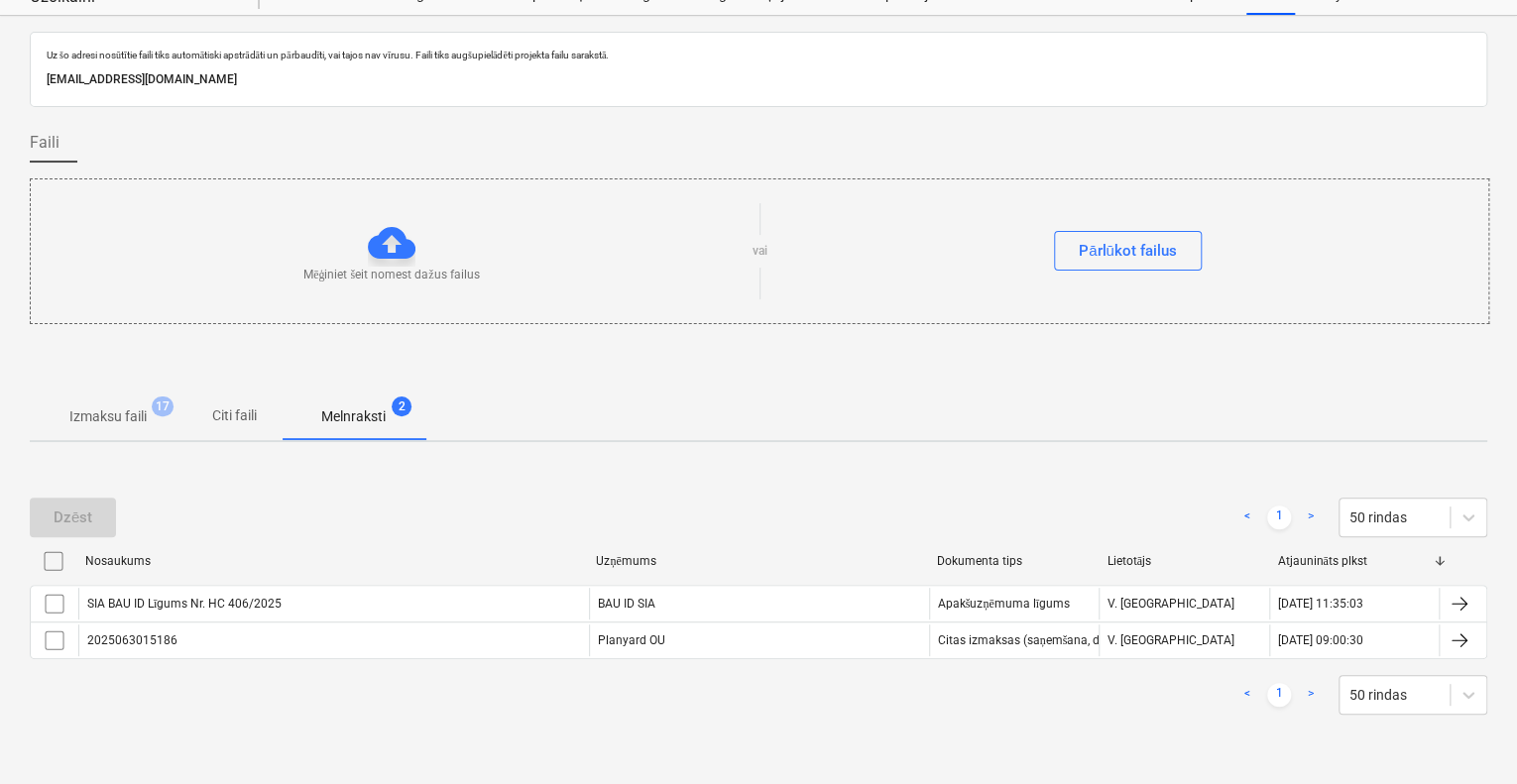 click on "Citi faili" at bounding box center [234, 415] 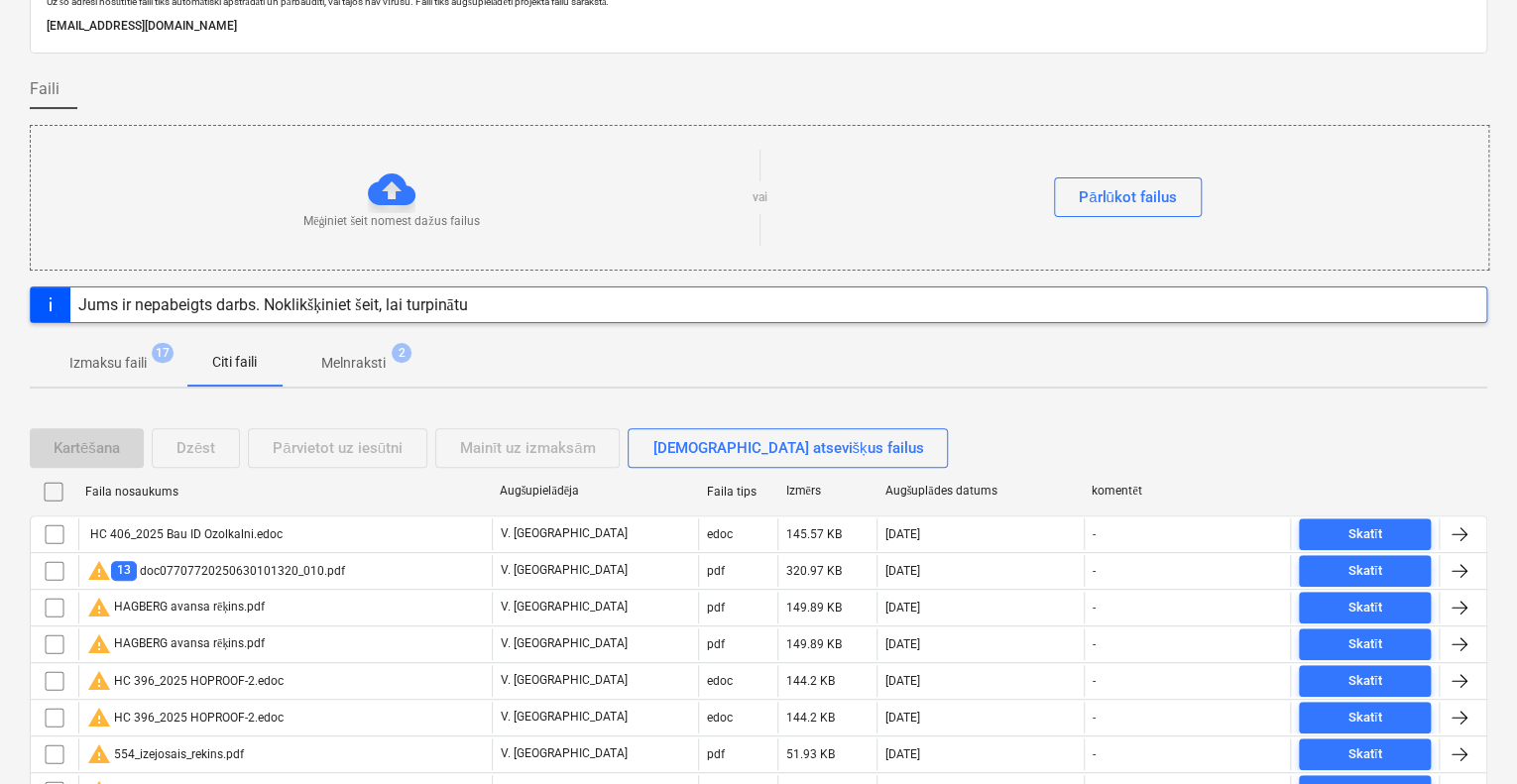 scroll, scrollTop: 174, scrollLeft: 0, axis: vertical 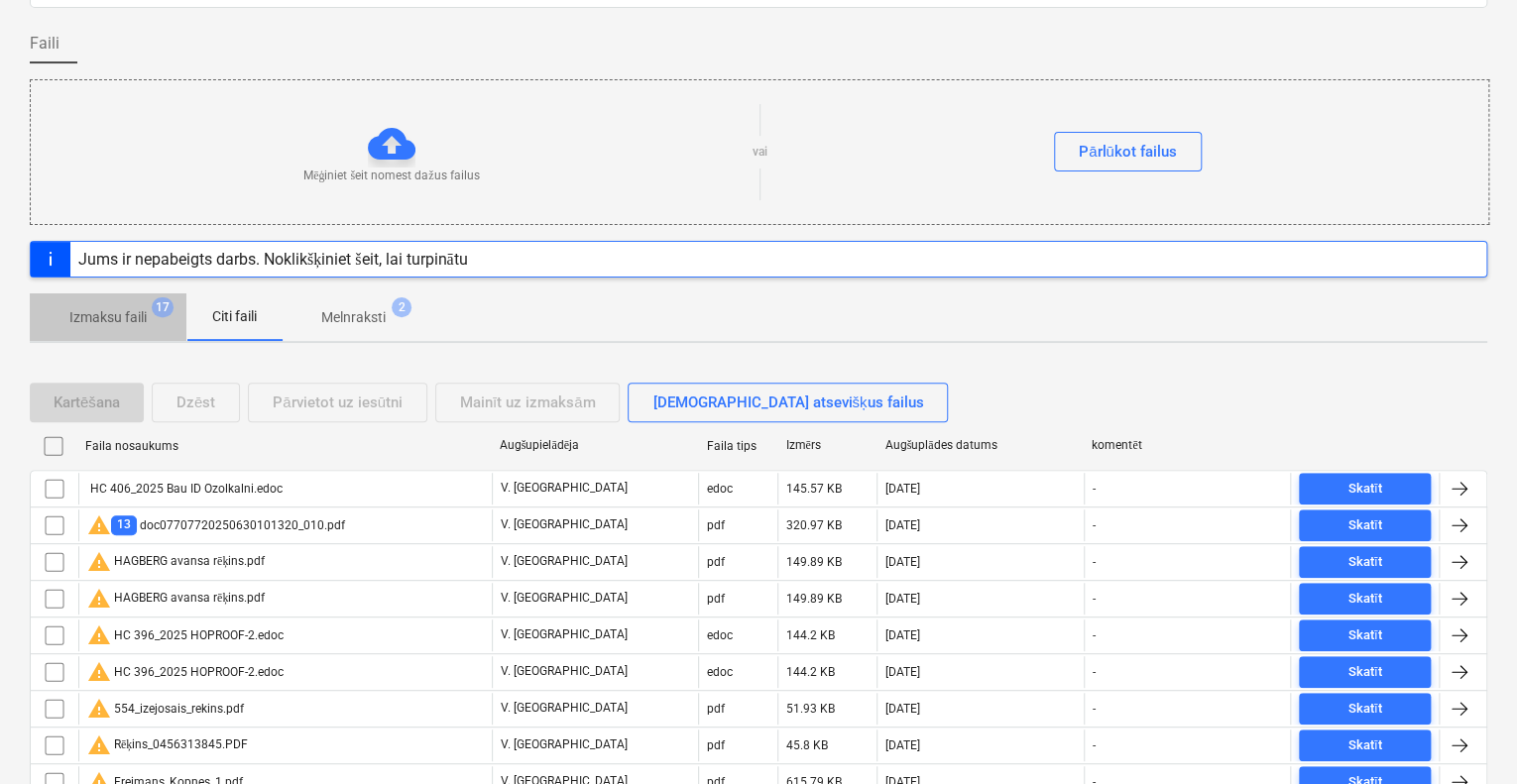 click on "Izmaksu faili" at bounding box center (108, 317) 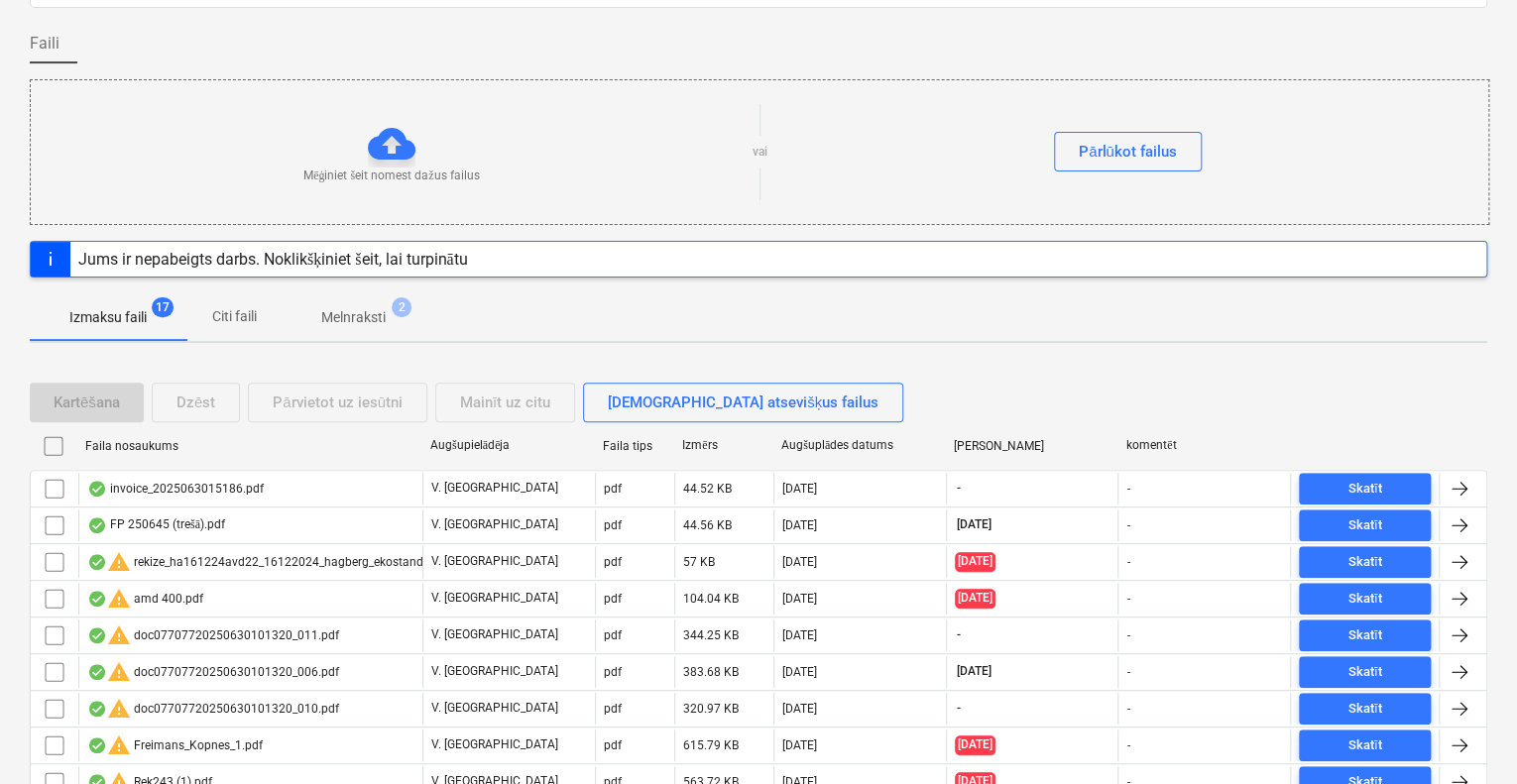 click on "Citi faili" at bounding box center [234, 316] 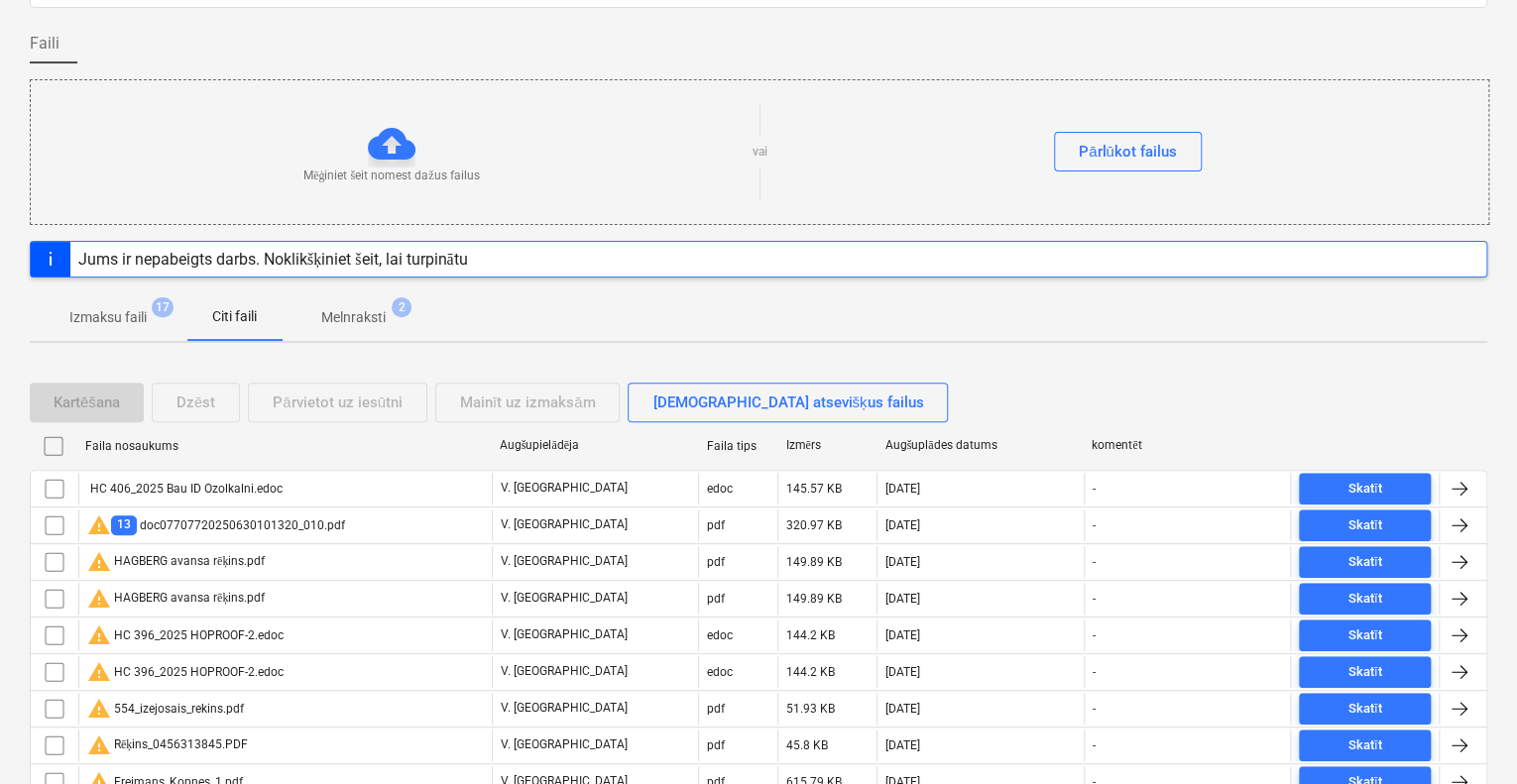 click on "Melnraksti" at bounding box center [353, 317] 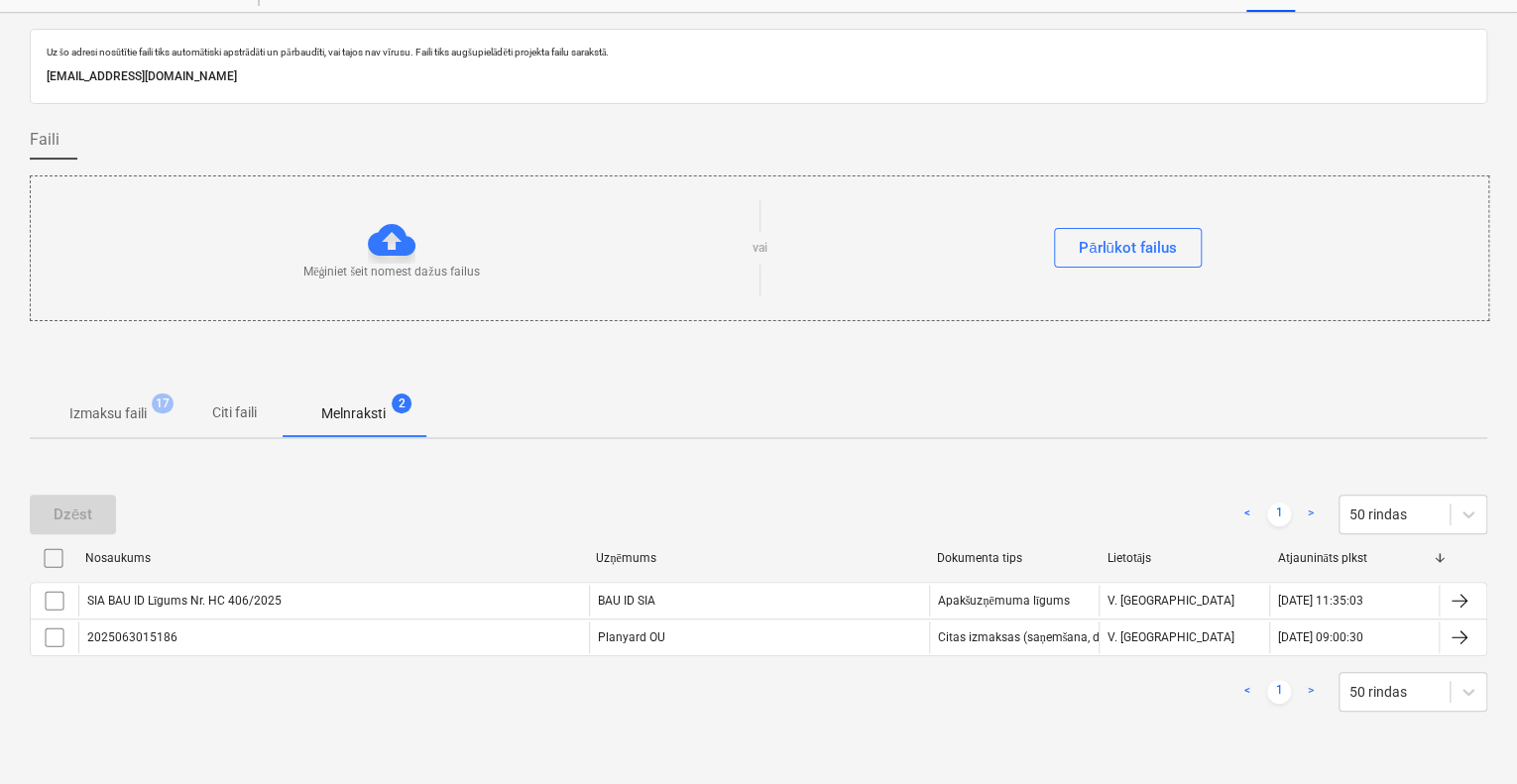 scroll, scrollTop: 75, scrollLeft: 0, axis: vertical 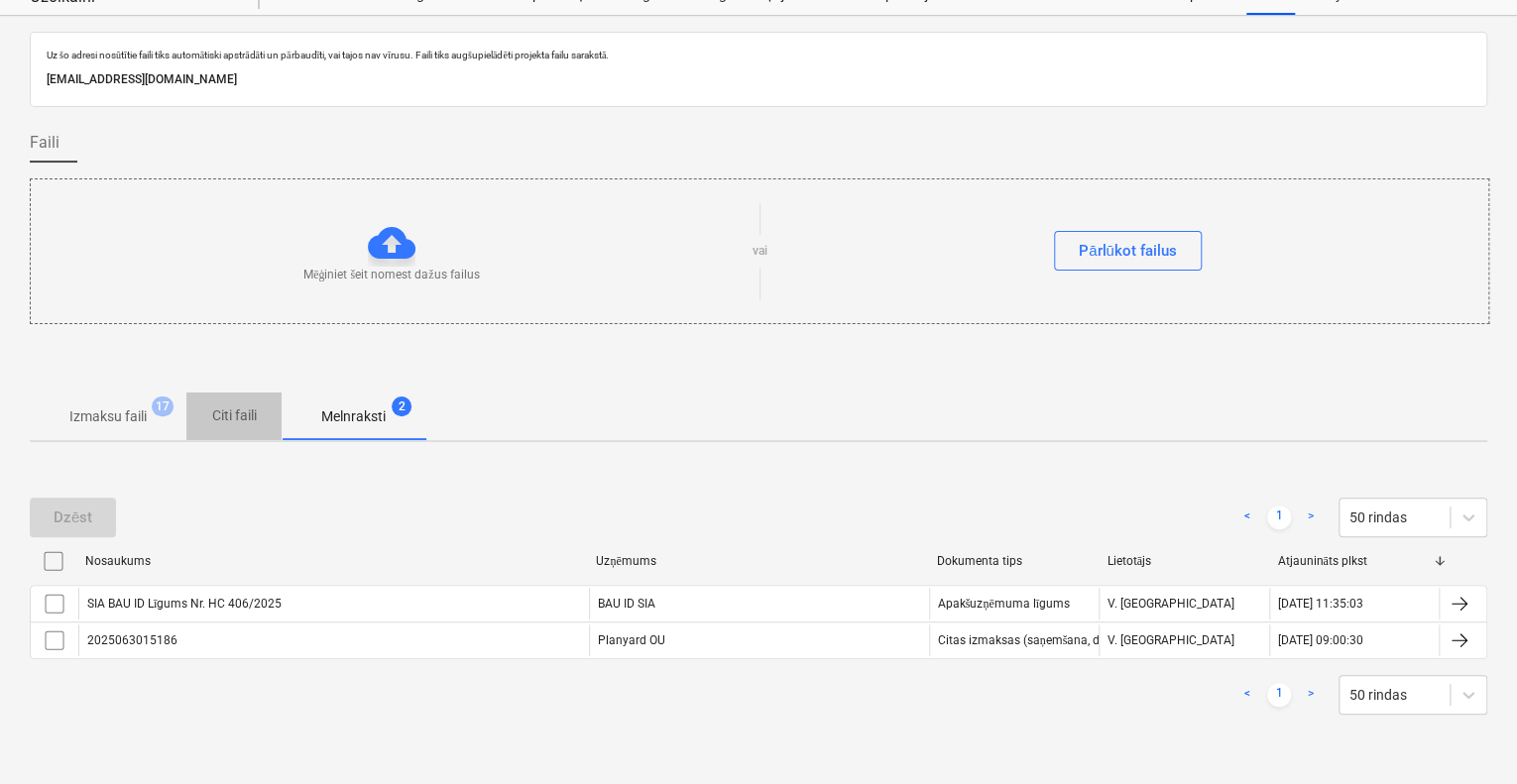 click on "Citi faili" at bounding box center [234, 415] 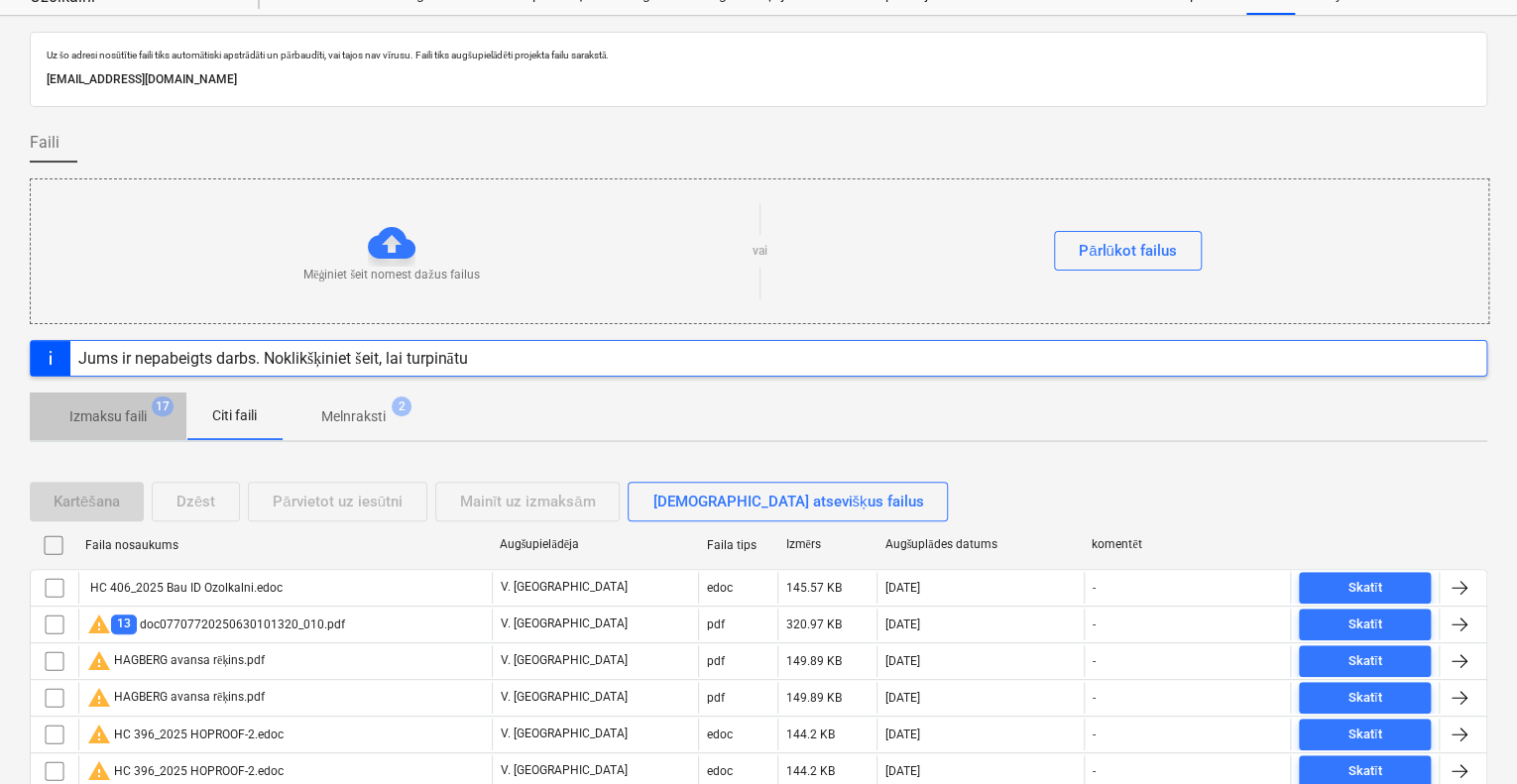 click on "Izmaksu faili" at bounding box center [108, 416] 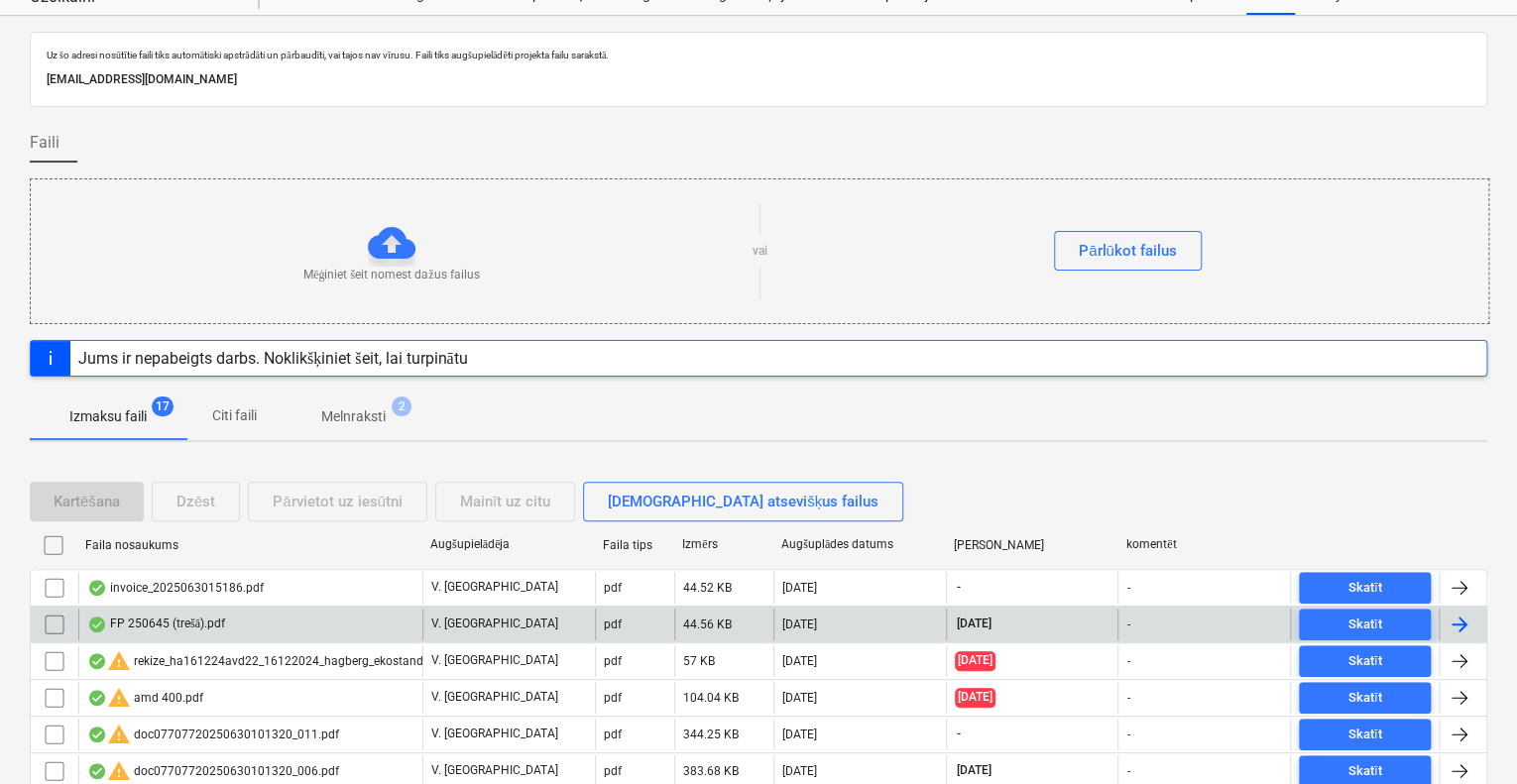 click on "FP 250645 (trešā).pdf" at bounding box center (250, 624) 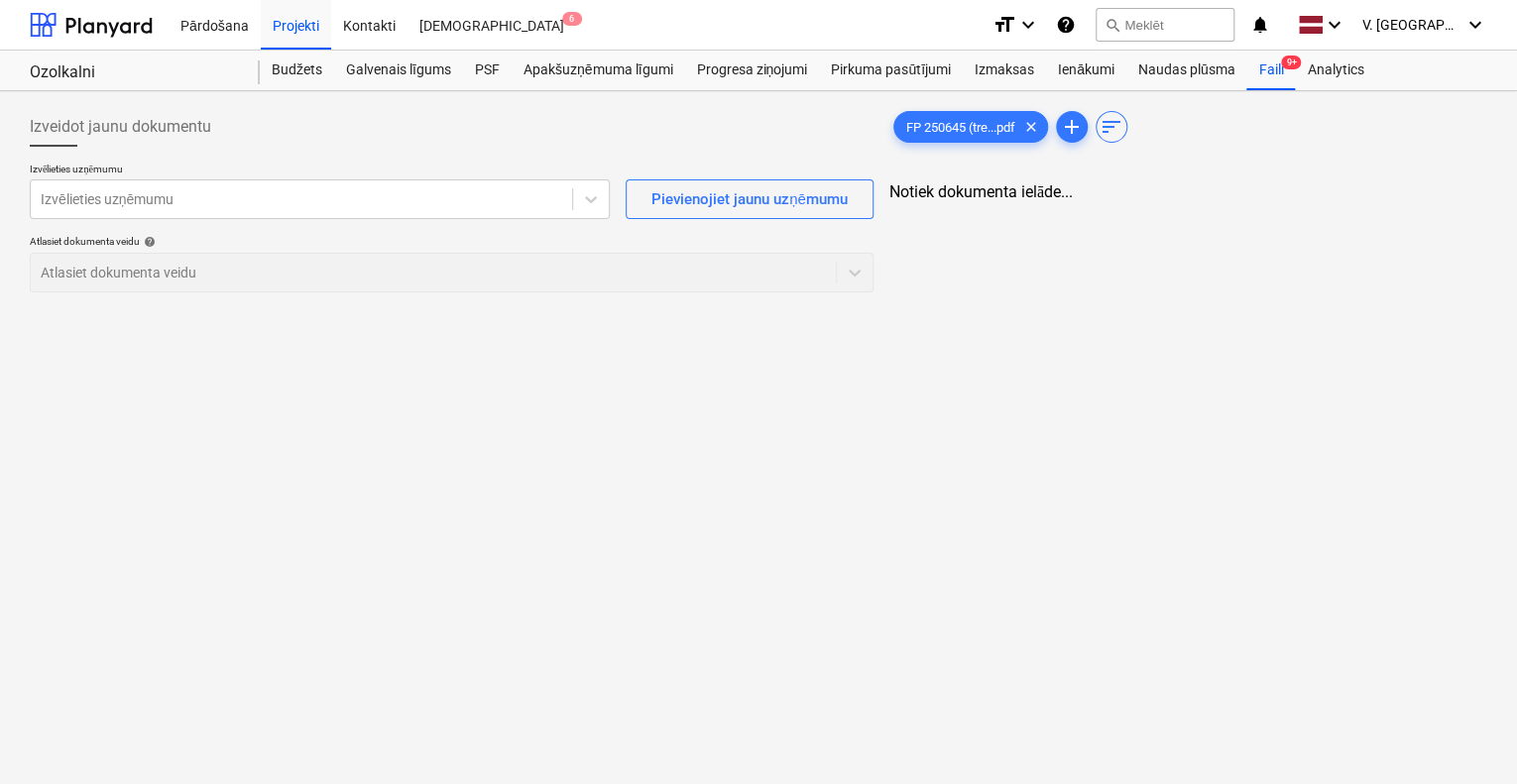 scroll, scrollTop: 0, scrollLeft: 0, axis: both 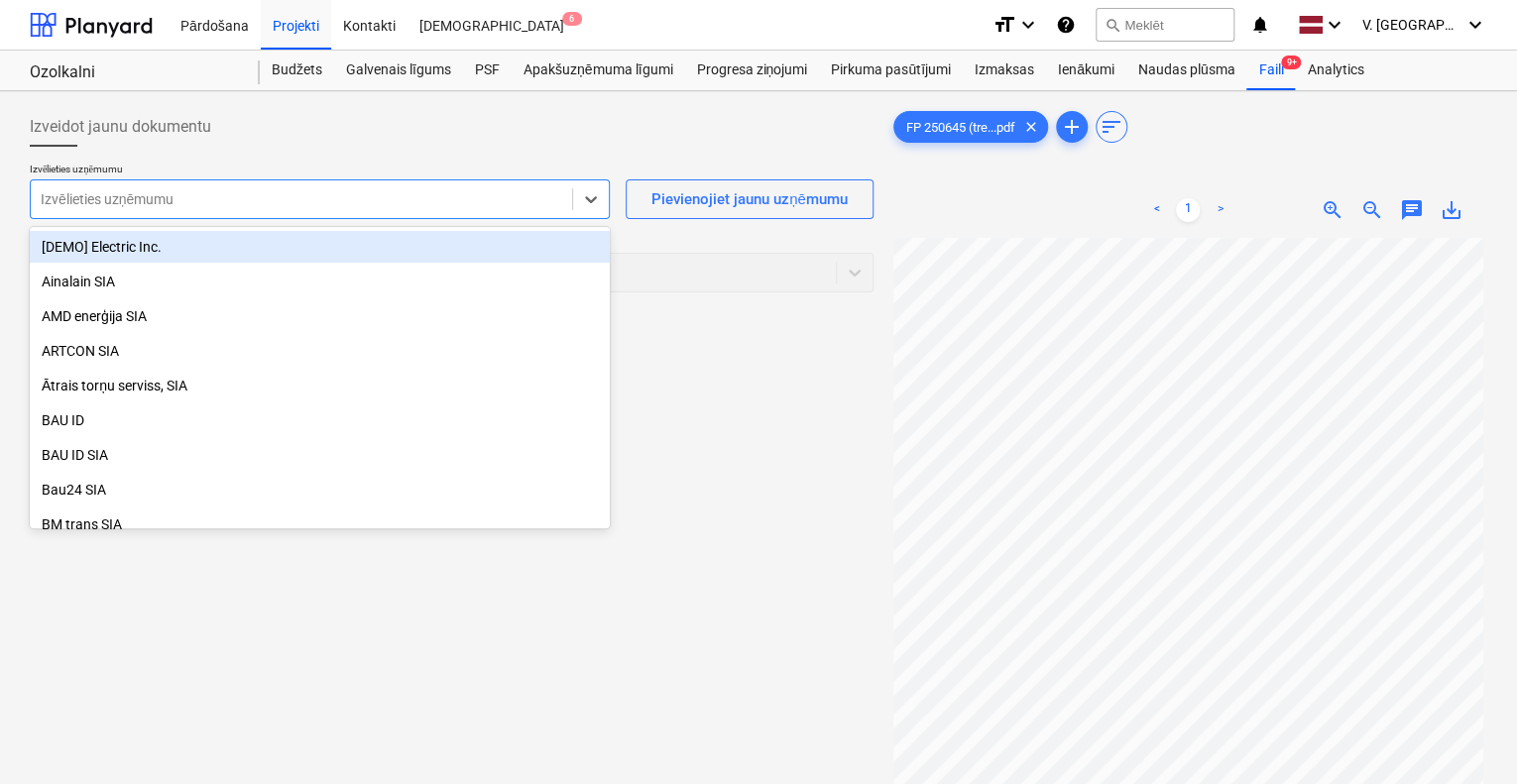 click at bounding box center [301, 199] 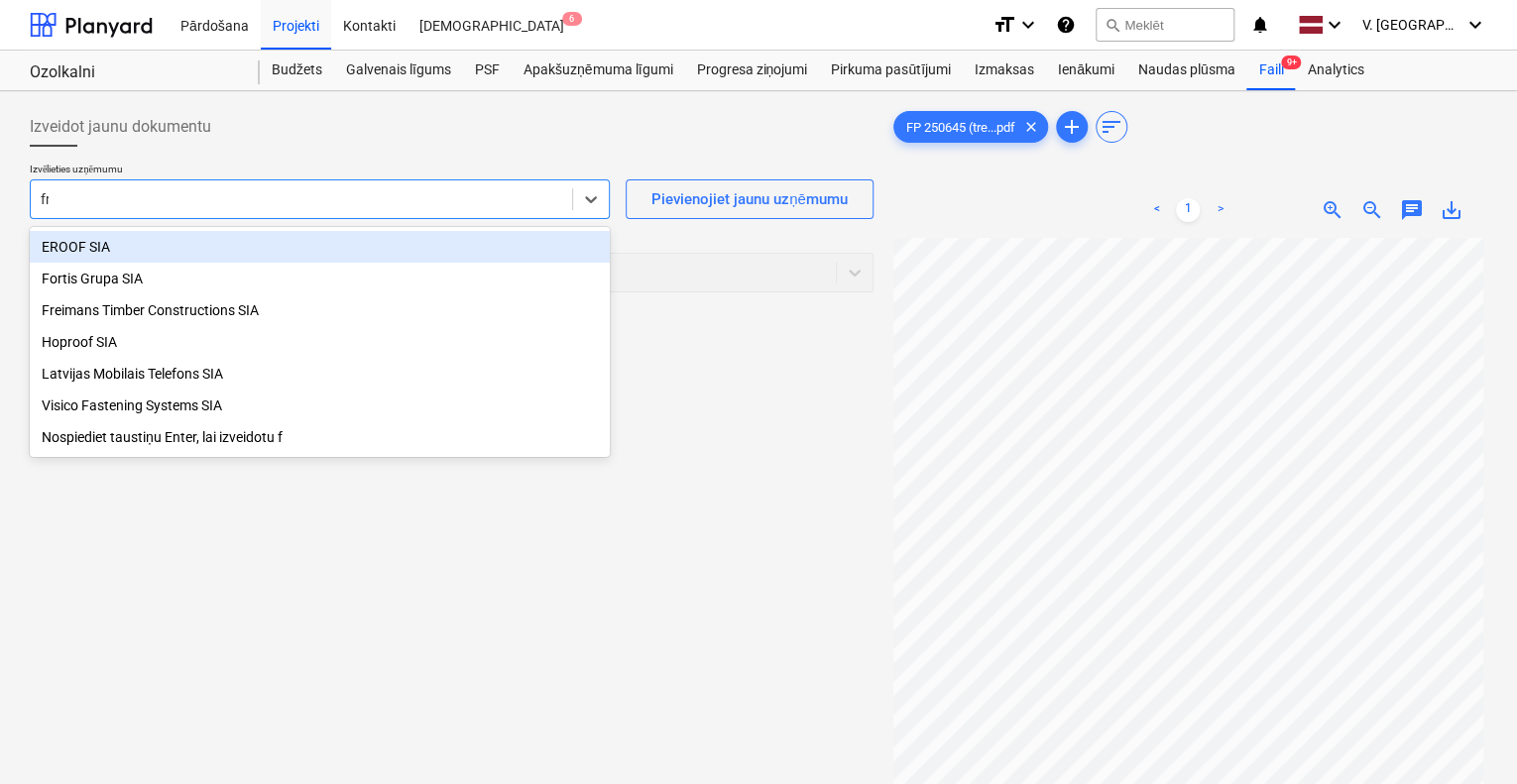 type on "fre" 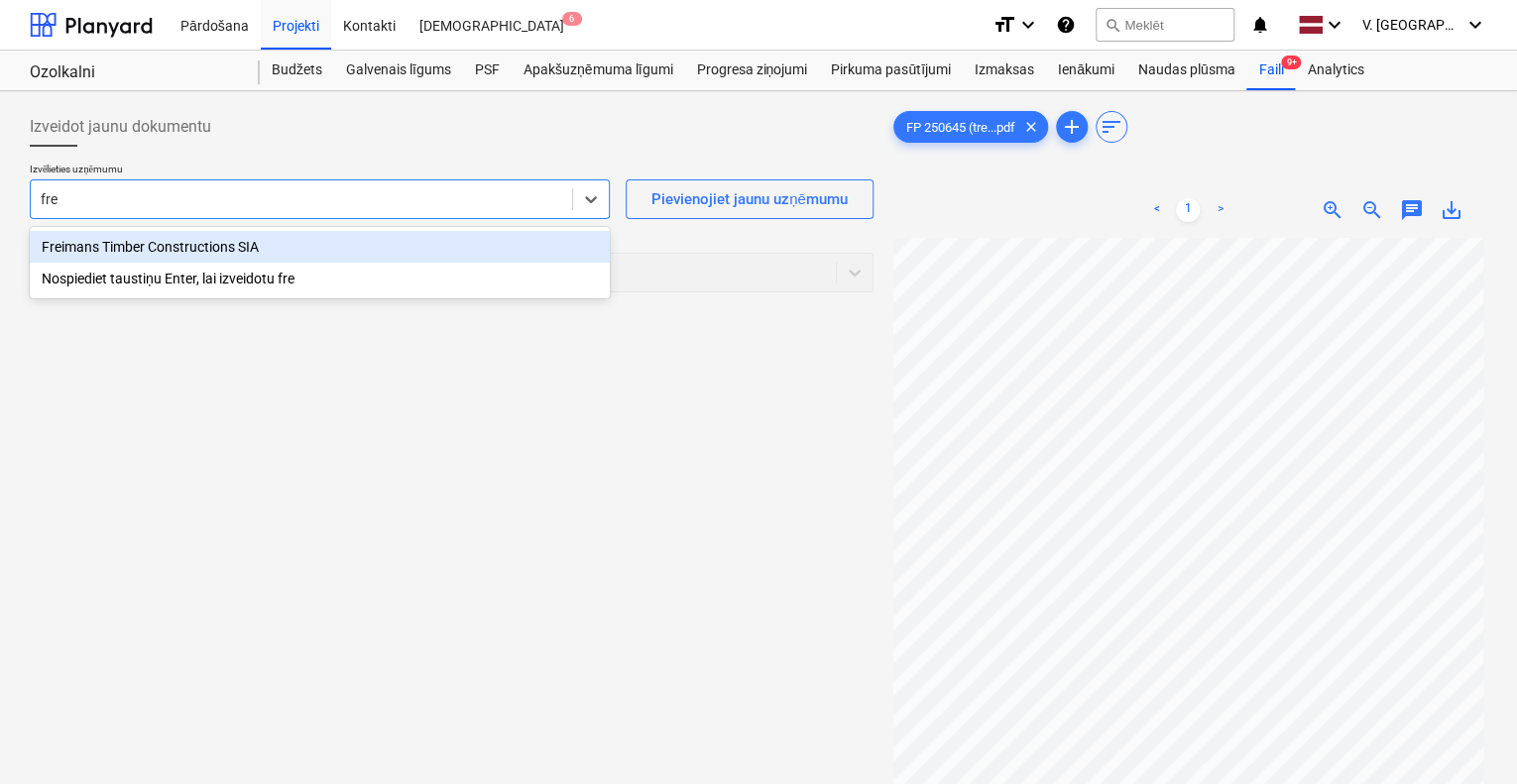 click on "Freimans Timber Constructions SIA" at bounding box center [319, 247] 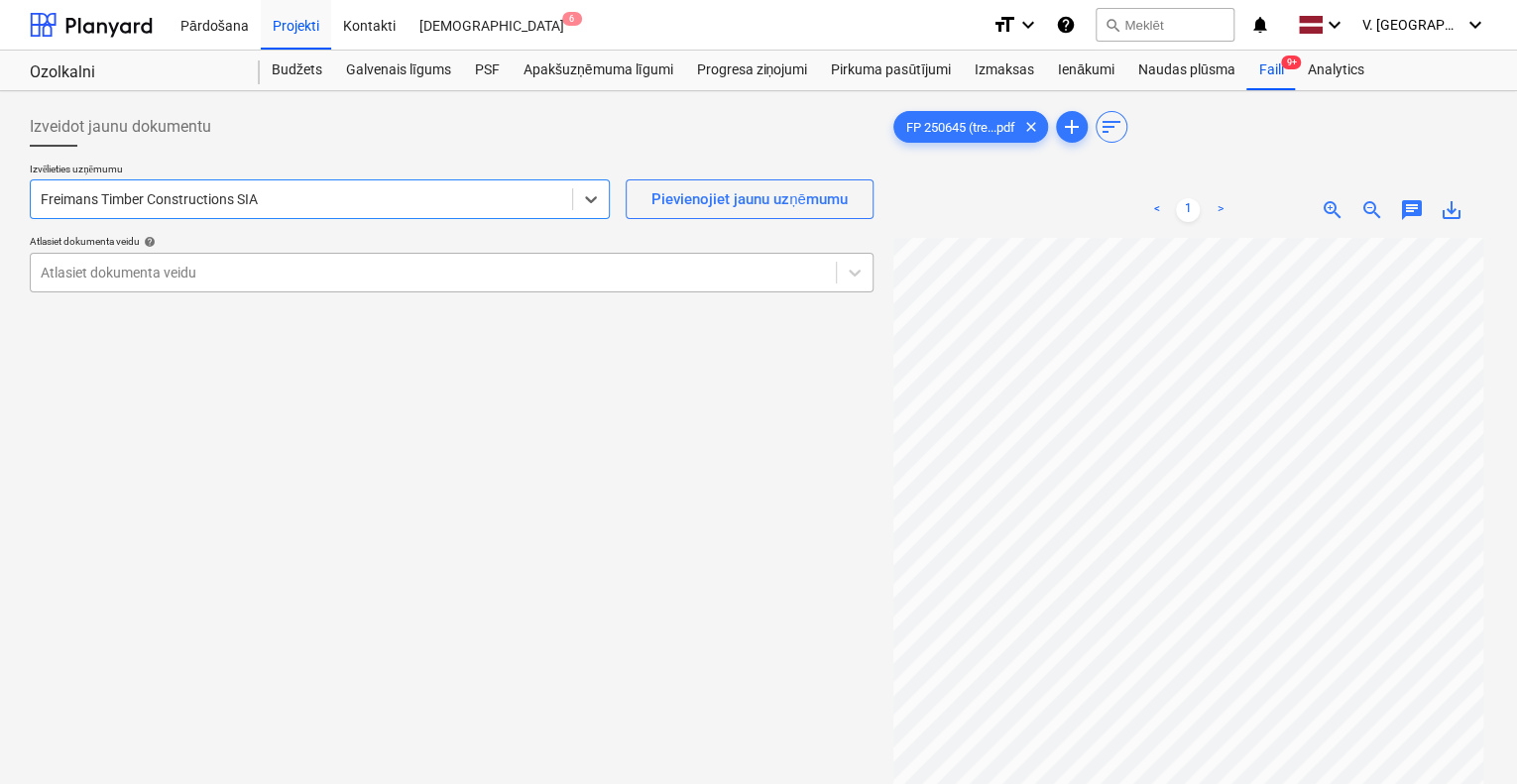 click at bounding box center (433, 273) 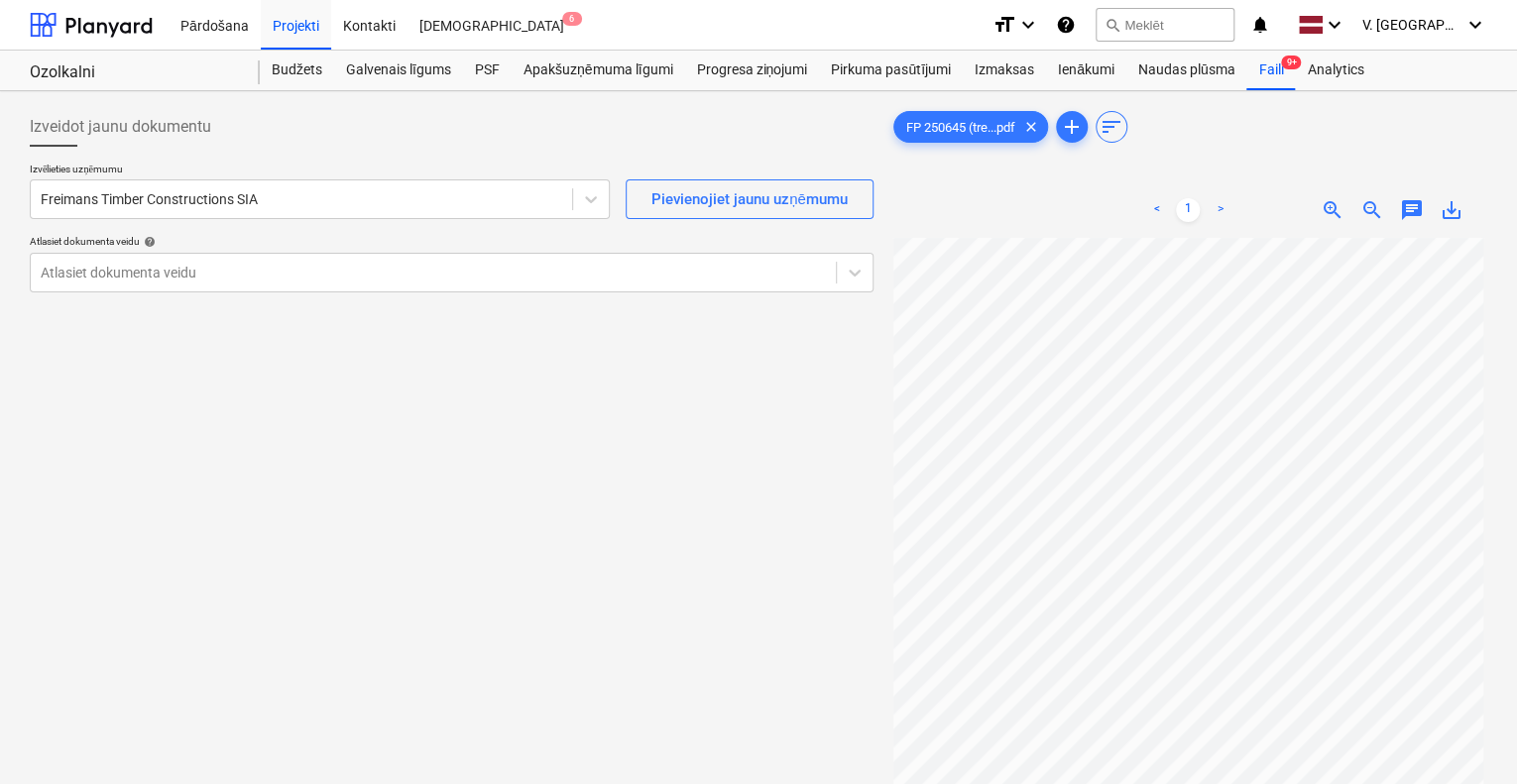 click on "Atlasiet dokumenta veidu help" at bounding box center (451, 241) 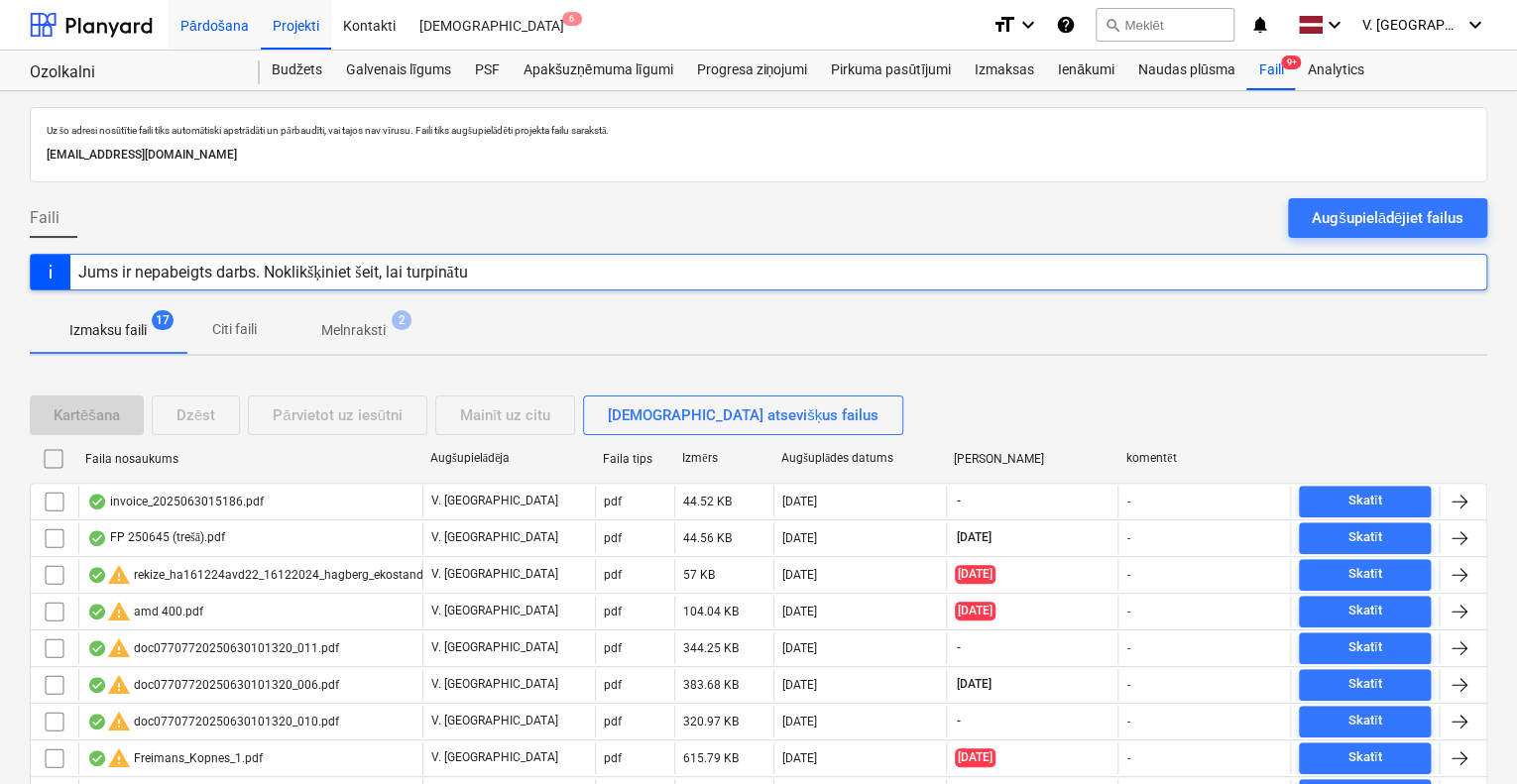 scroll, scrollTop: 75, scrollLeft: 0, axis: vertical 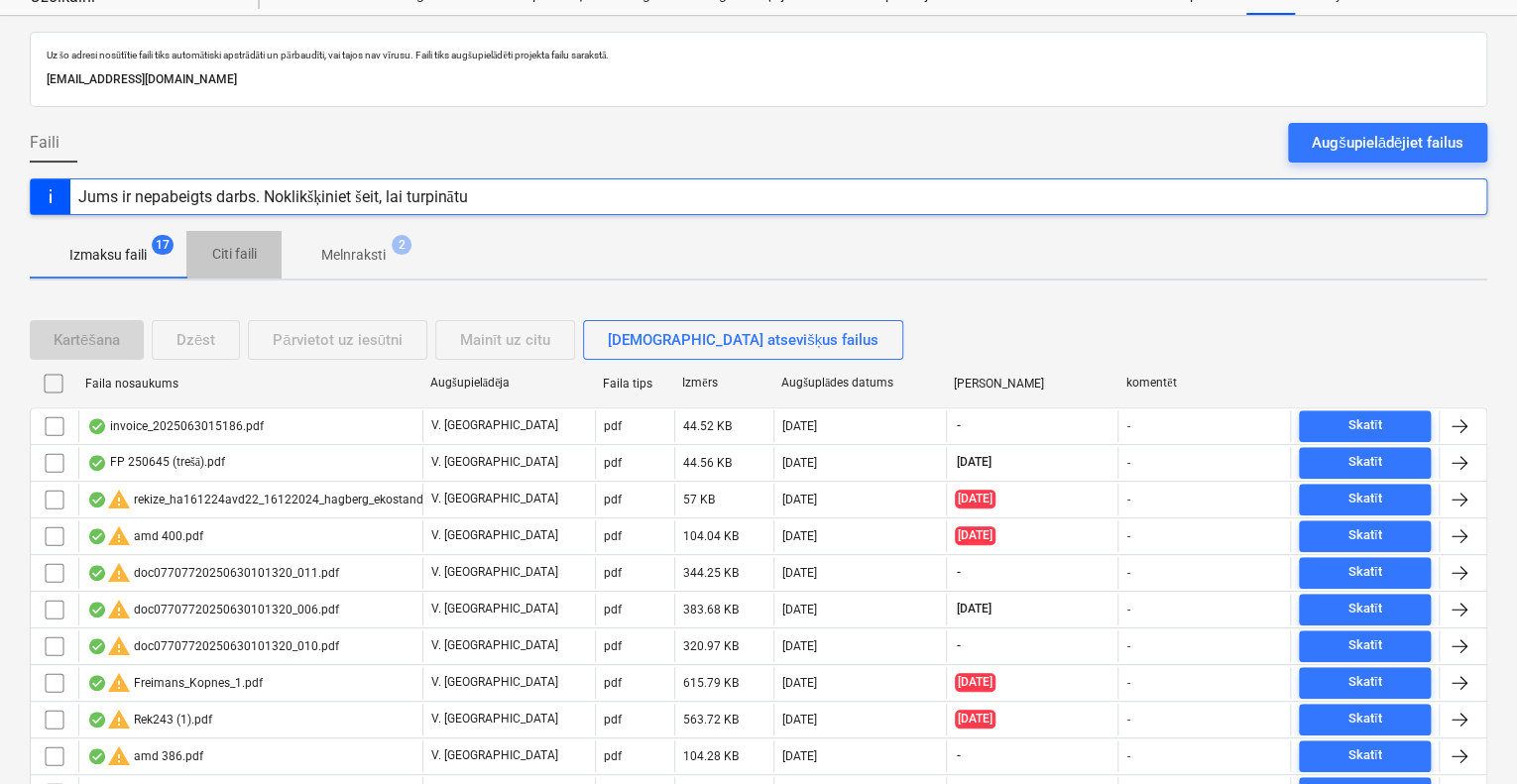 click on "Citi faili" at bounding box center [234, 254] 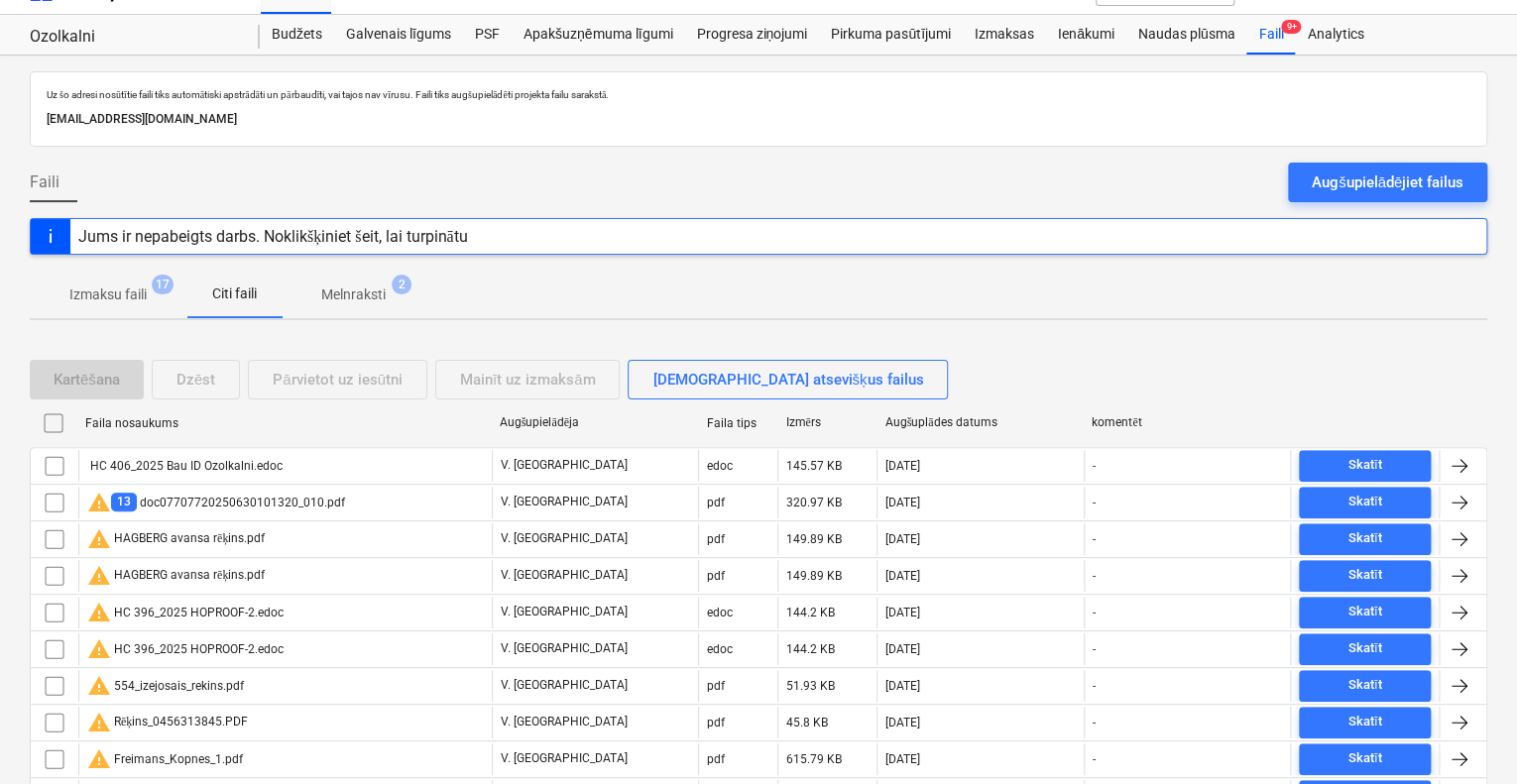 scroll, scrollTop: 0, scrollLeft: 0, axis: both 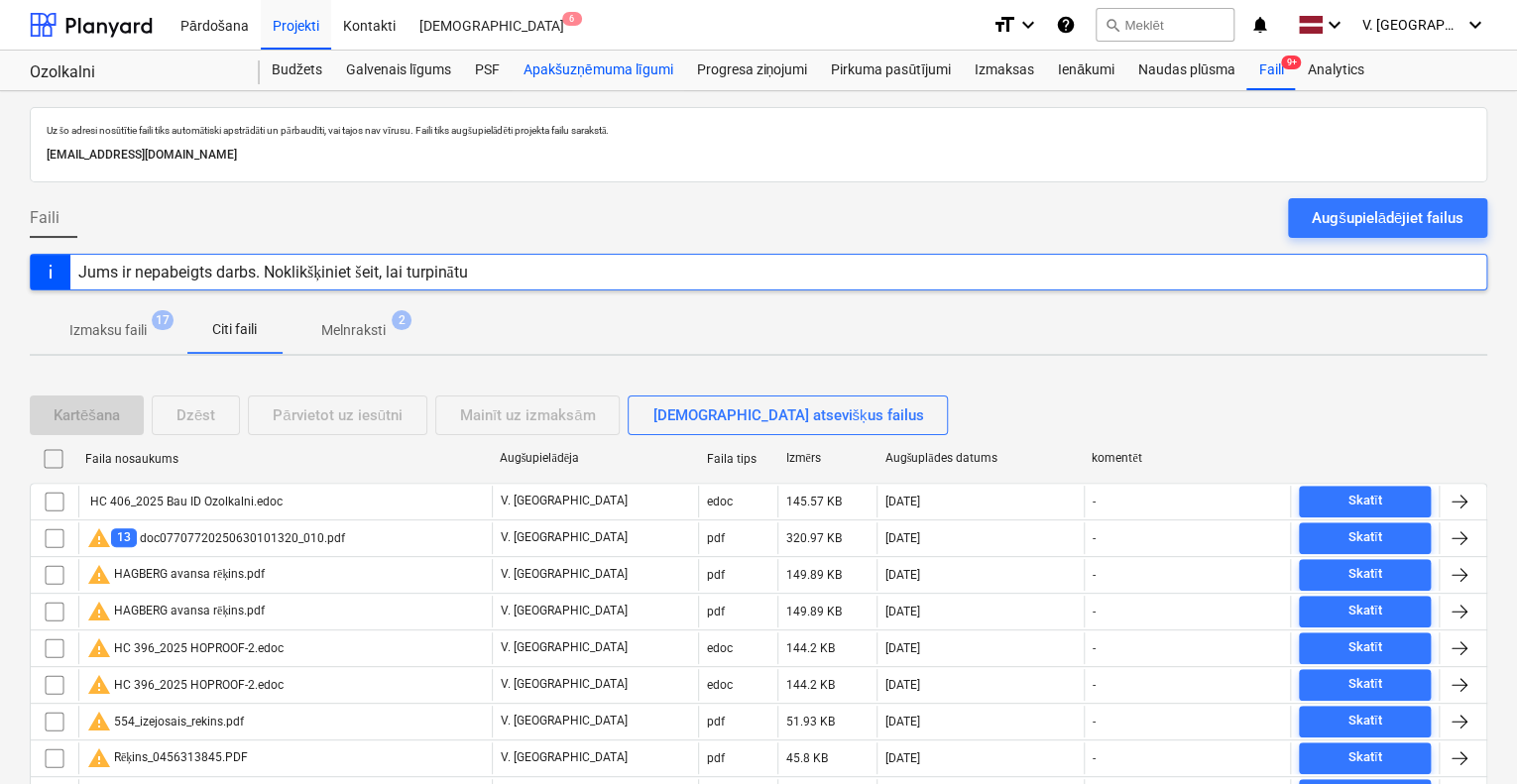 click on "Apakšuzņēmuma līgumi" at bounding box center (598, 70) 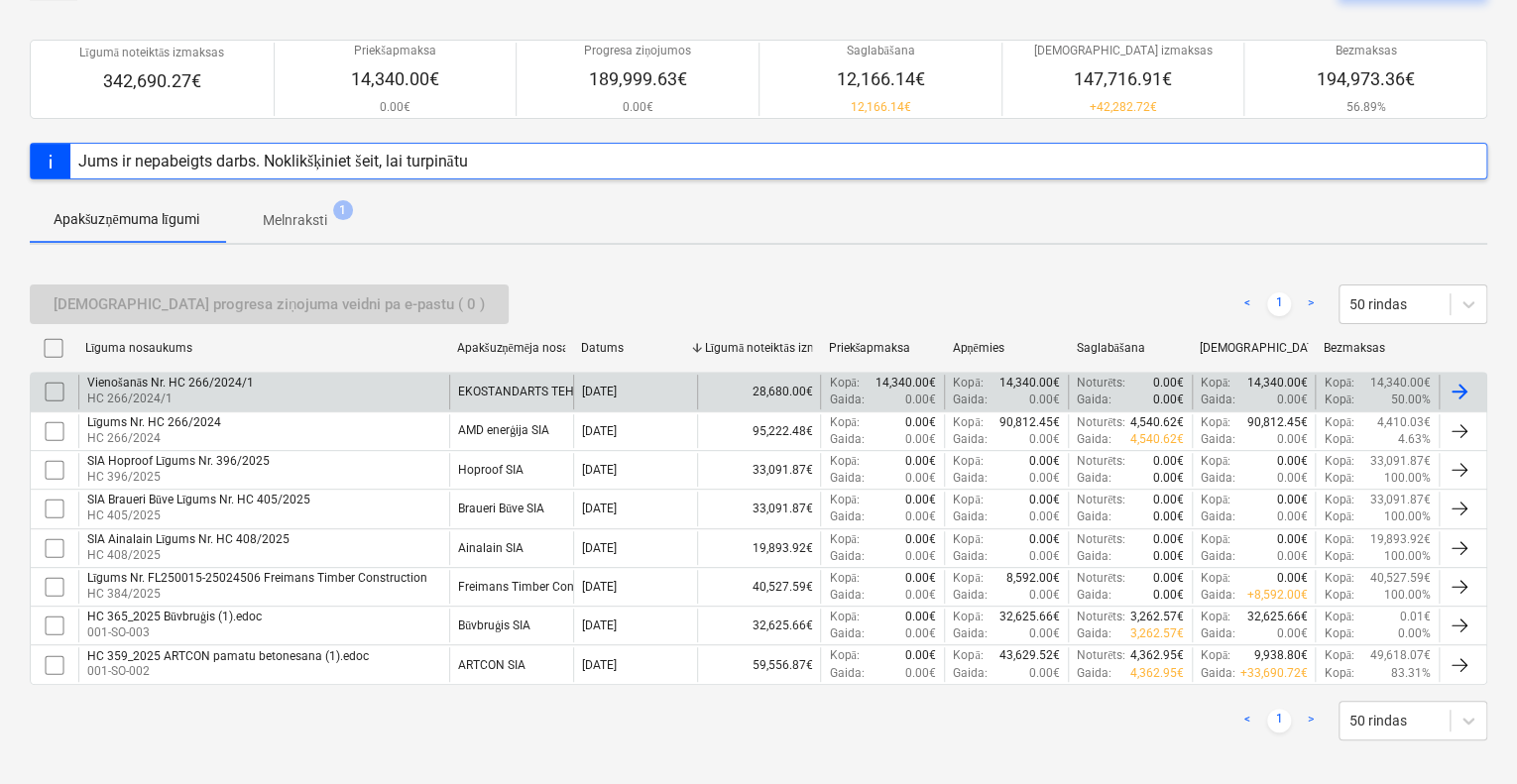 scroll, scrollTop: 155, scrollLeft: 0, axis: vertical 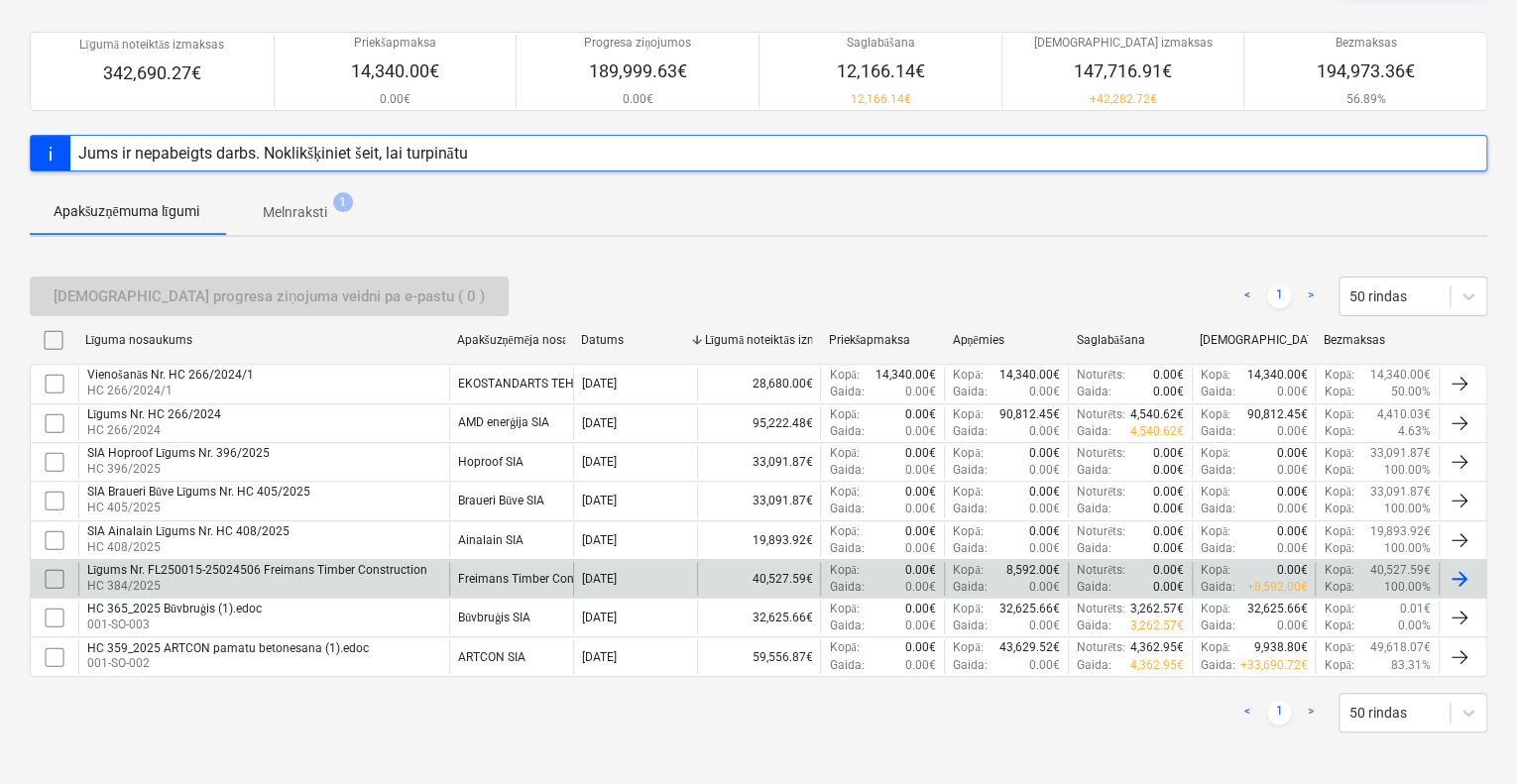 click on "Līgums Nr. FL250015-25024506 Freimans Timber Construction" at bounding box center (257, 570) 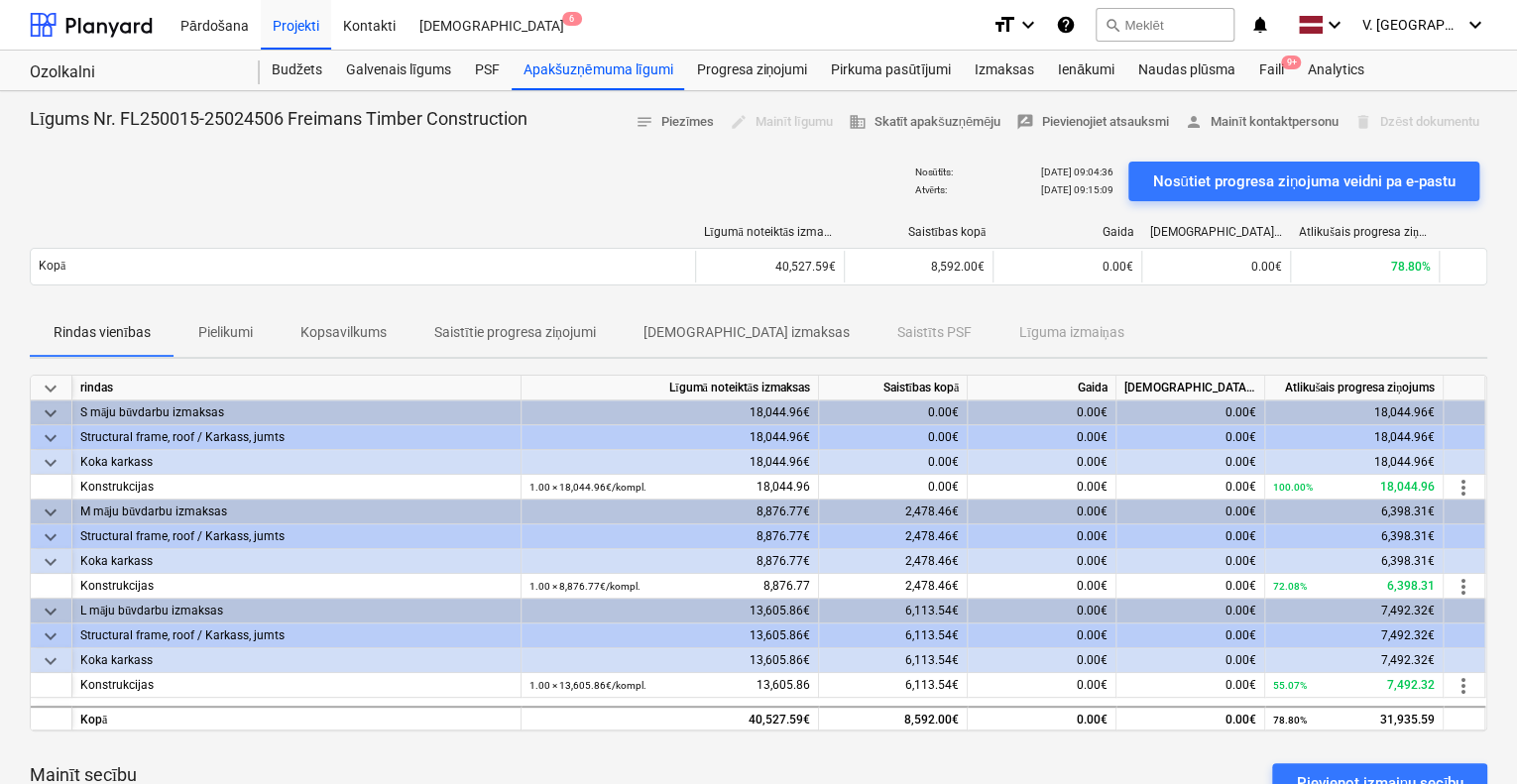 click on "Pielikumi" at bounding box center [225, 332] 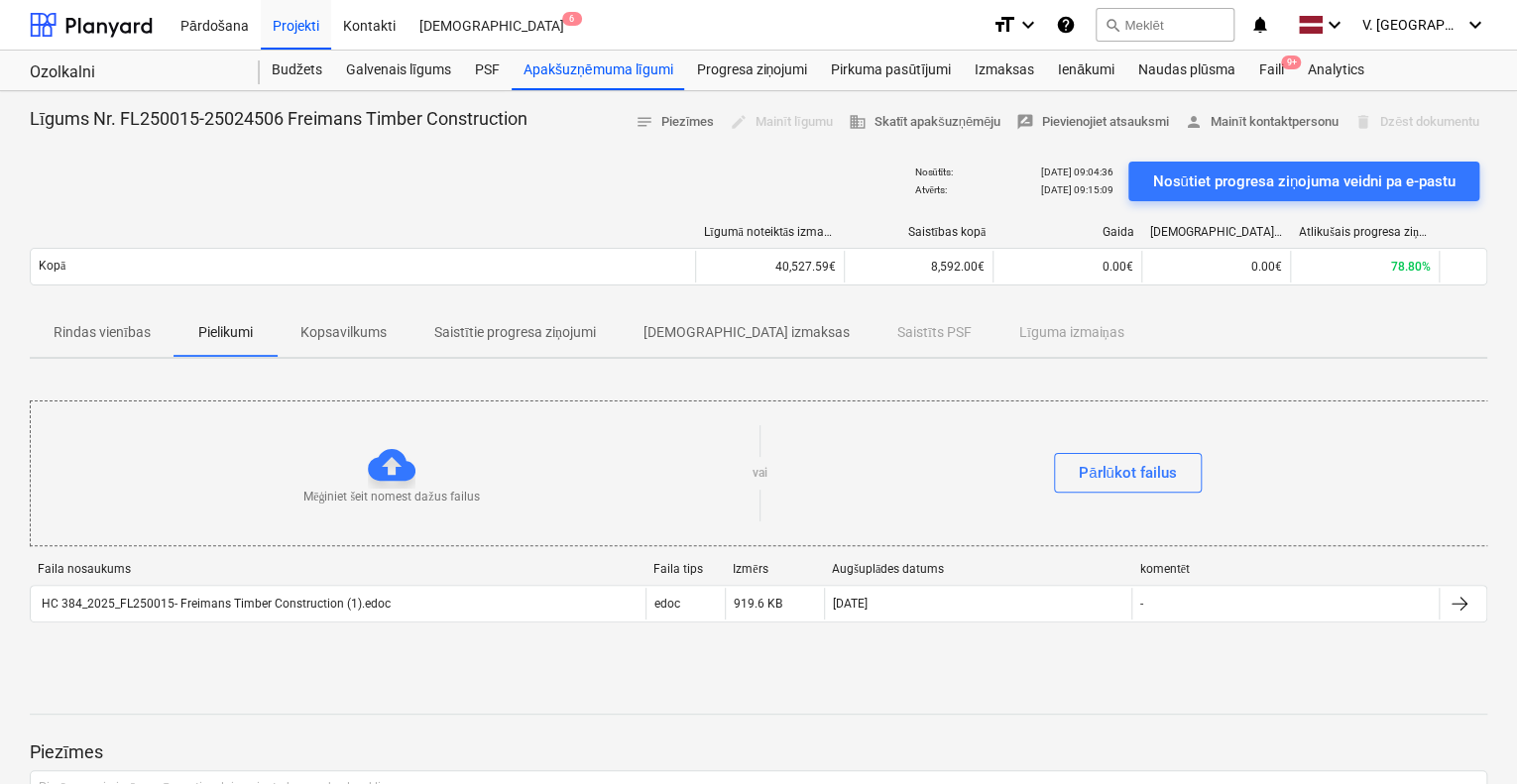 click on "Kopsavilkums" at bounding box center (343, 332) 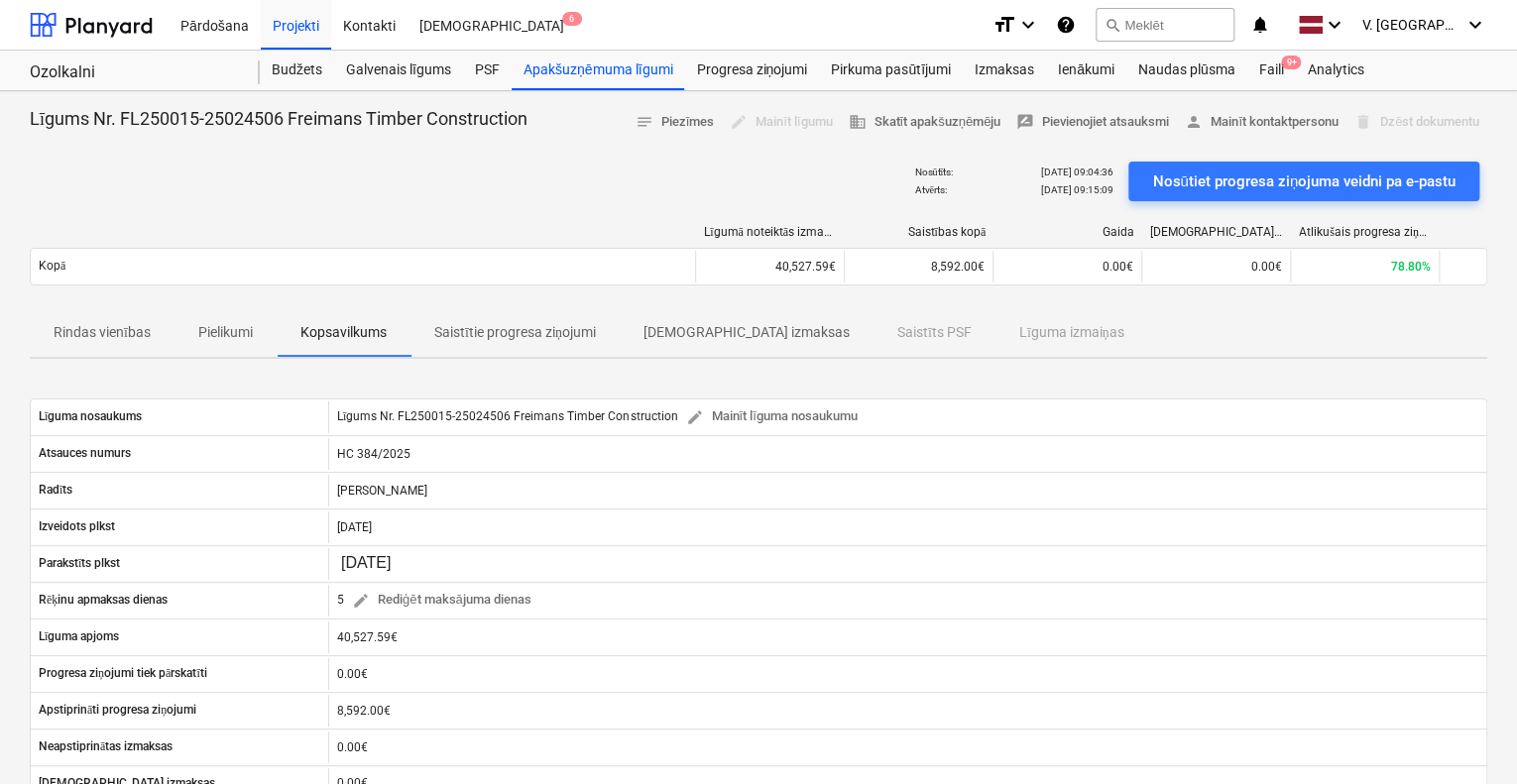 click on "Saistītie progresa ziņojumi" at bounding box center (515, 332) 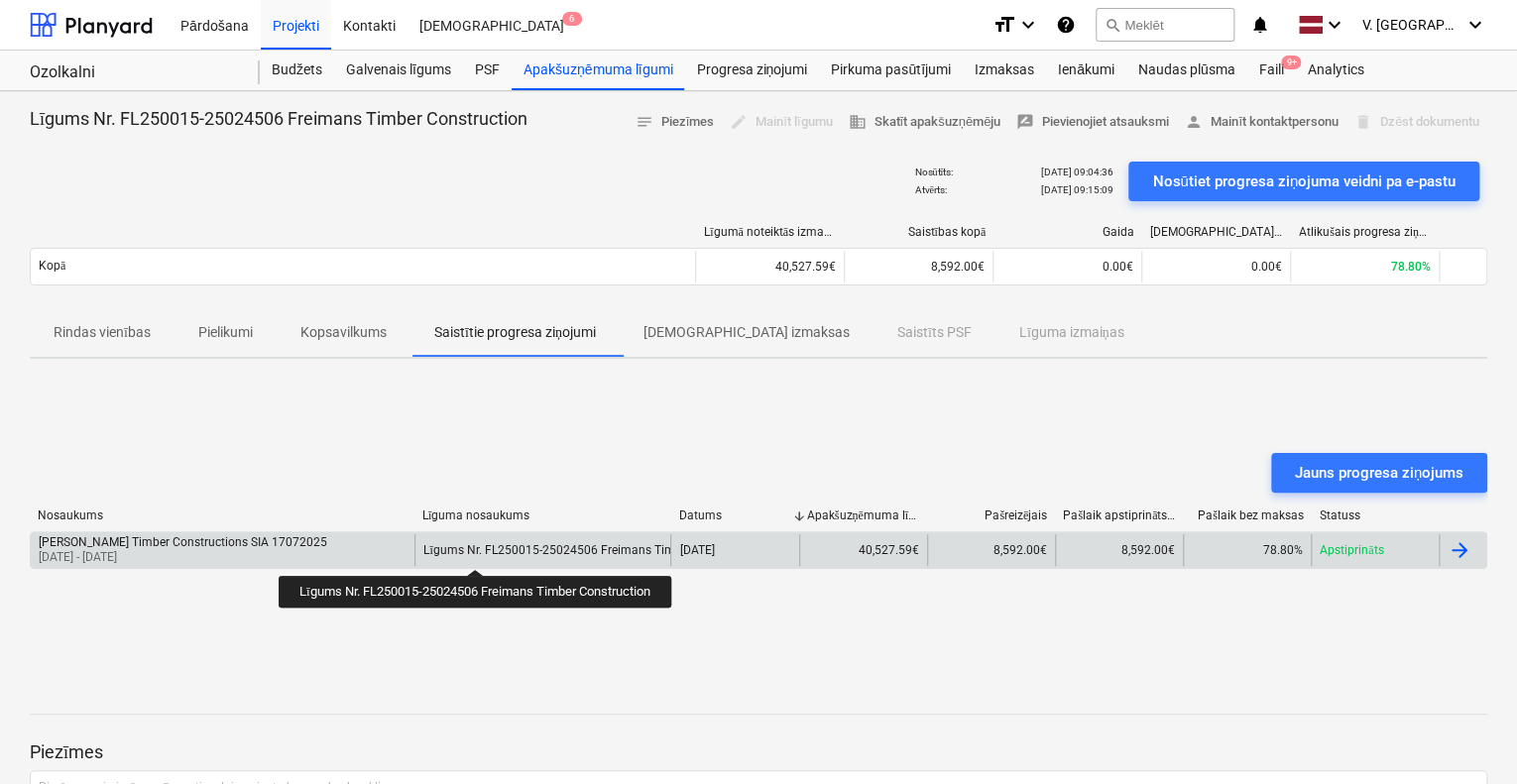 click on "Līgums Nr. FL250015-25024506 Freimans Timber Construction" at bounding box center (593, 550) 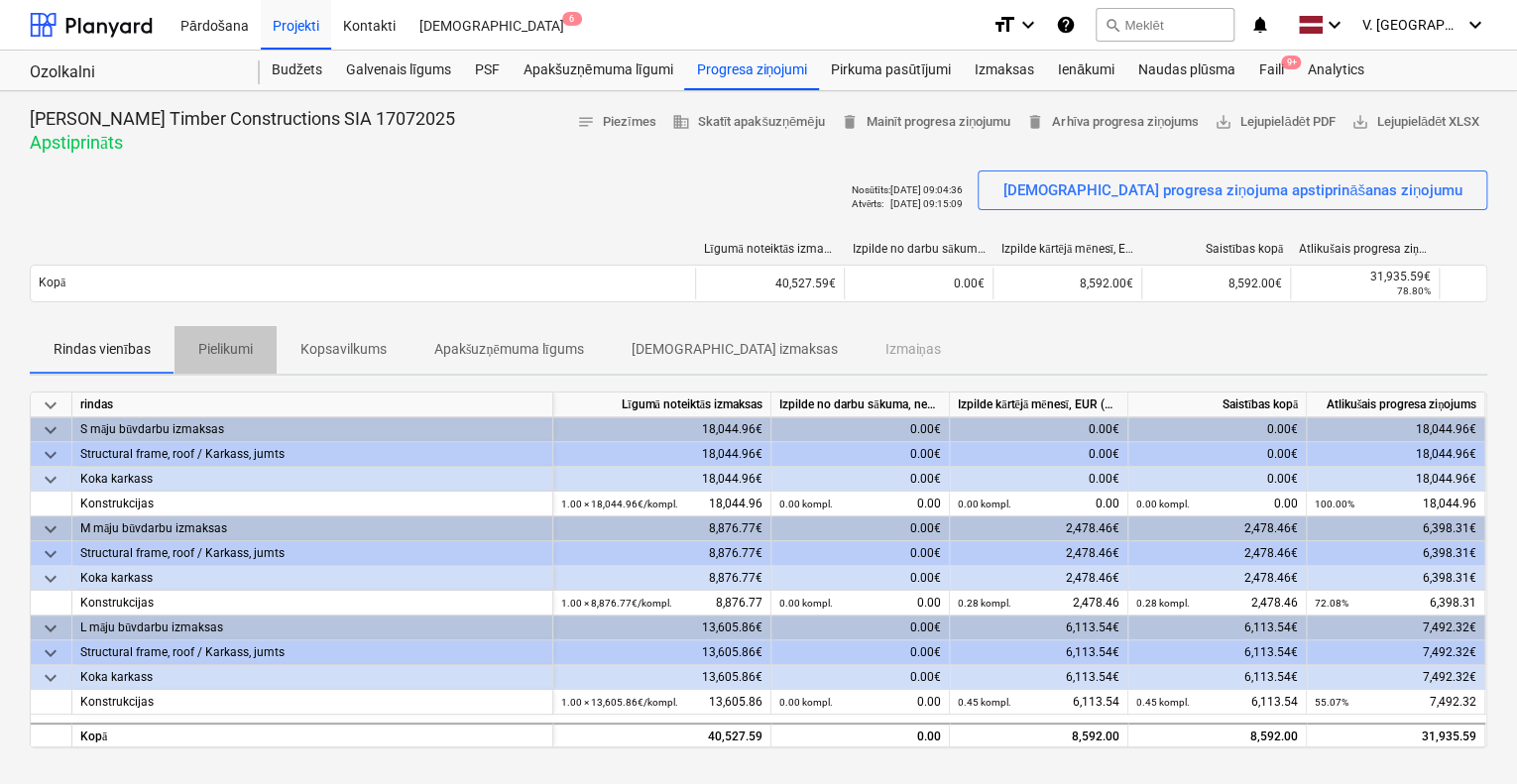 click on "Pielikumi" at bounding box center (225, 349) 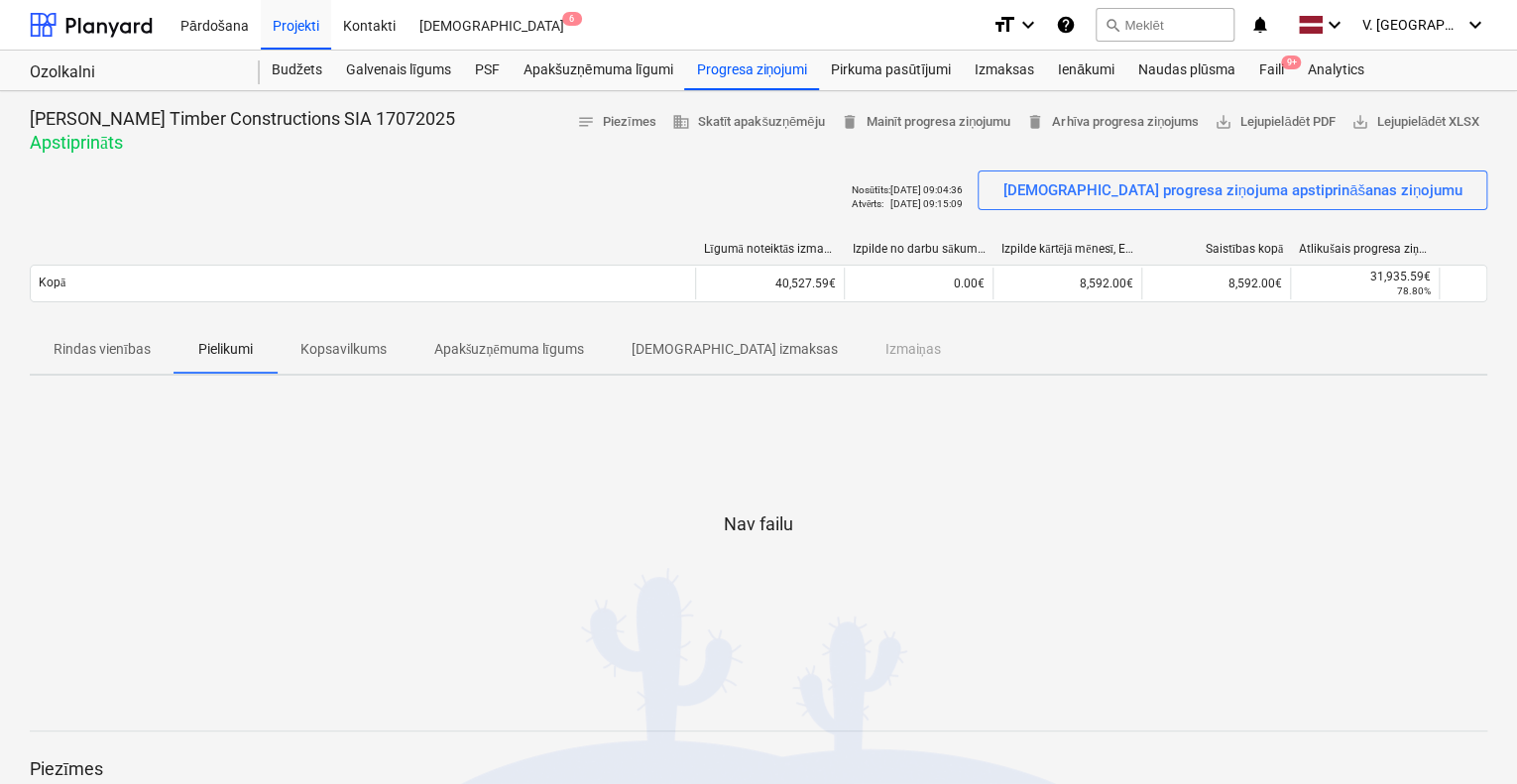 click on "Kopsavilkums" at bounding box center [343, 349] 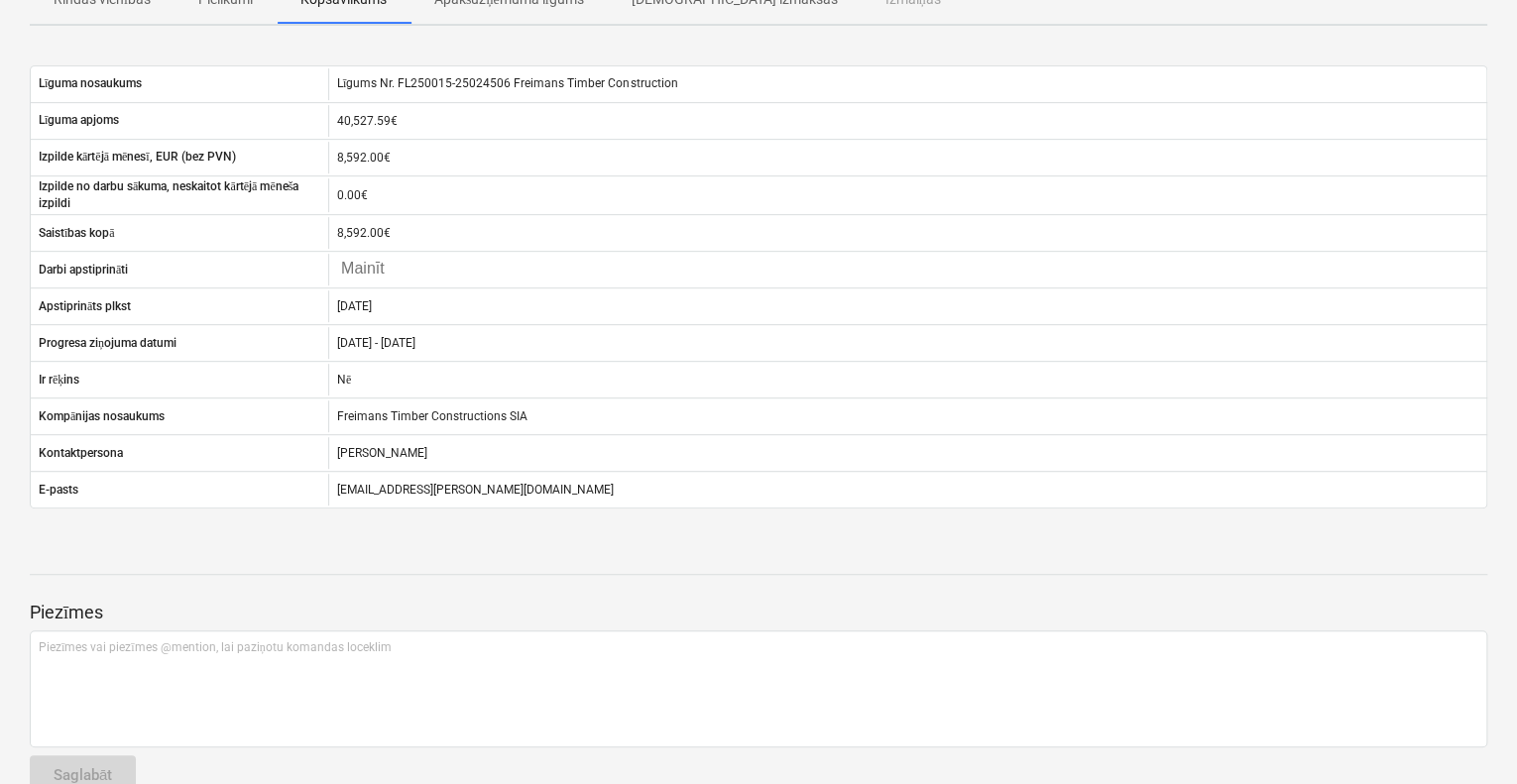 scroll, scrollTop: 0, scrollLeft: 0, axis: both 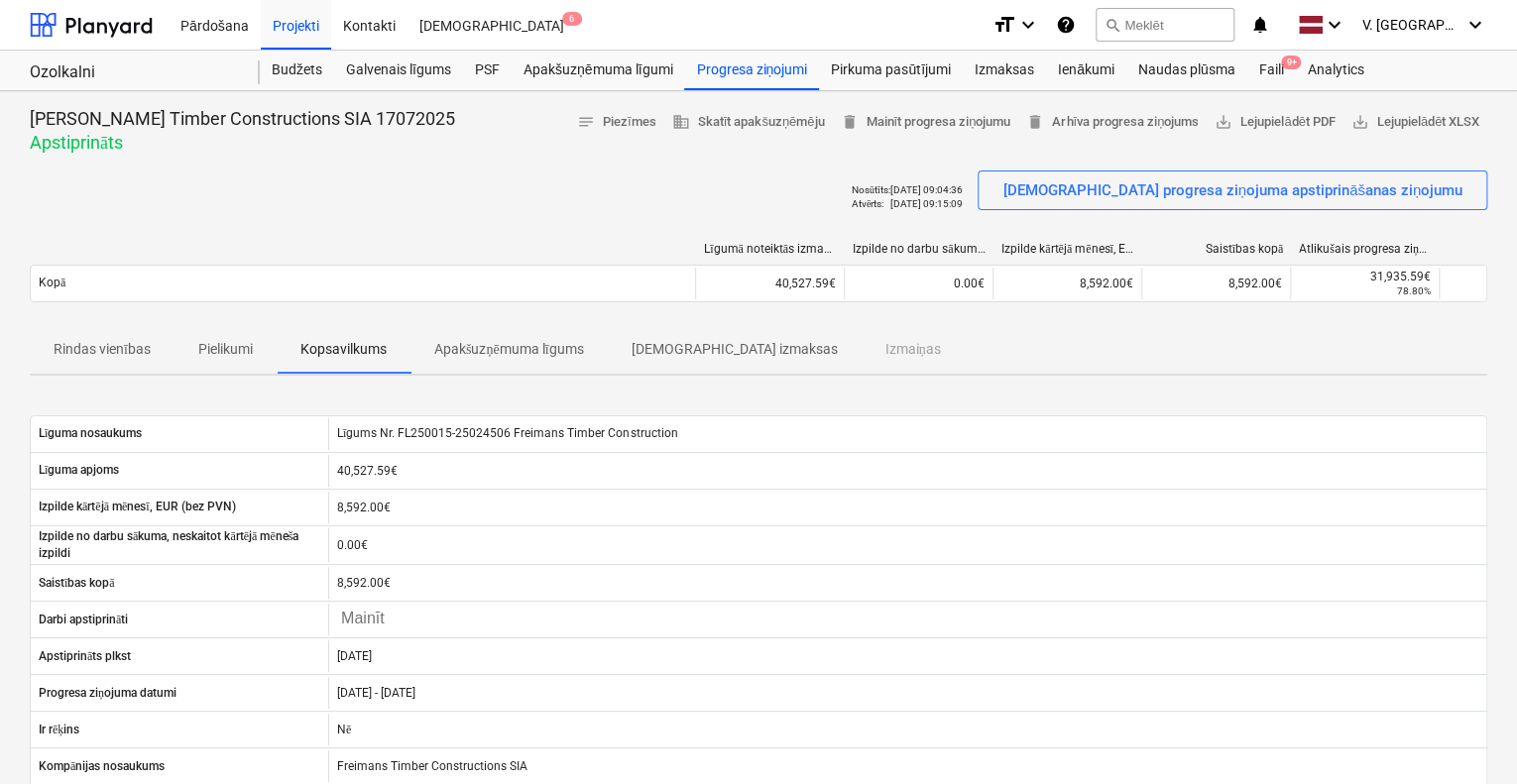 click on "Apakšuzņēmuma līgums" at bounding box center (509, 349) 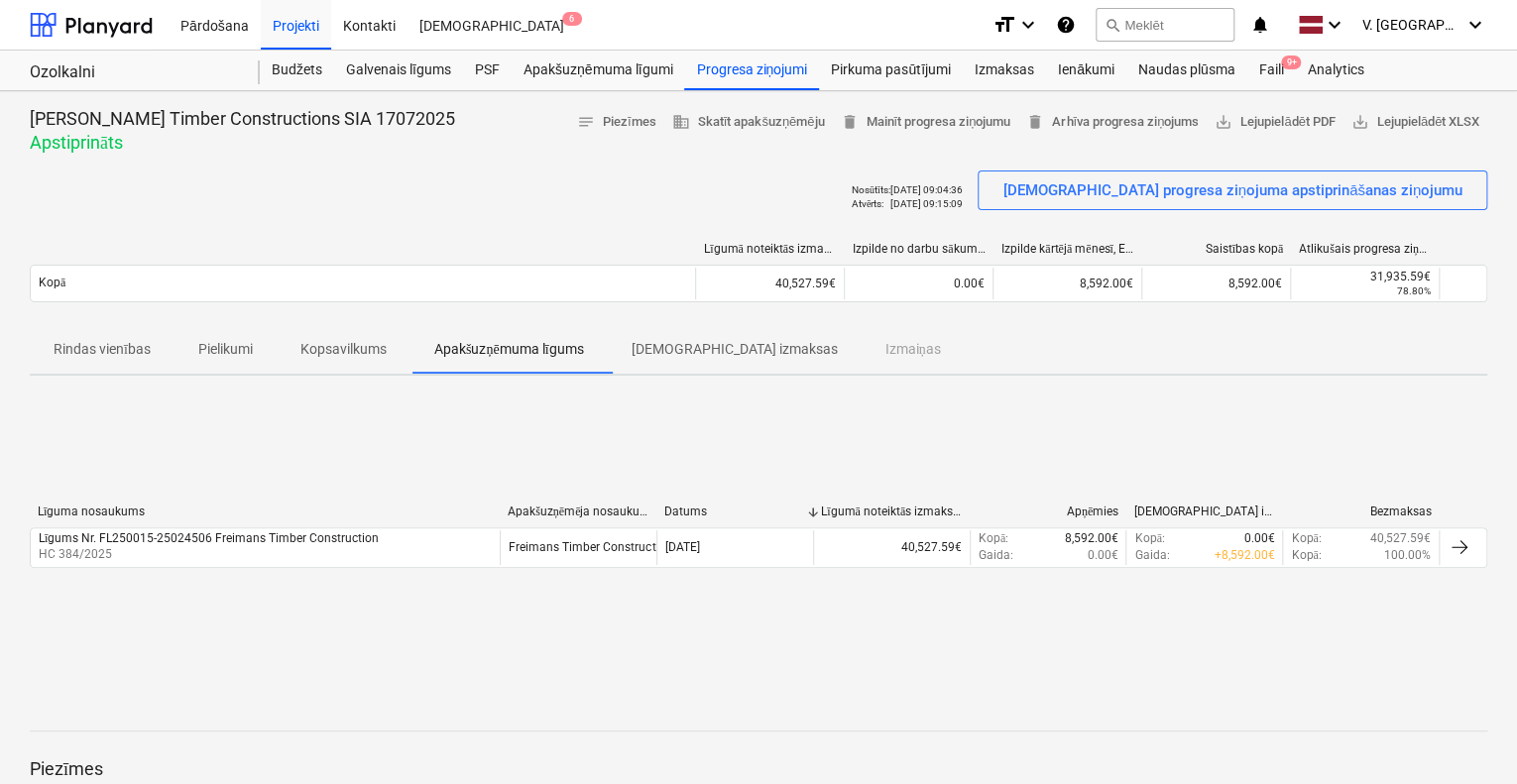 click on "[DEMOGRAPHIC_DATA] izmaksas" at bounding box center [734, 349] 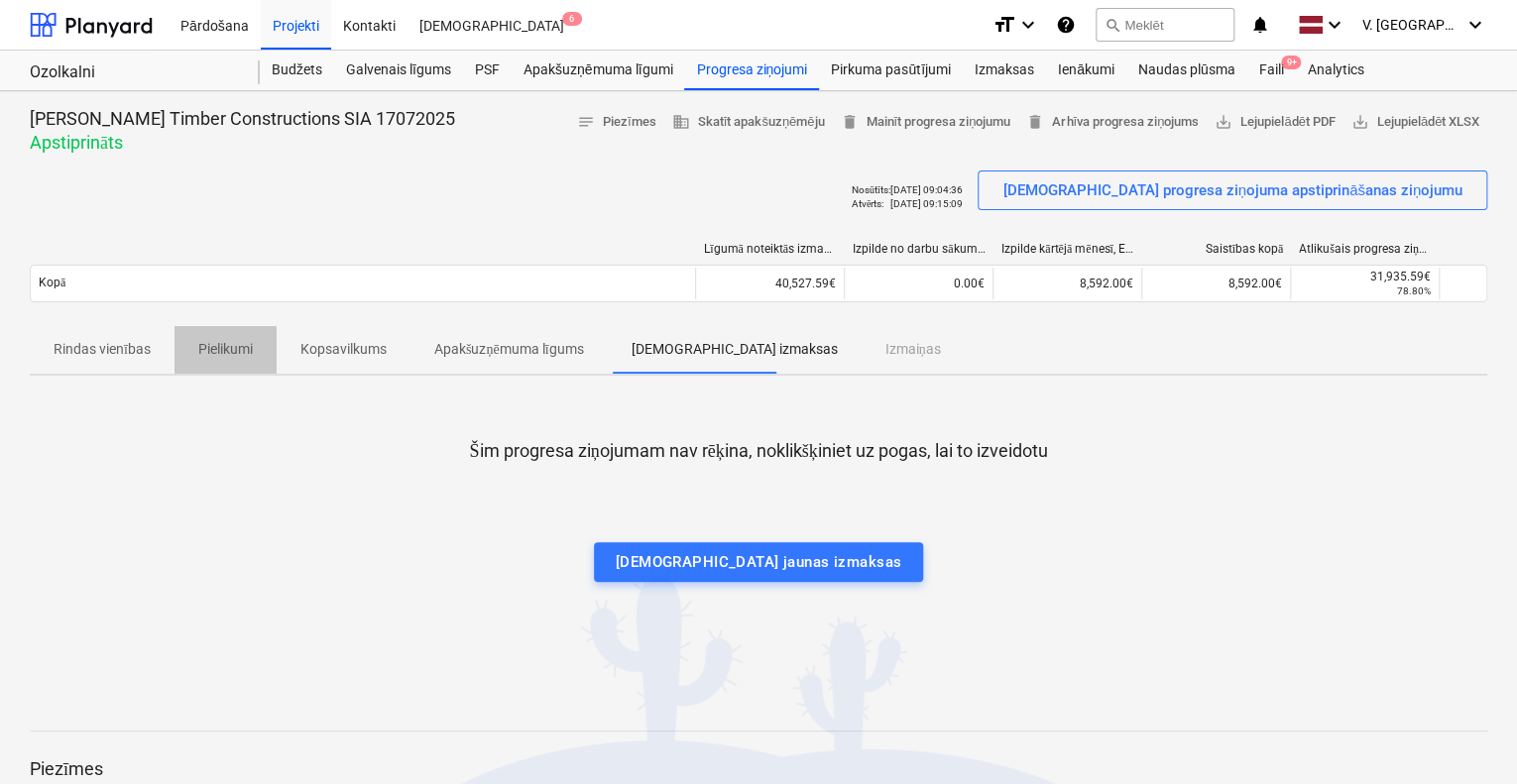 click on "Pielikumi" at bounding box center [225, 349] 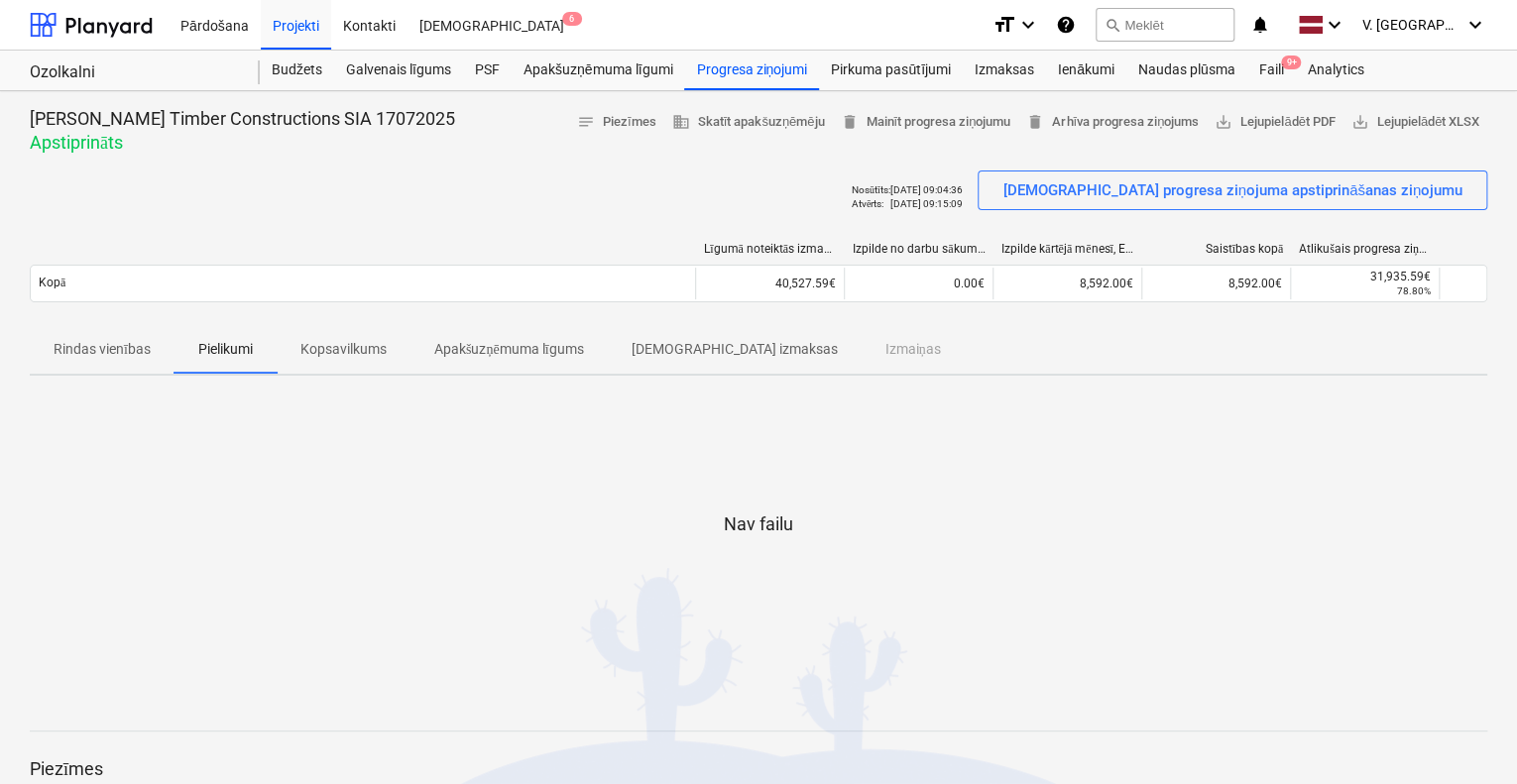 click on "Rindas vienības" at bounding box center [102, 349] 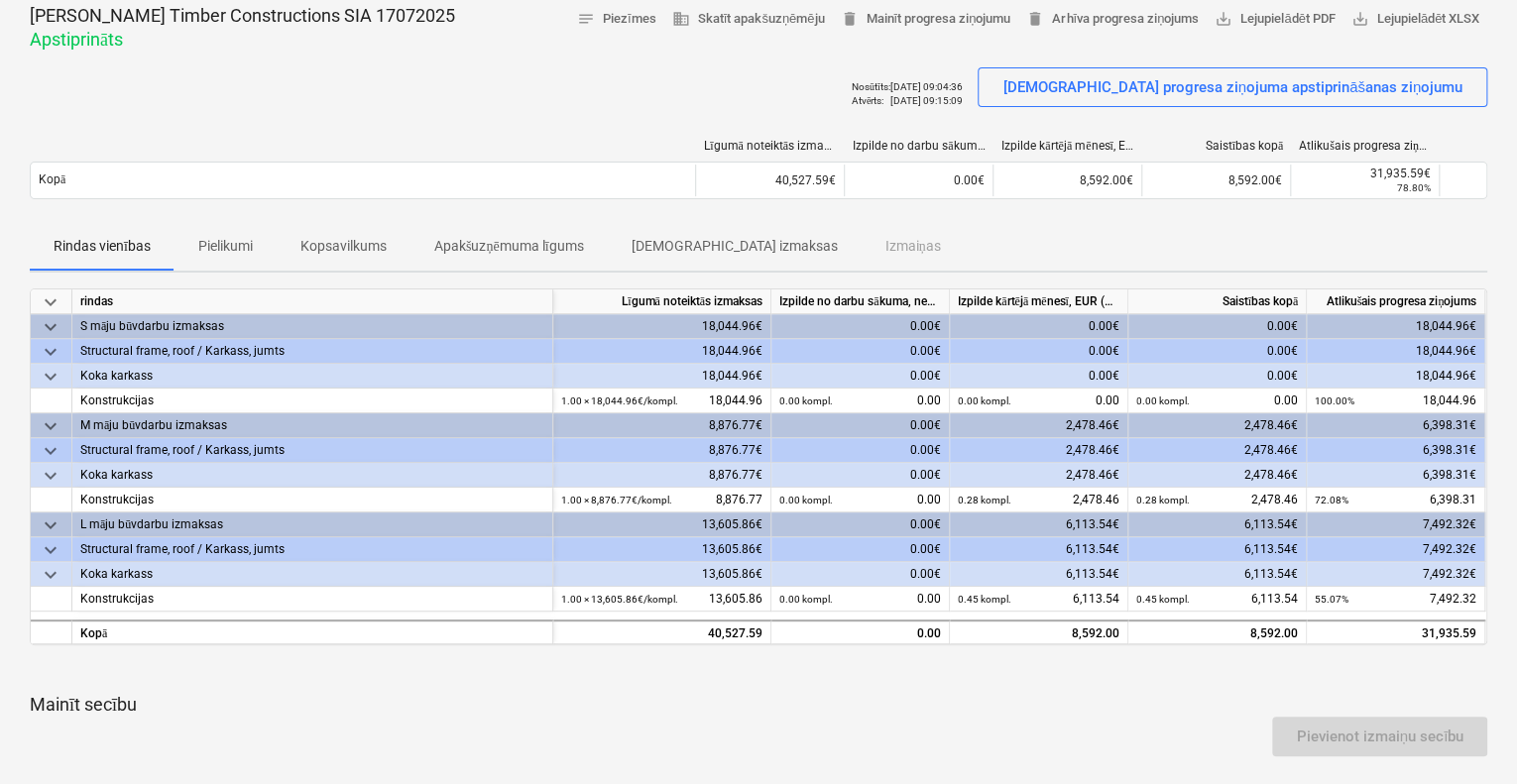 scroll, scrollTop: 99, scrollLeft: 0, axis: vertical 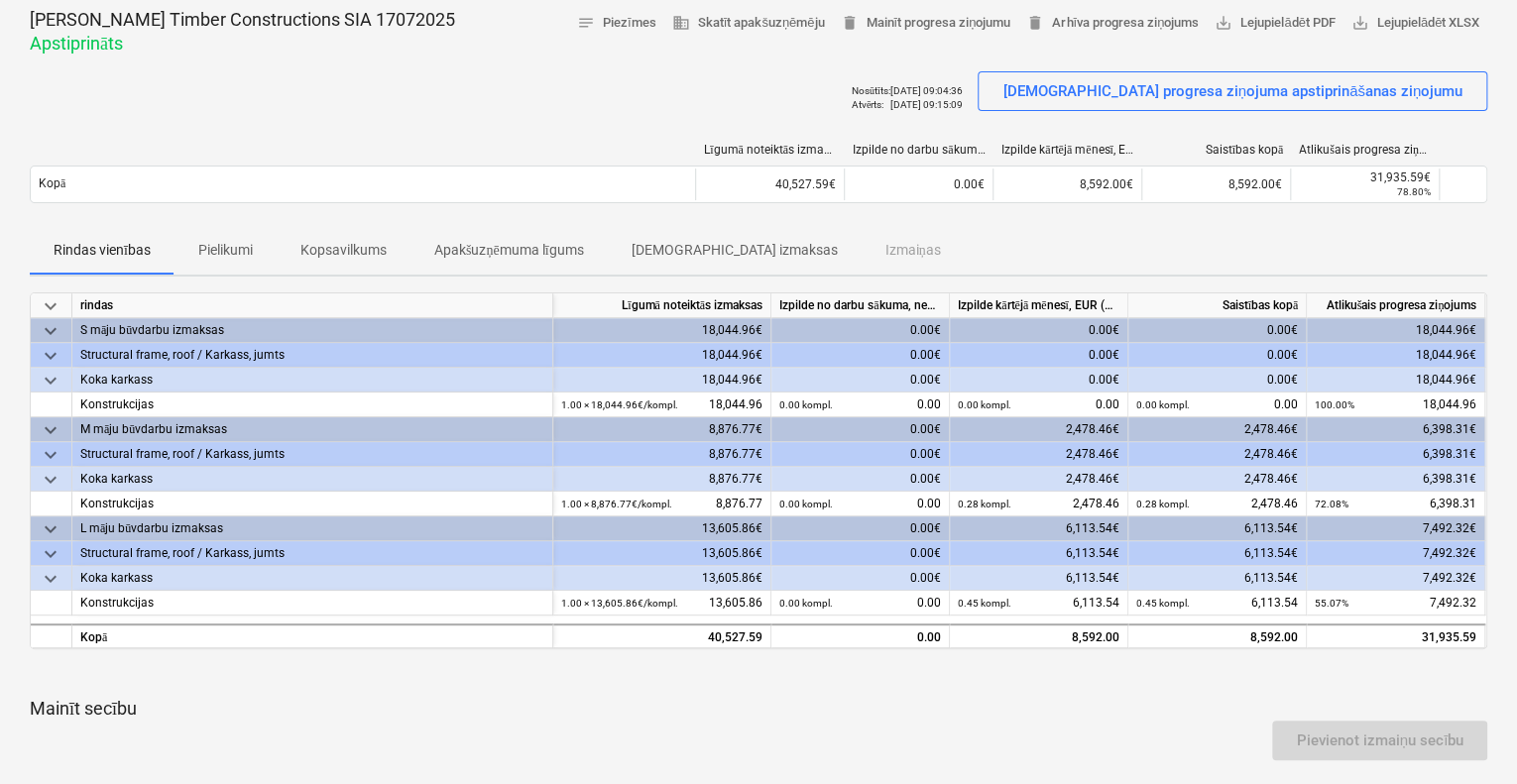 click on "Pielikumi" at bounding box center (225, 250) 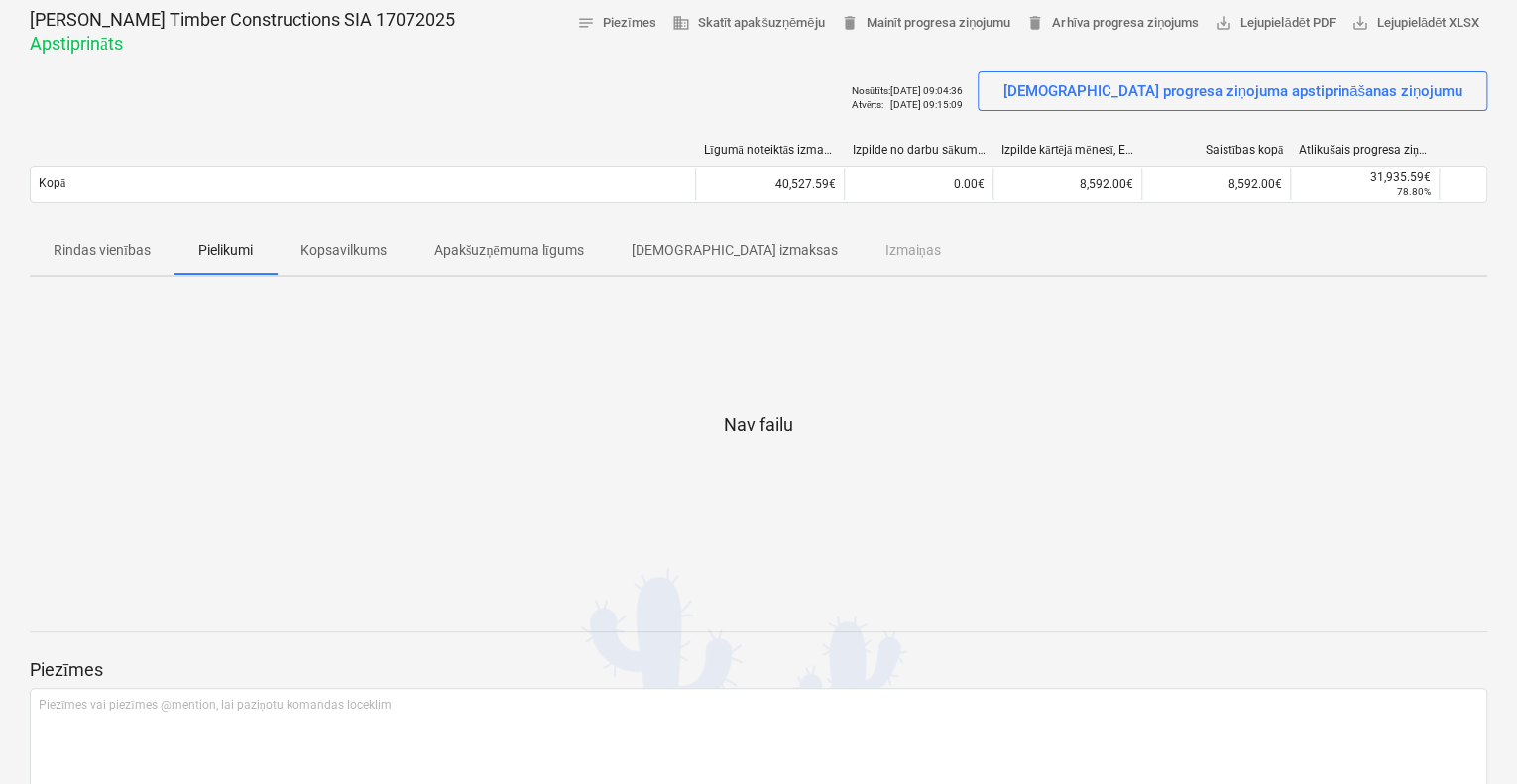 click on "Kopsavilkums" at bounding box center (343, 250) 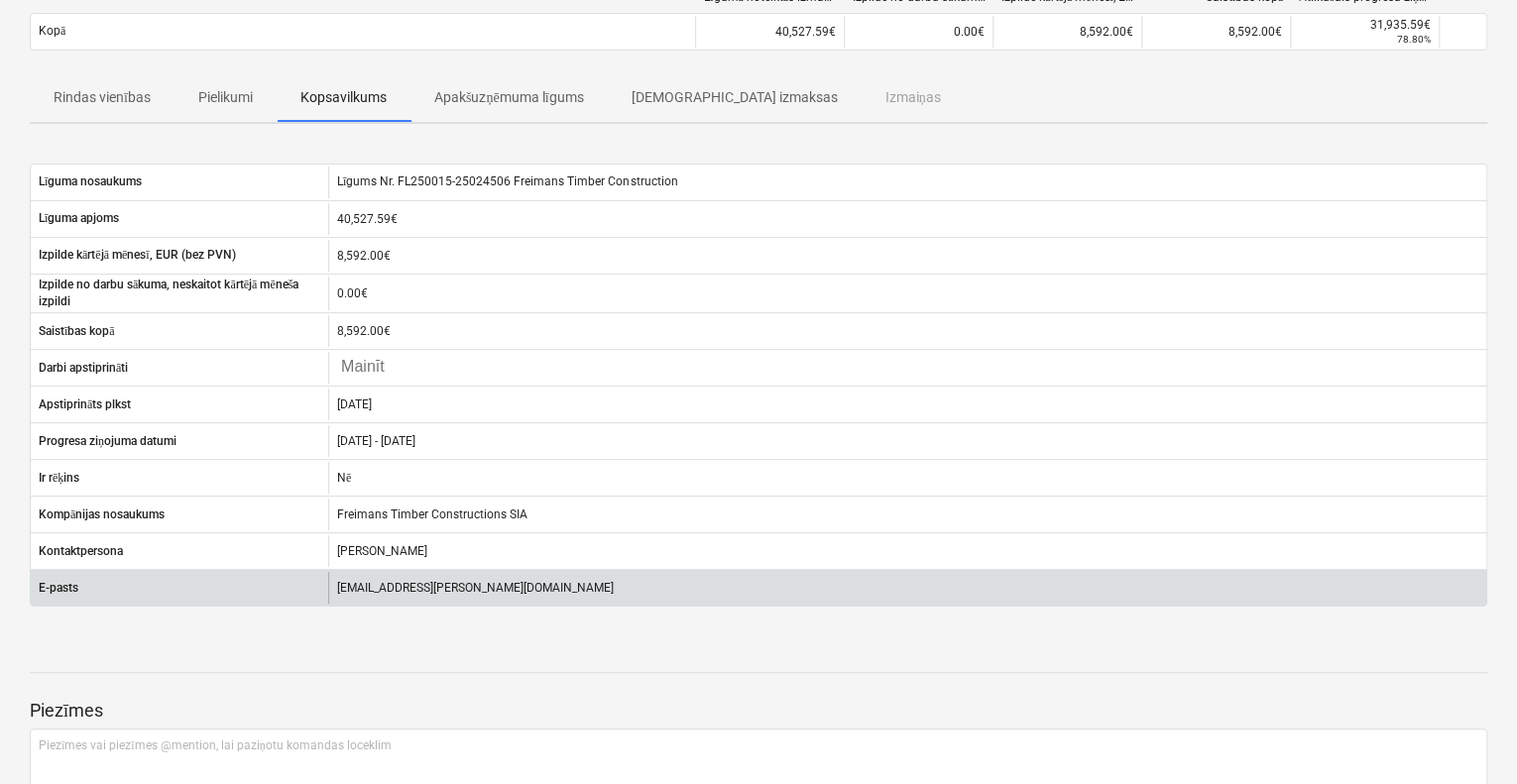 scroll, scrollTop: 90, scrollLeft: 0, axis: vertical 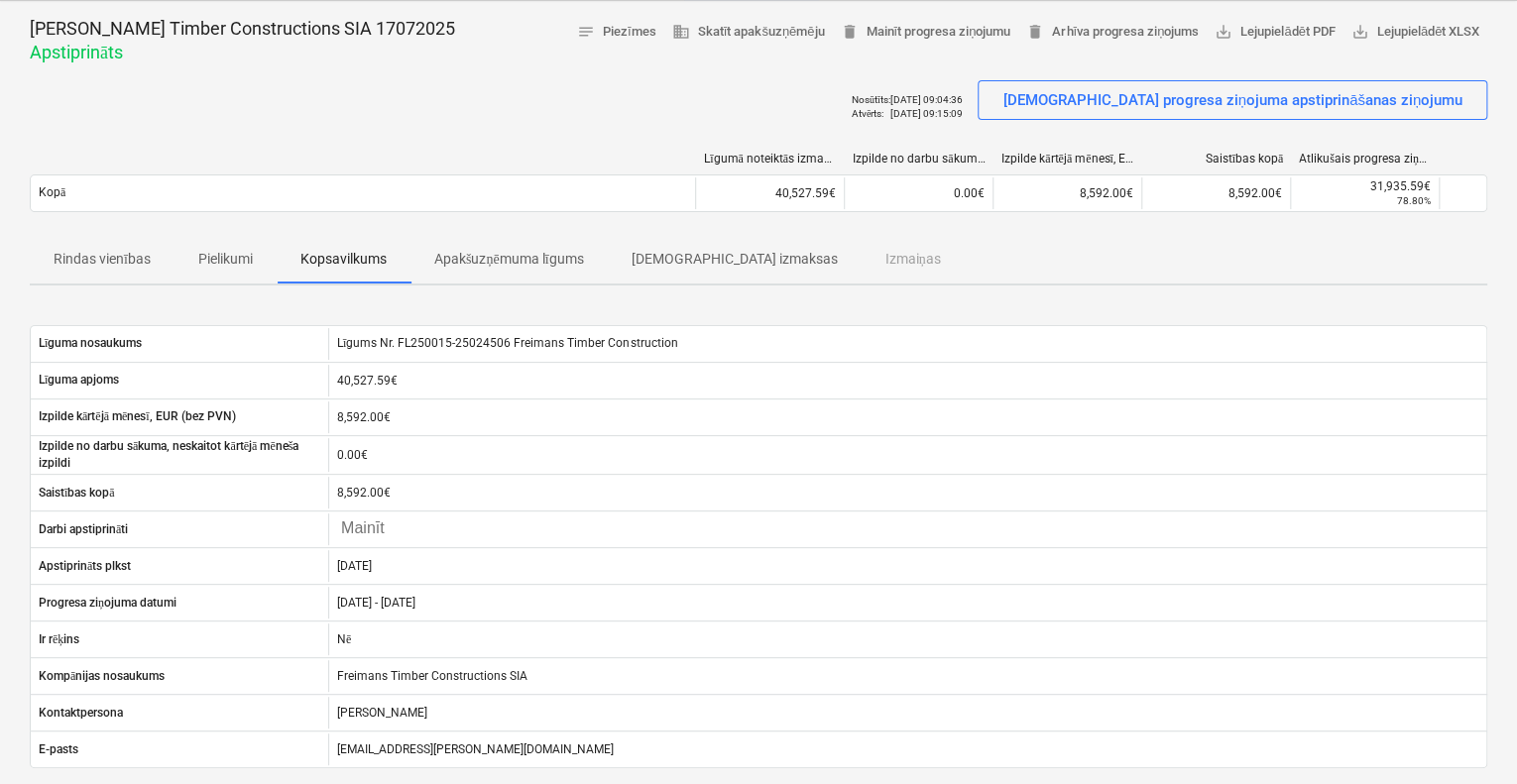 click on "Apakšuzņēmuma līgums" at bounding box center (509, 259) 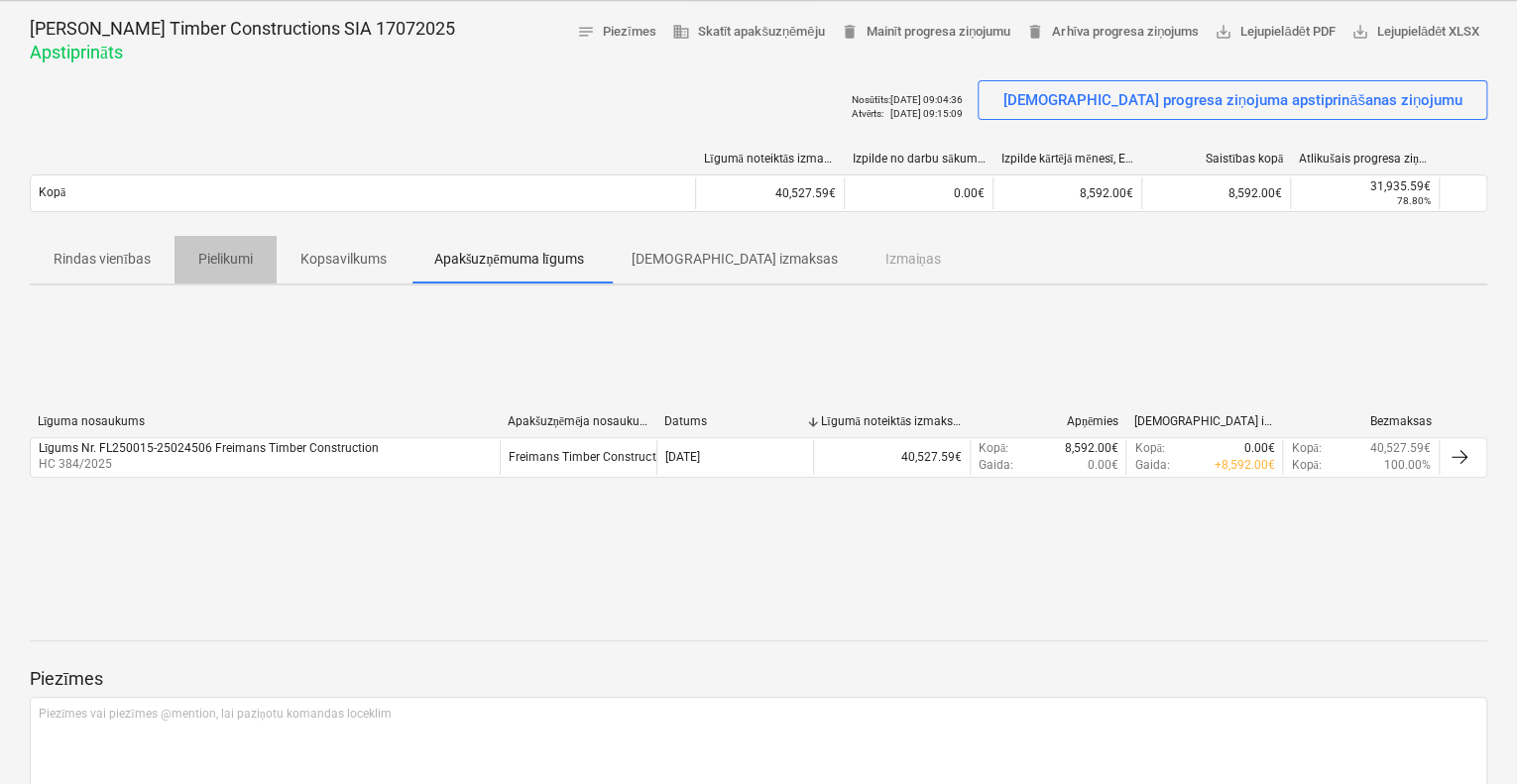click on "Pielikumi" at bounding box center (225, 259) 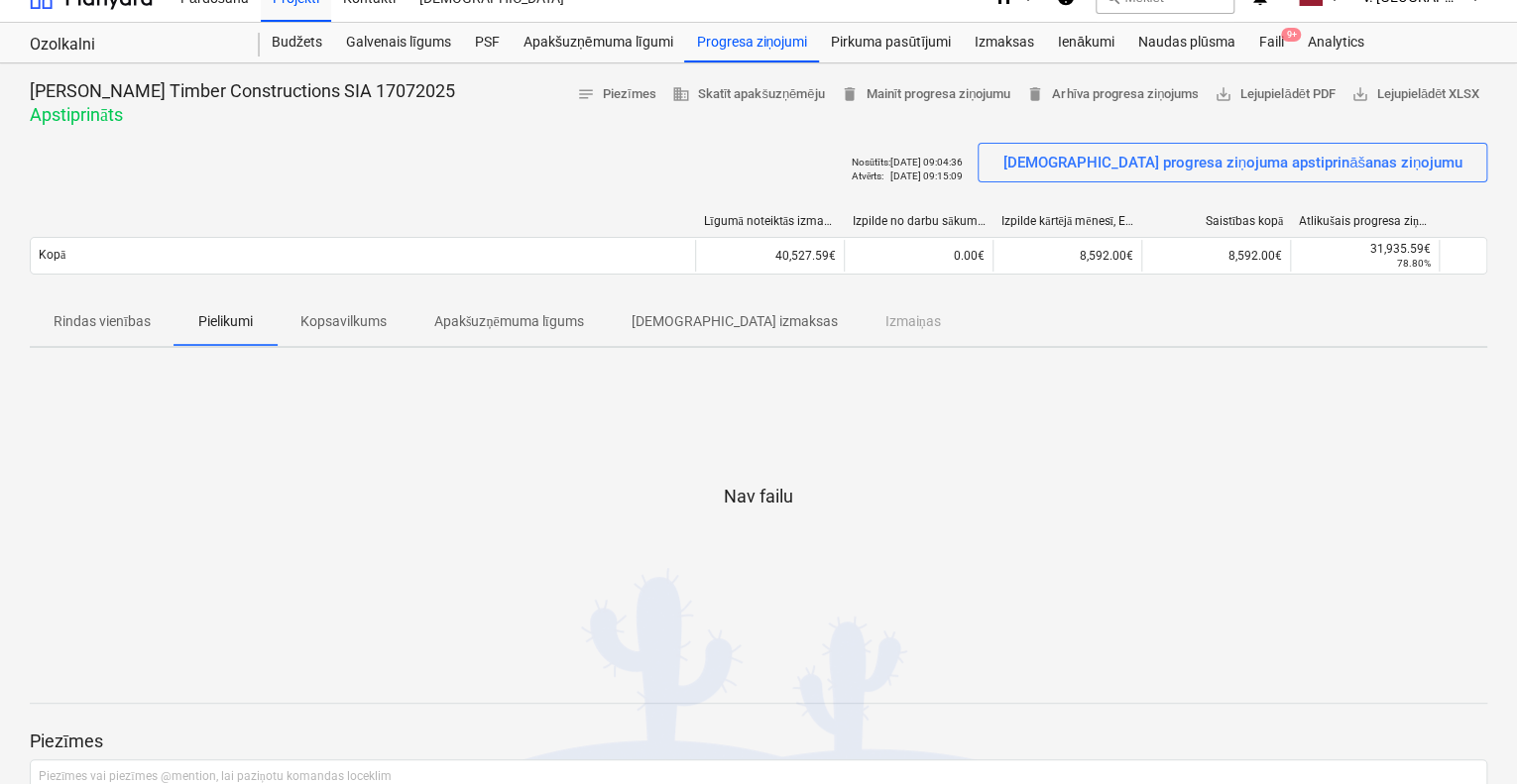 scroll, scrollTop: 0, scrollLeft: 0, axis: both 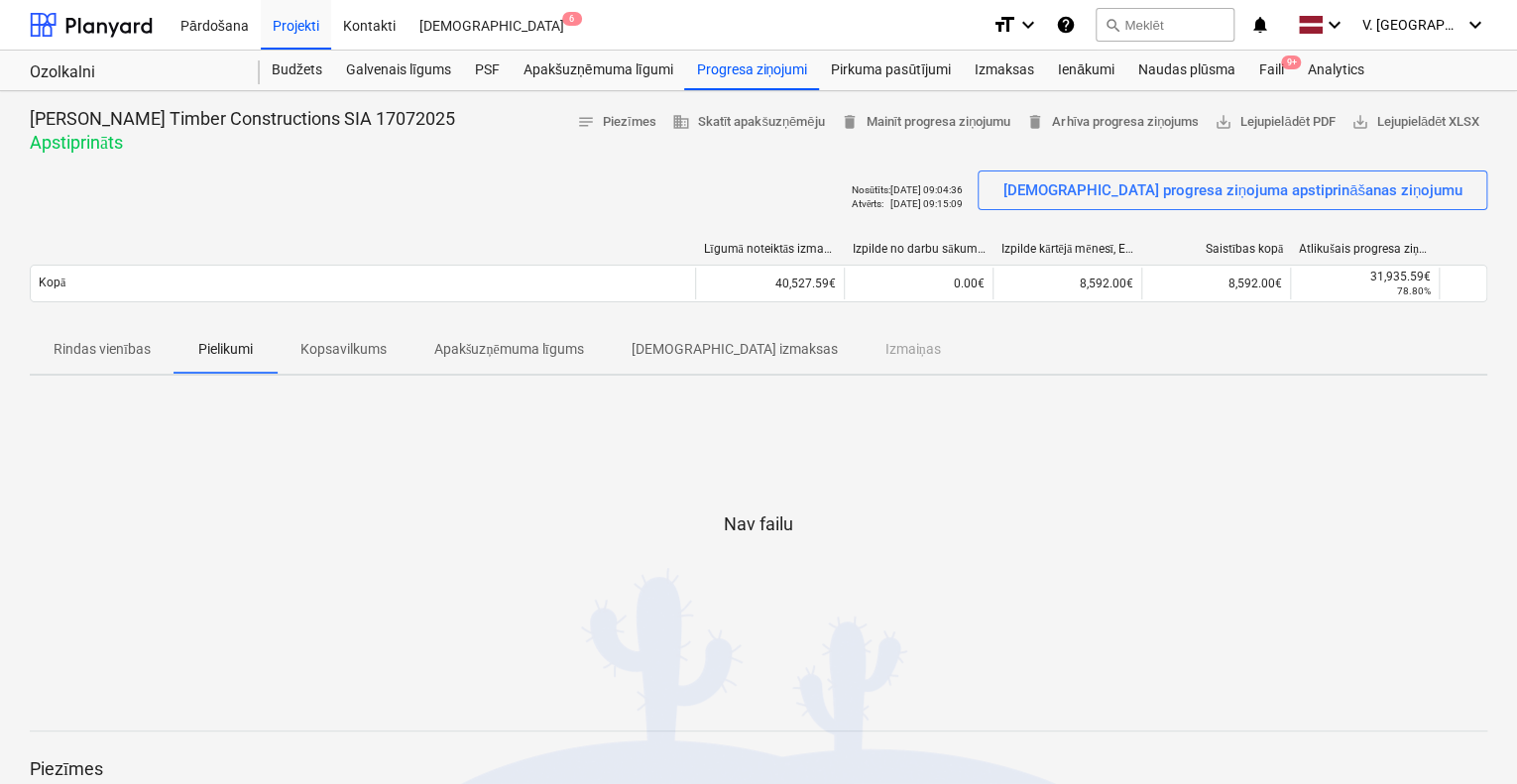 click on "[DEMOGRAPHIC_DATA] izmaksas" at bounding box center [734, 349] 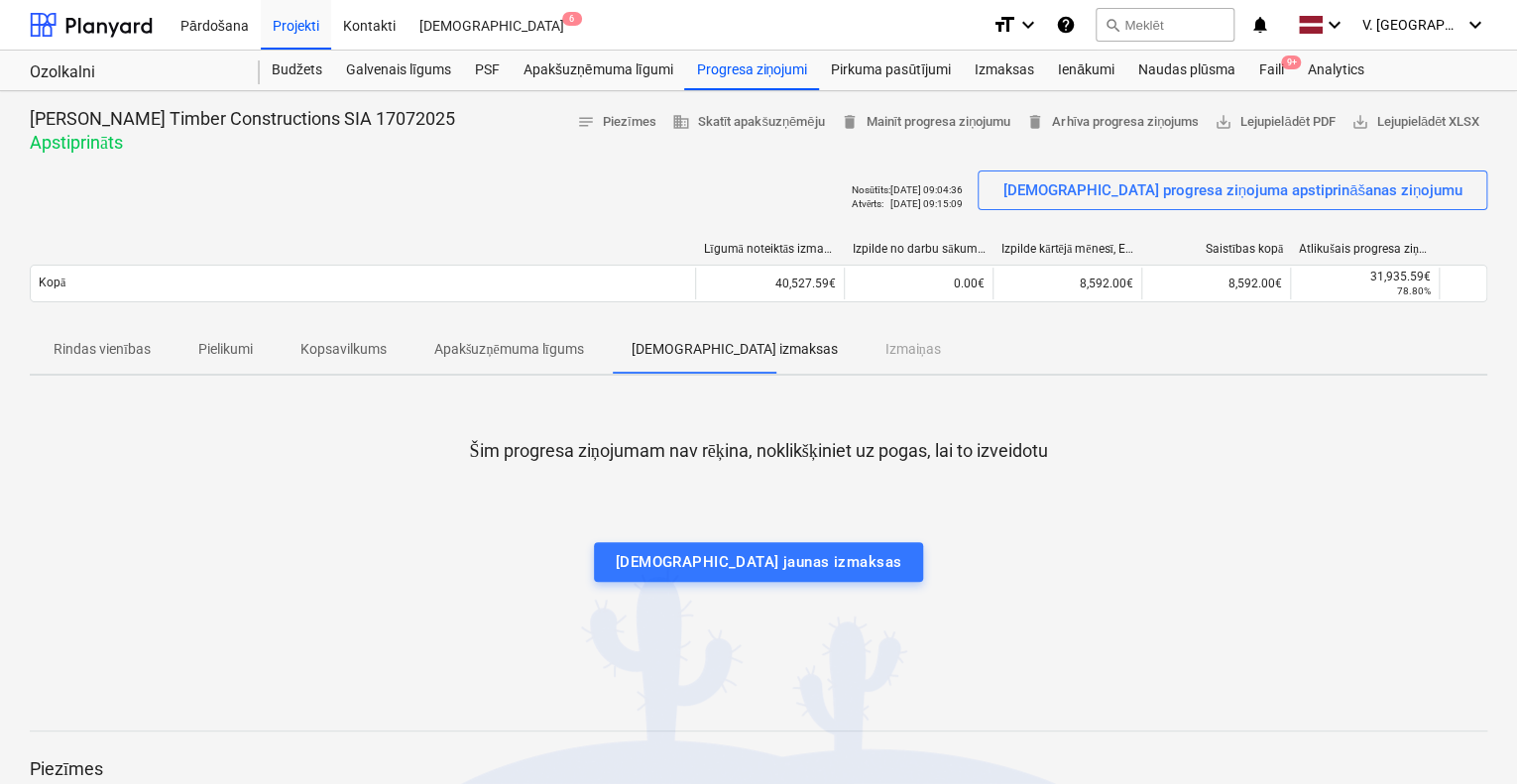 click on "Rindas vienības" at bounding box center (102, 349) 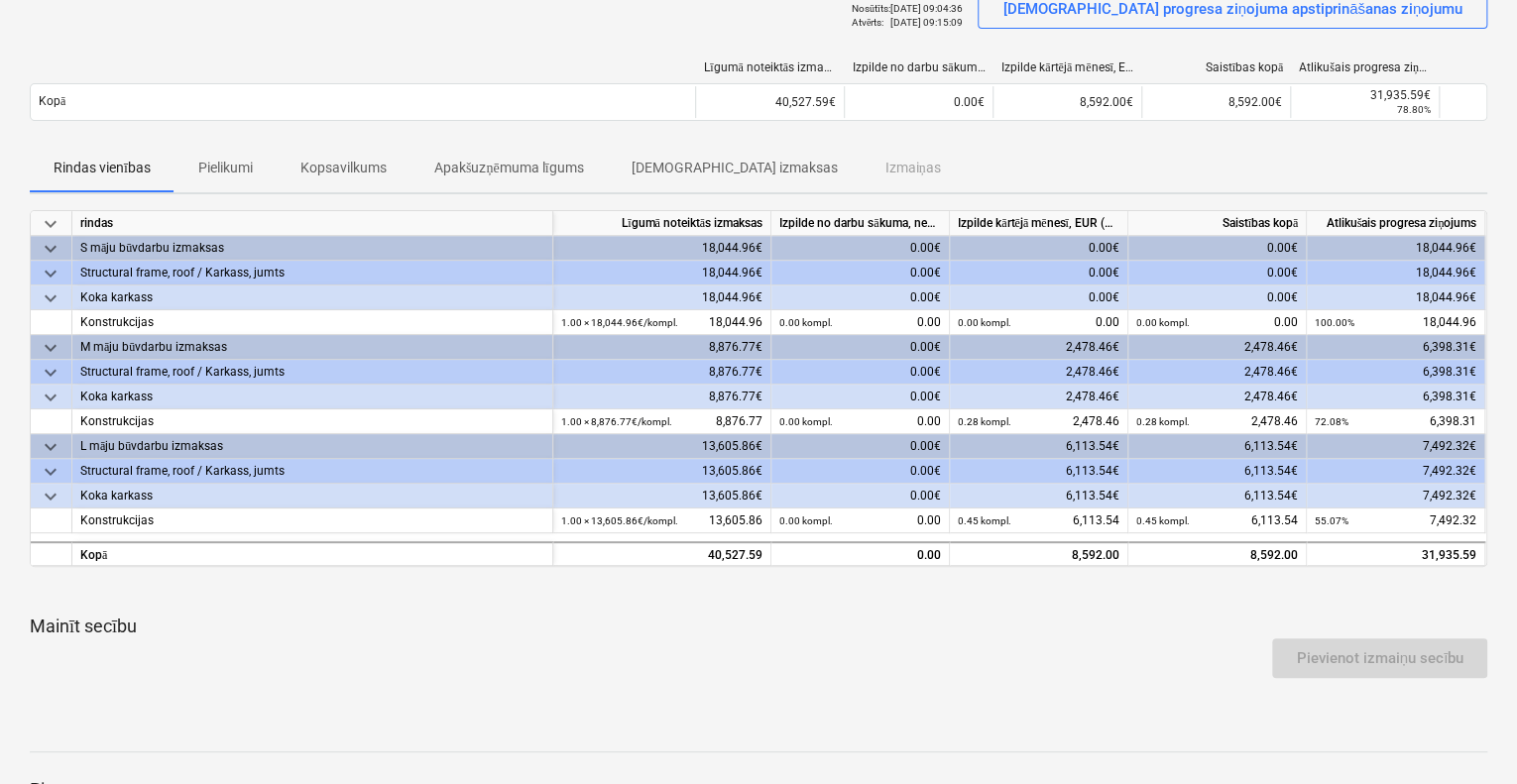 scroll, scrollTop: 99, scrollLeft: 0, axis: vertical 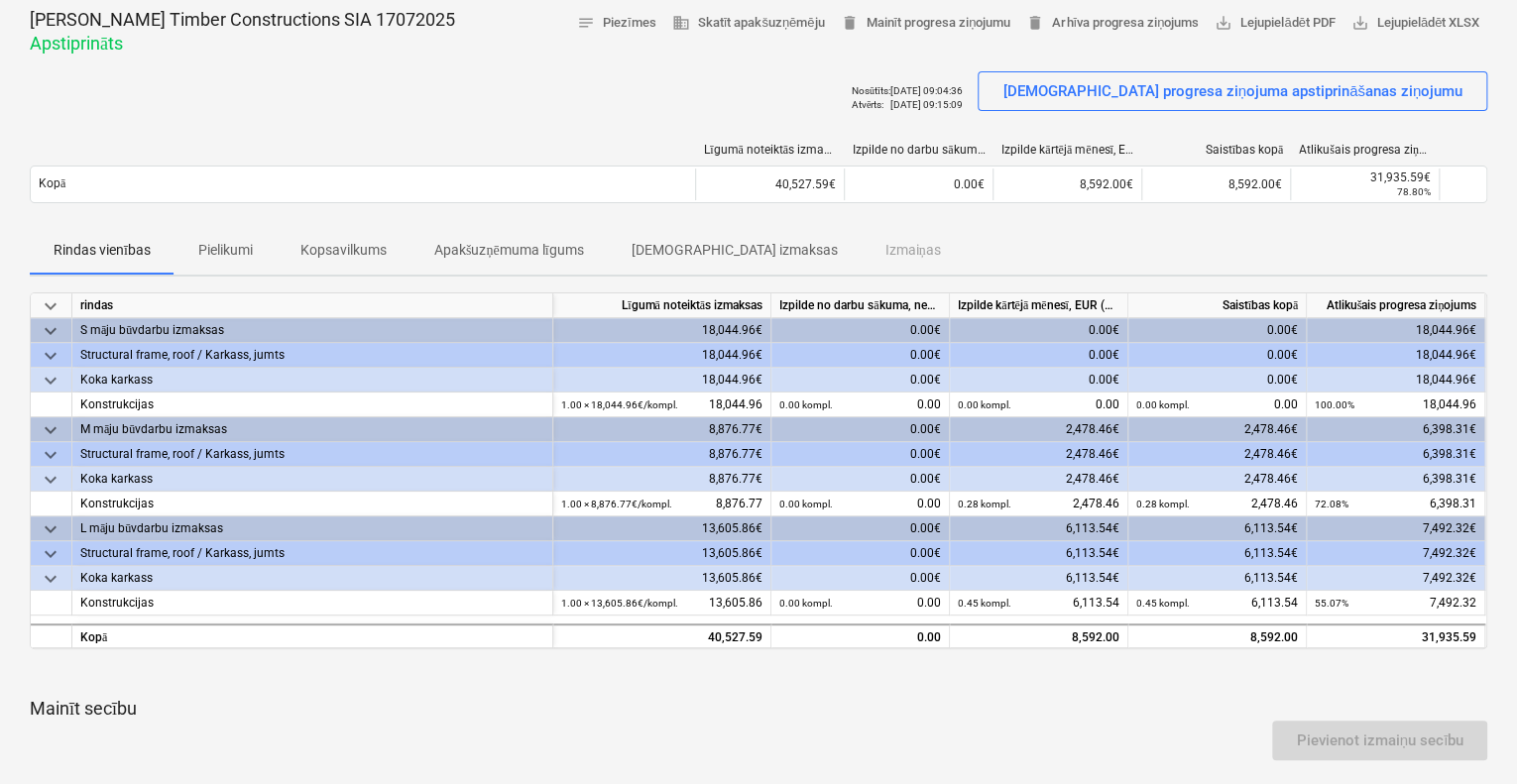 click on "Pielikumi" at bounding box center (225, 250) 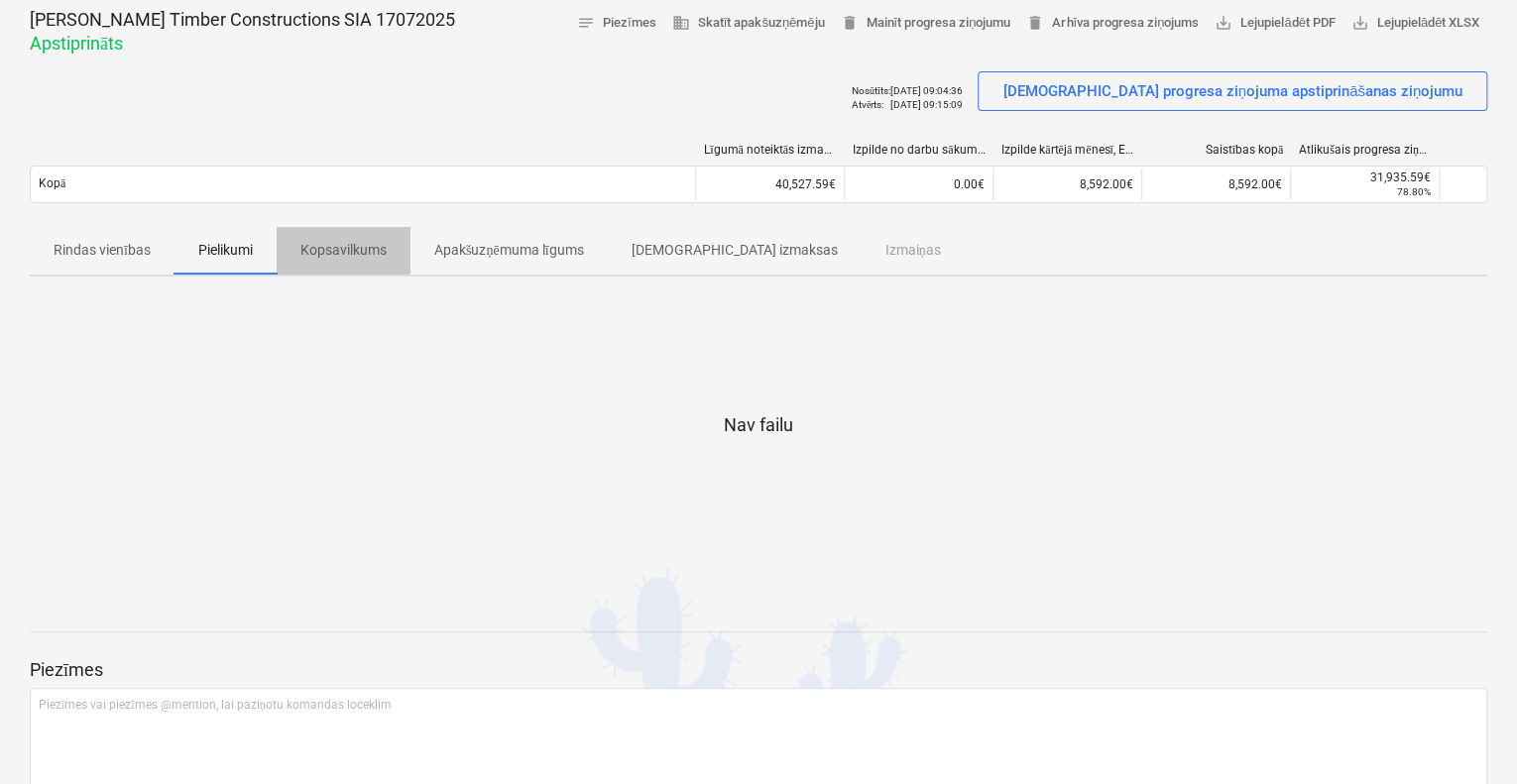 click on "Kopsavilkums" at bounding box center [343, 250] 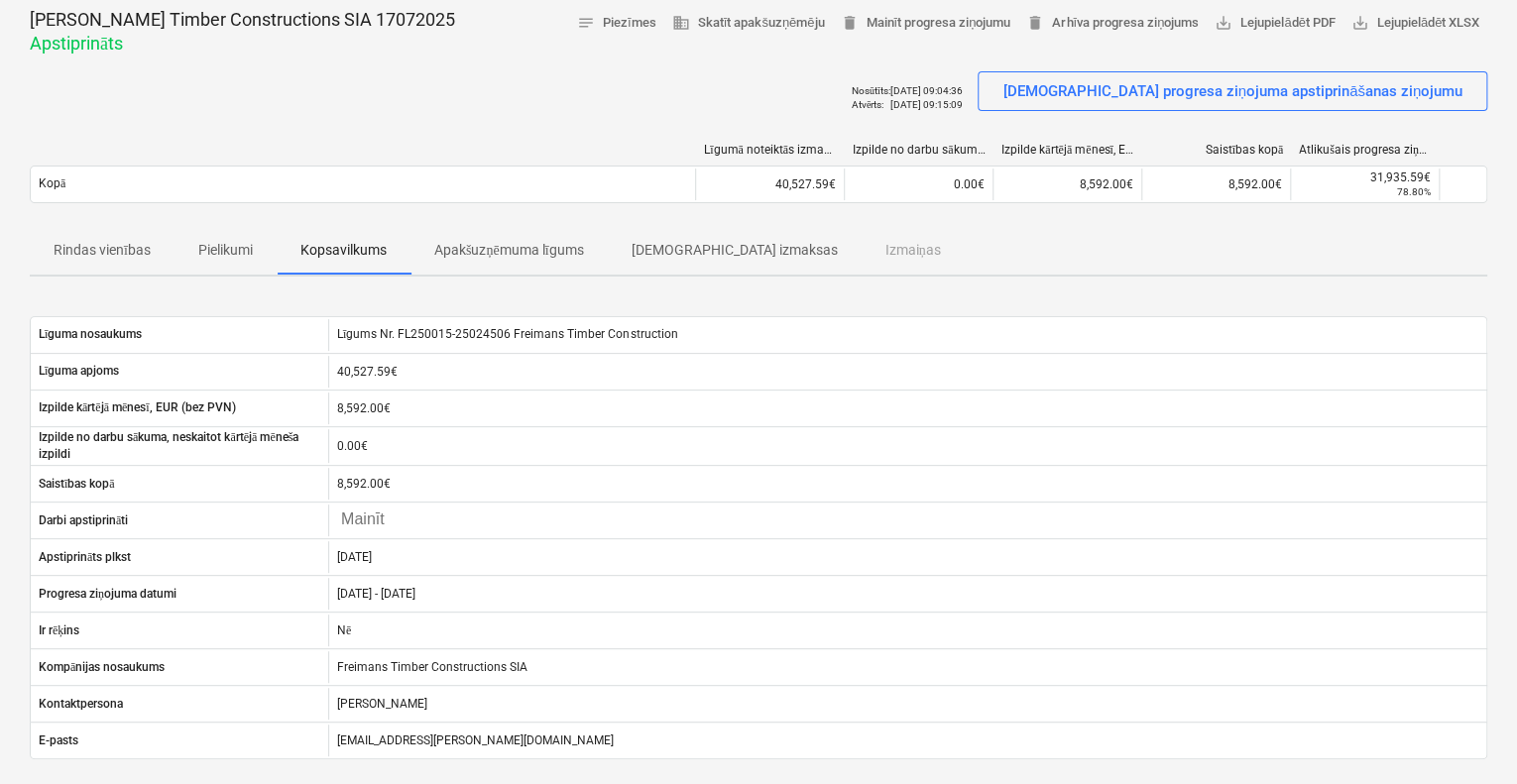click on "Apakšuzņēmuma līgums" at bounding box center (509, 250) 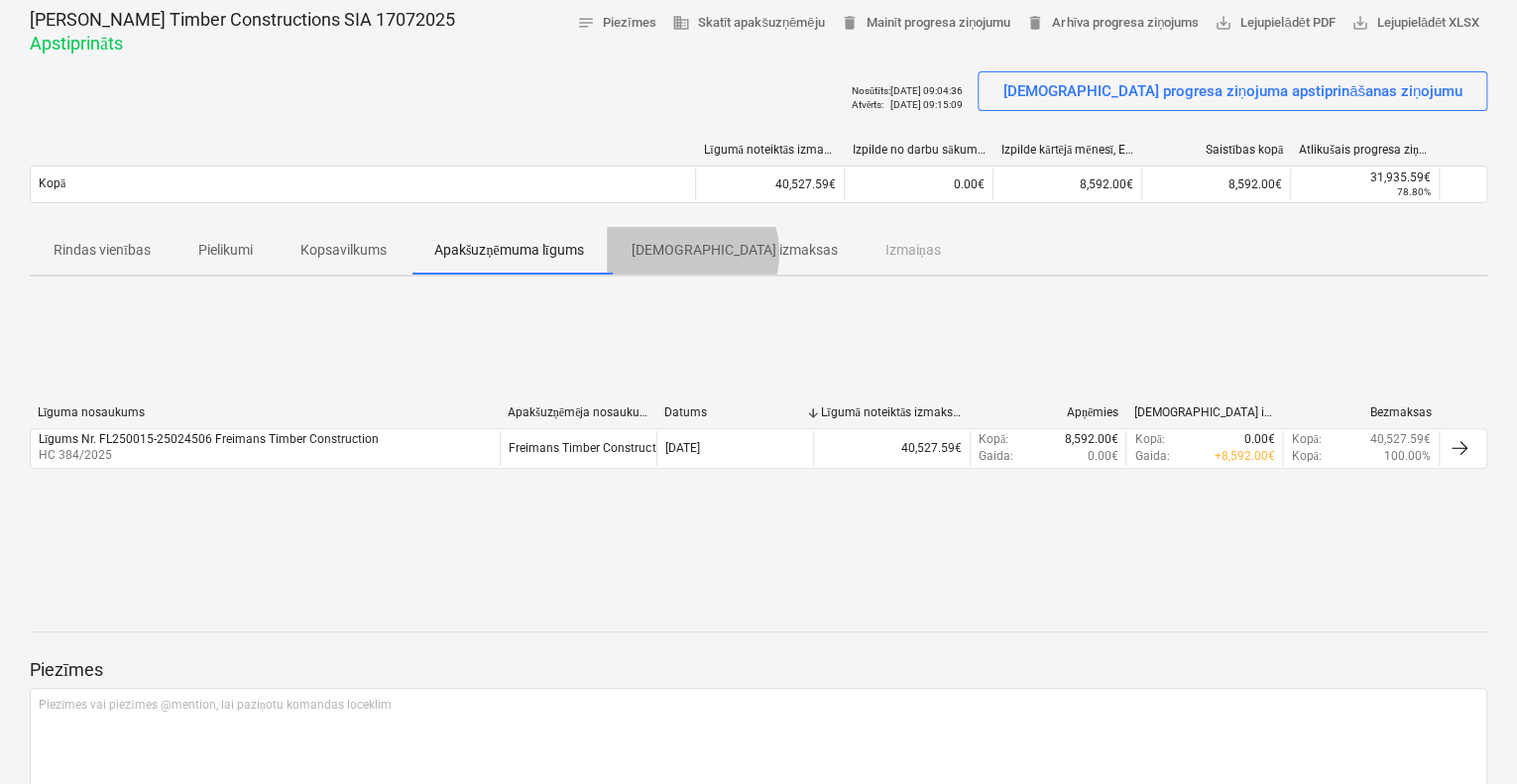 click on "[DEMOGRAPHIC_DATA] izmaksas" at bounding box center (734, 250) 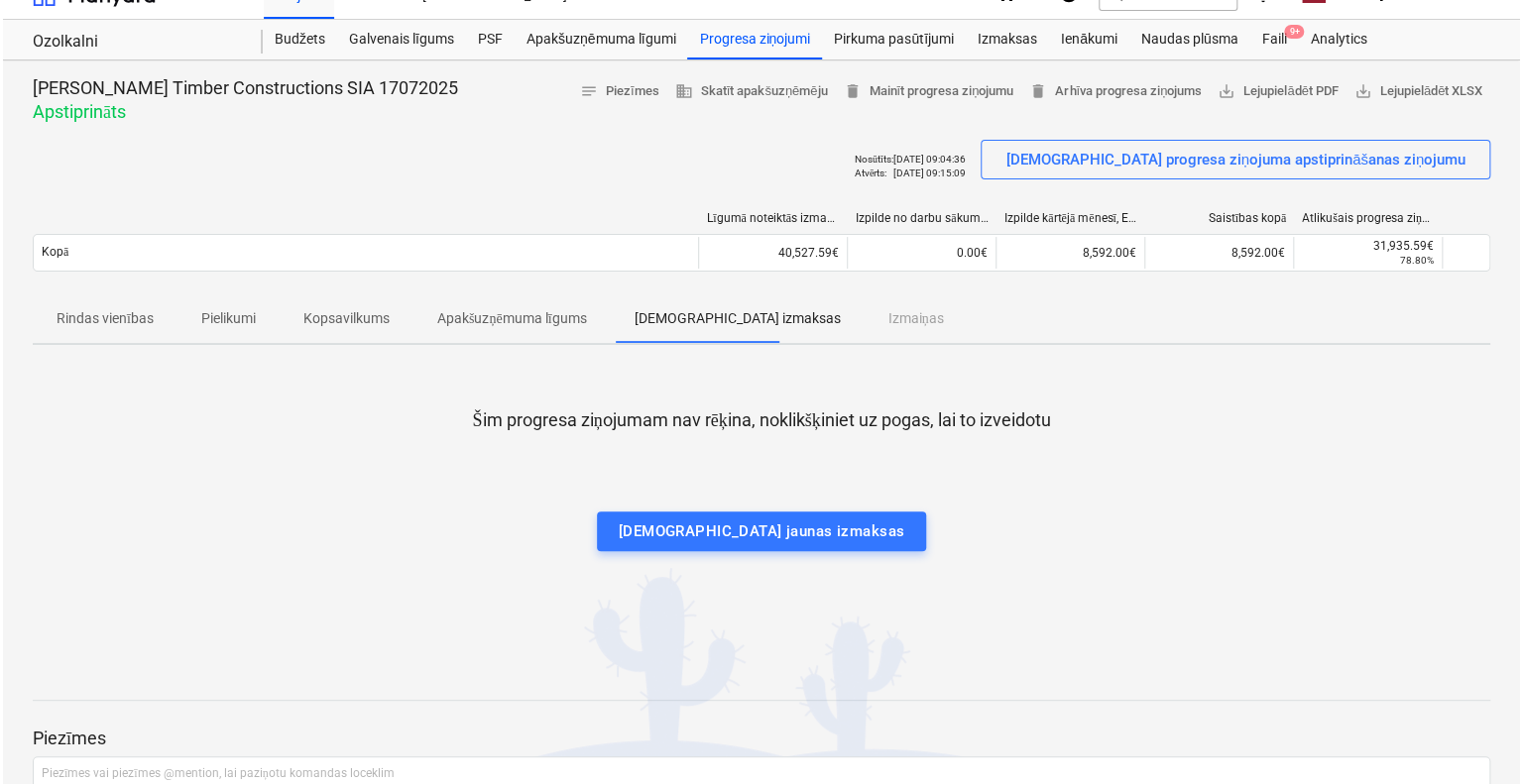 scroll, scrollTop: 0, scrollLeft: 0, axis: both 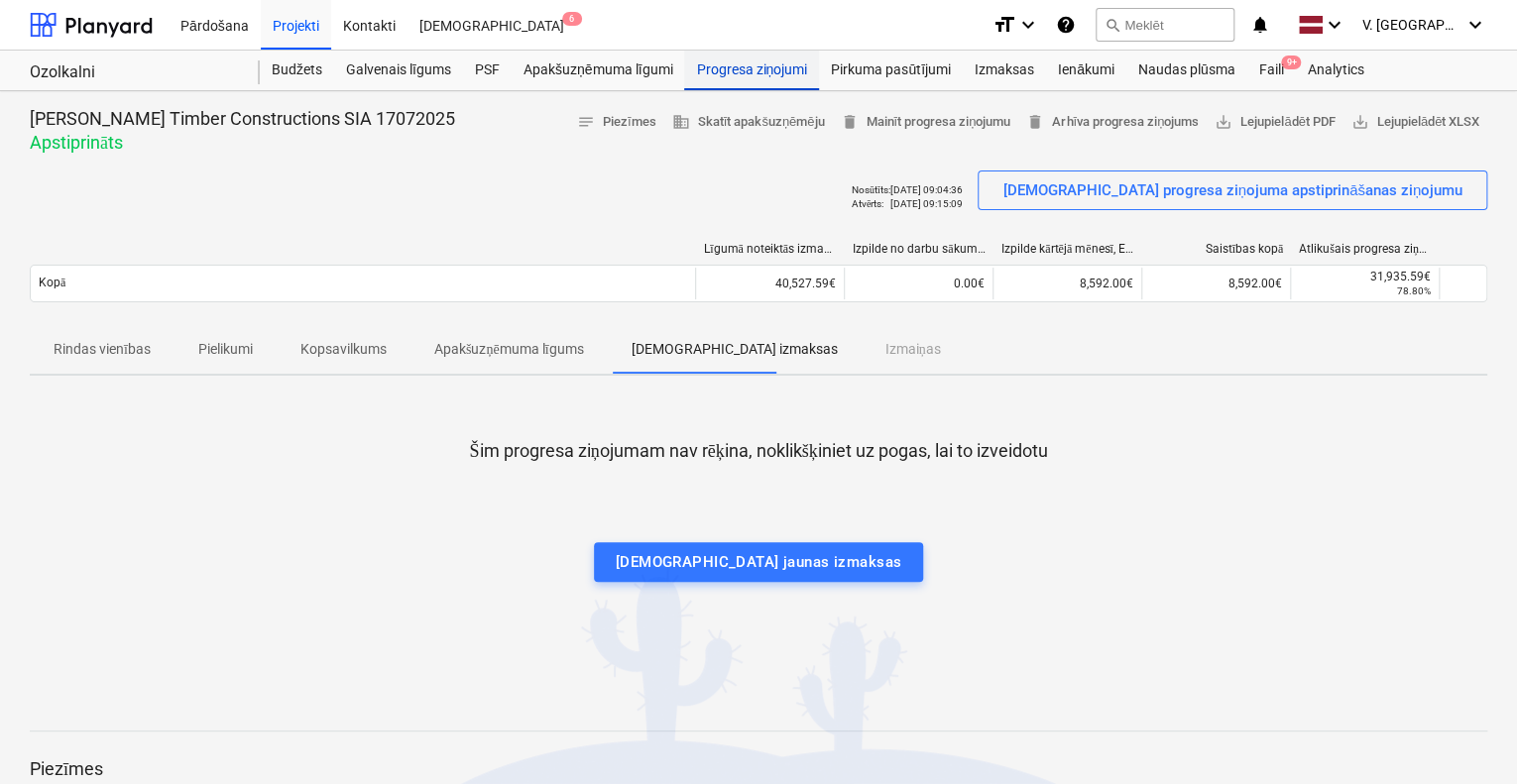 click on "Progresa ziņojumi" at bounding box center [752, 70] 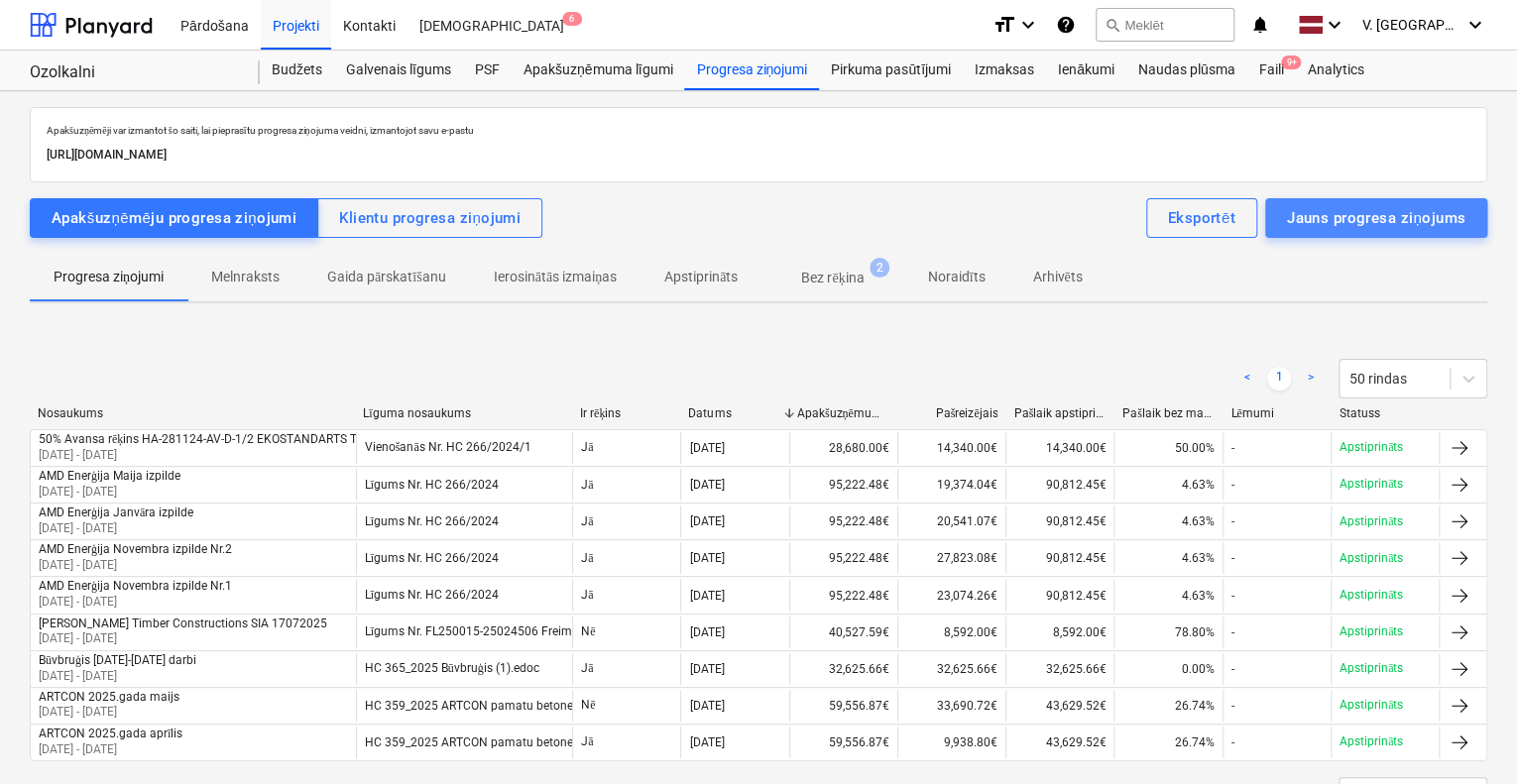 click on "Jauns progresa ziņojums" at bounding box center (1376, 218) 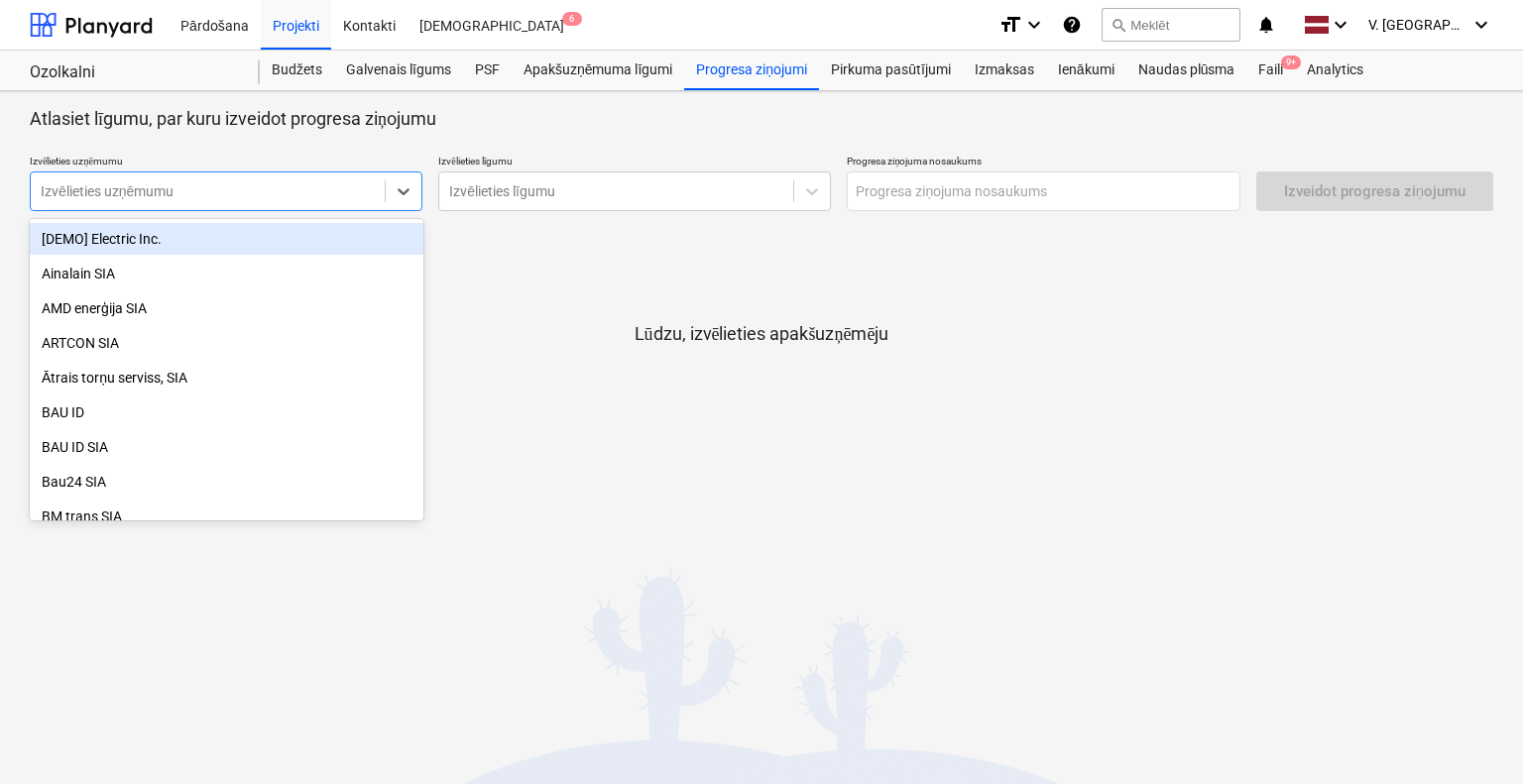 click at bounding box center [207, 191] 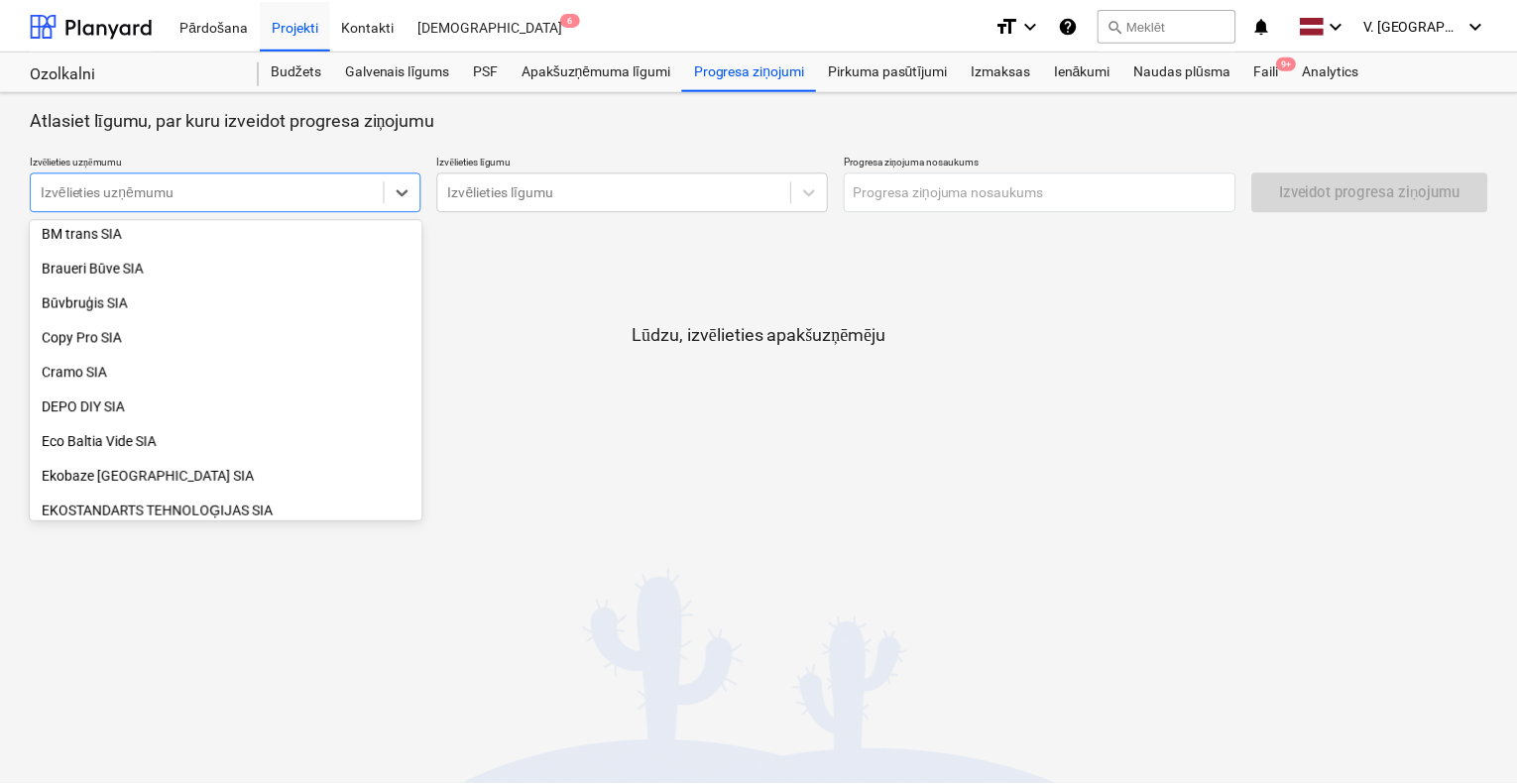 scroll, scrollTop: 297, scrollLeft: 0, axis: vertical 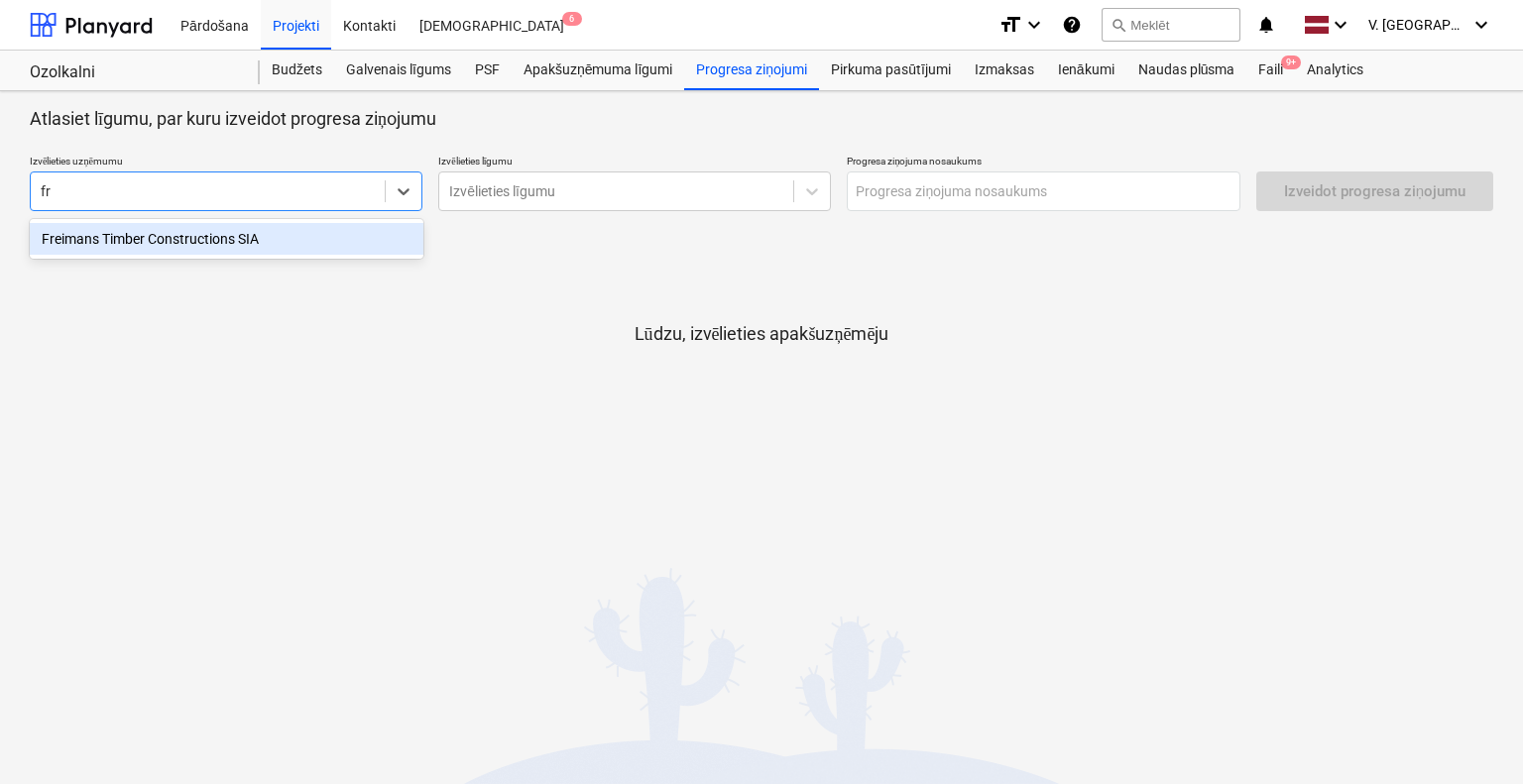 type on "fre" 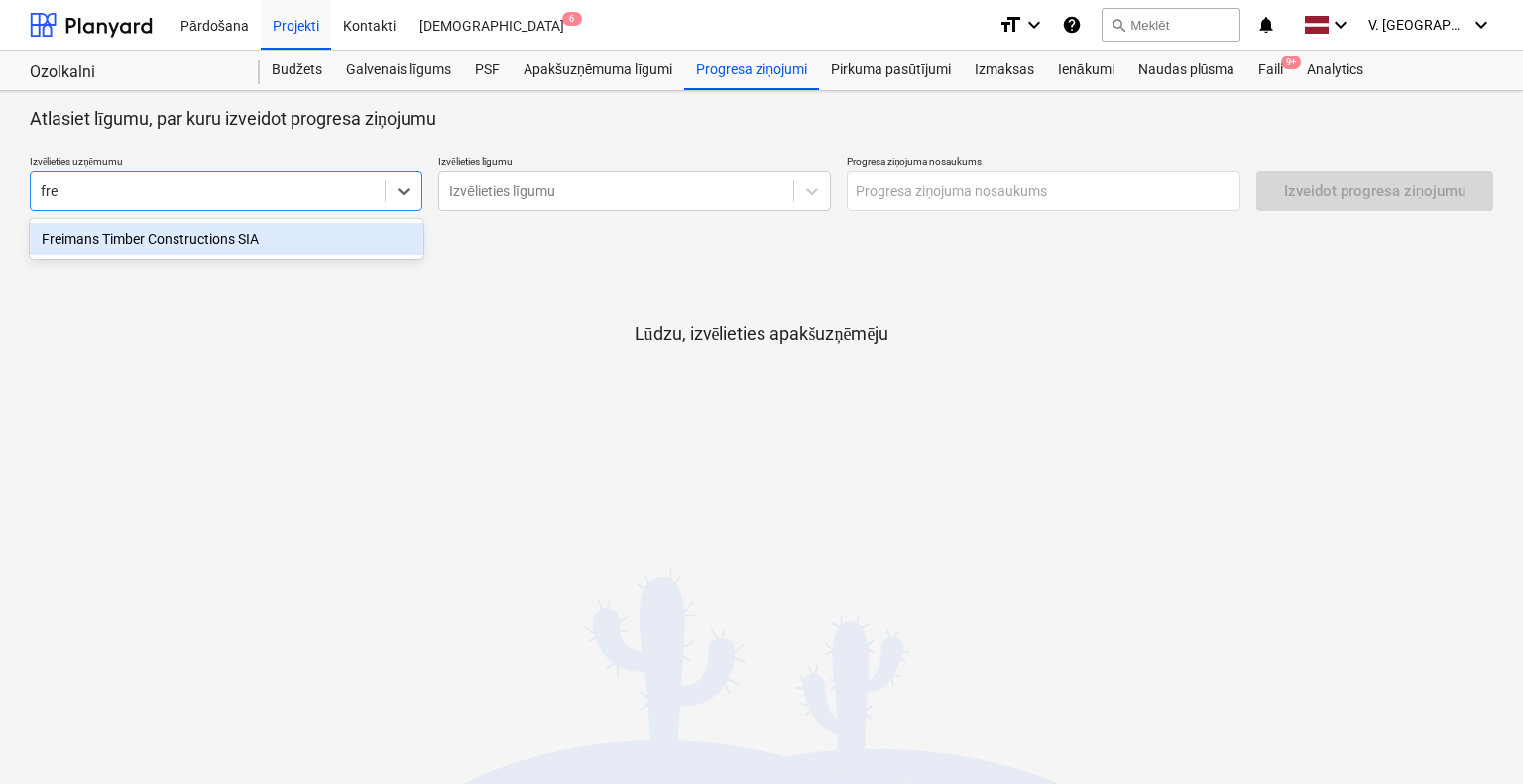 drag, startPoint x: 249, startPoint y: 242, endPoint x: 274, endPoint y: 244, distance: 25.079872 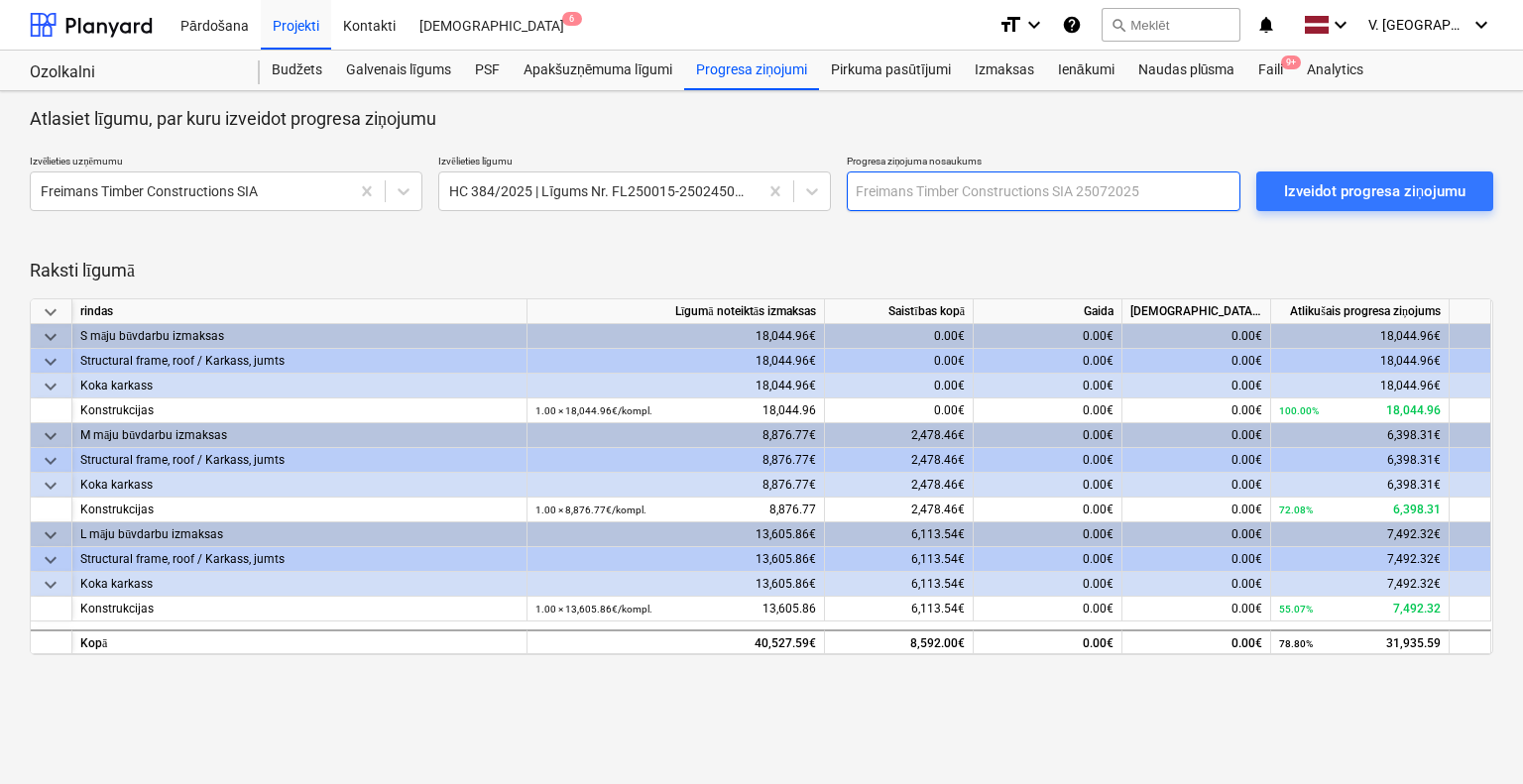 click at bounding box center [1043, 191] 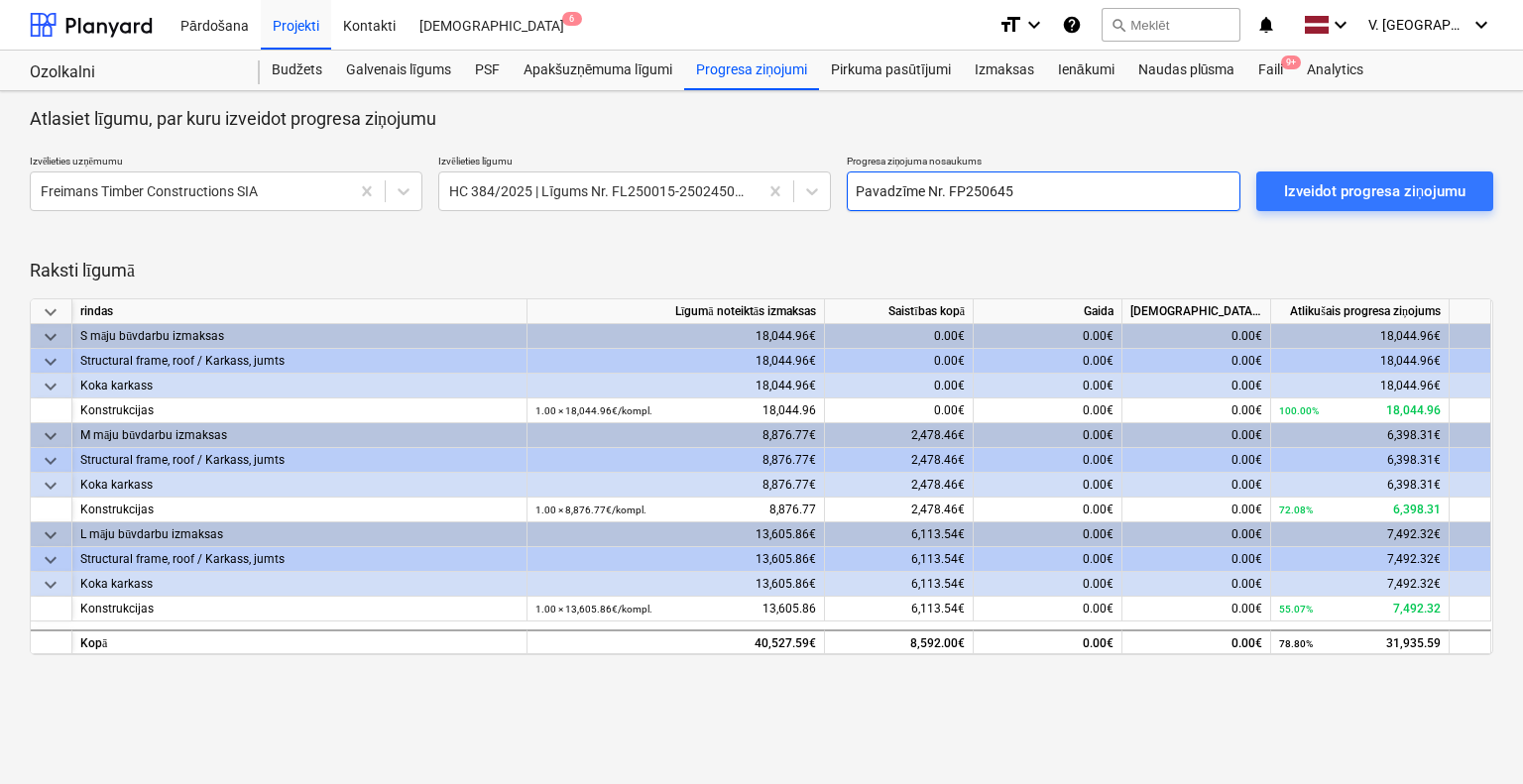click on "Pavadzīme Nr. FP250645" at bounding box center (1043, 191) 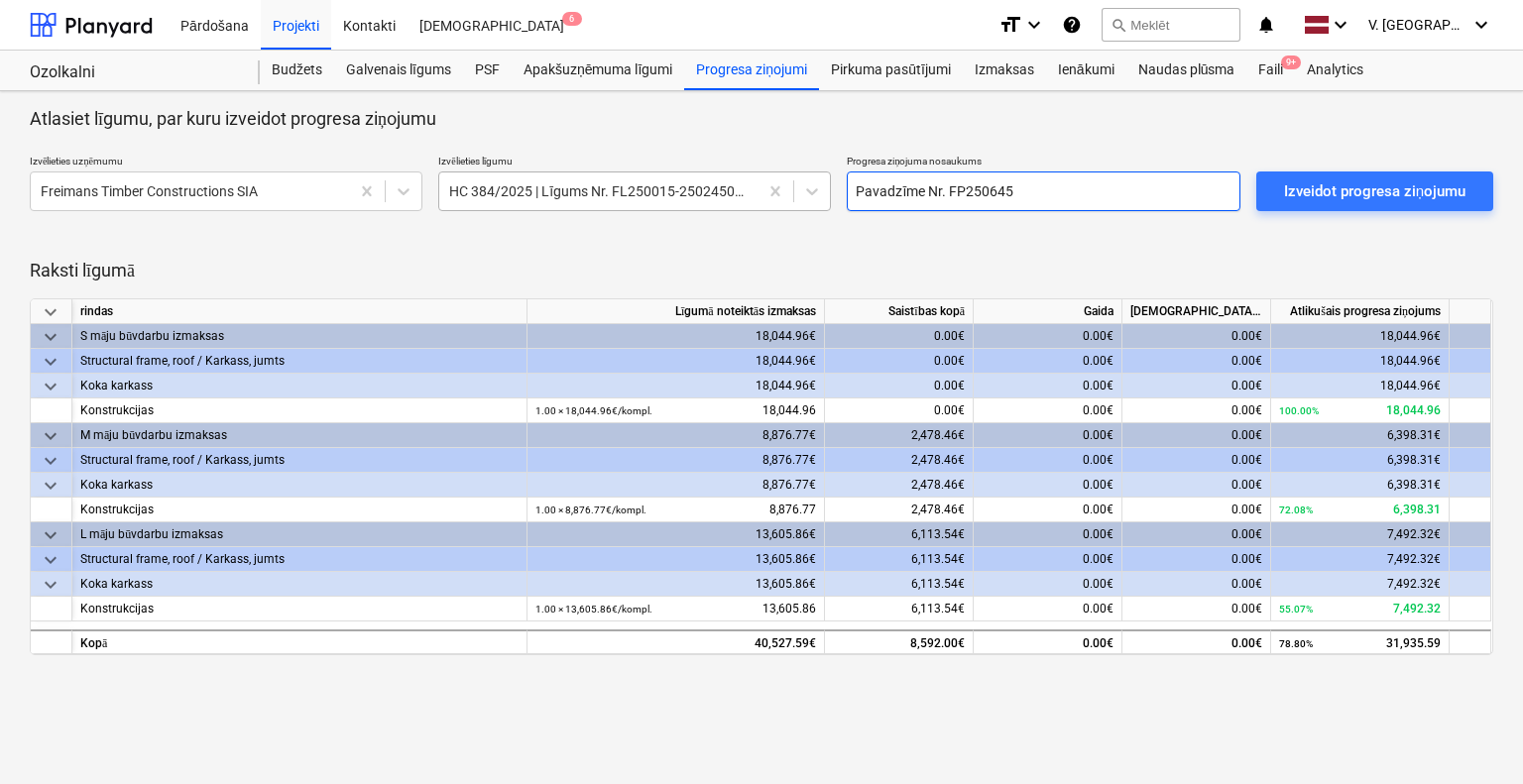 drag, startPoint x: 1048, startPoint y: 193, endPoint x: 780, endPoint y: 170, distance: 268.98513 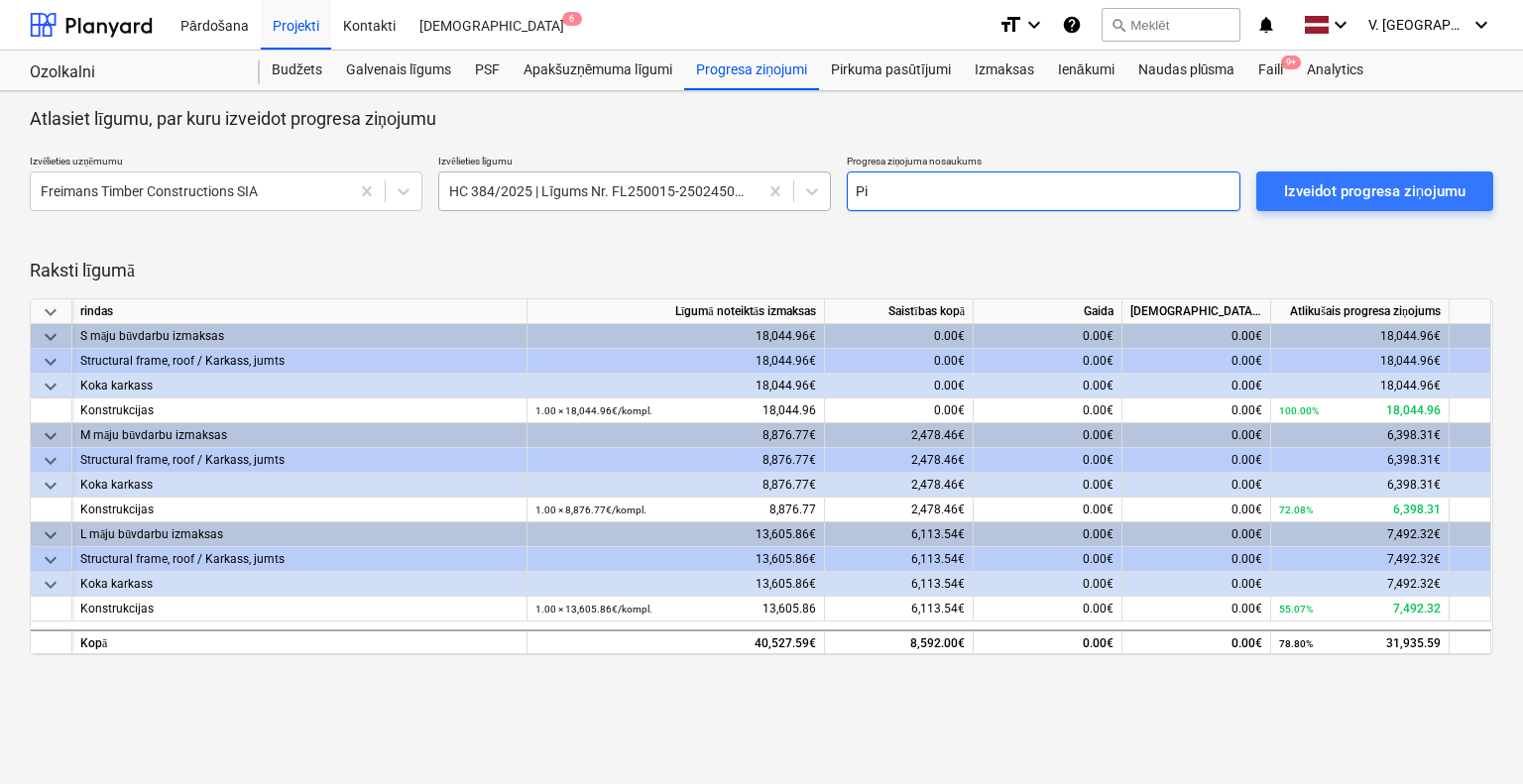 type on "P" 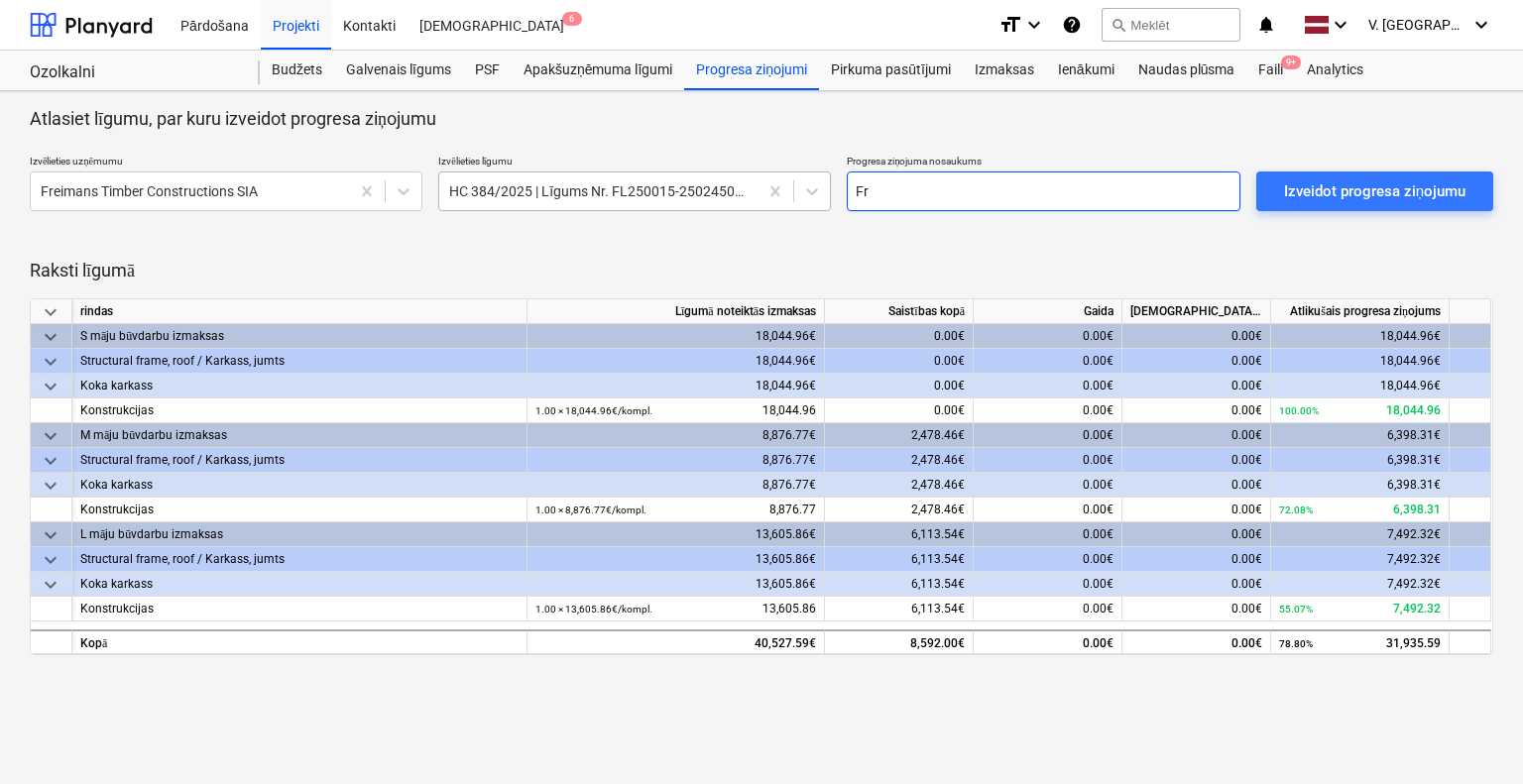 type on "F" 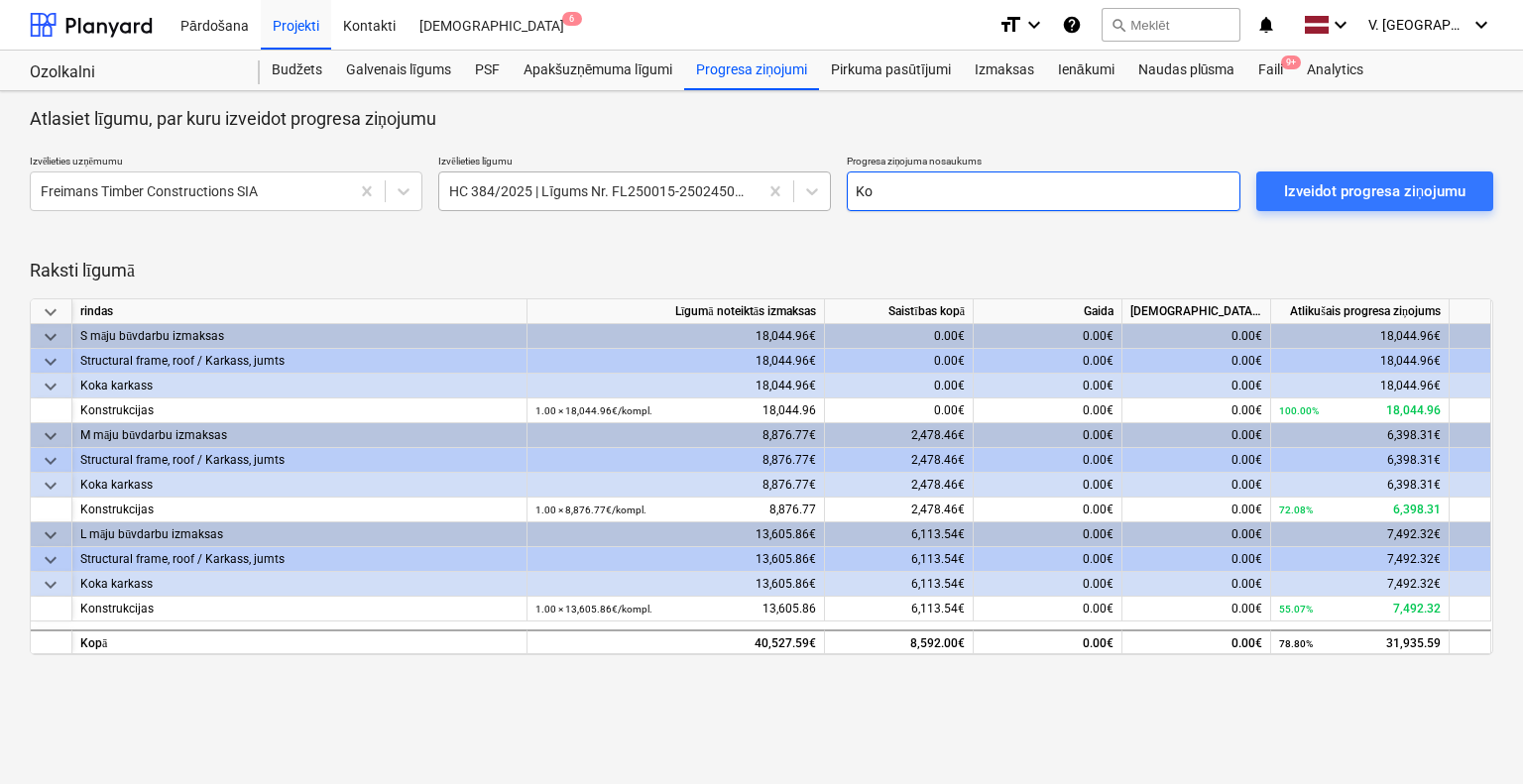 type on "K" 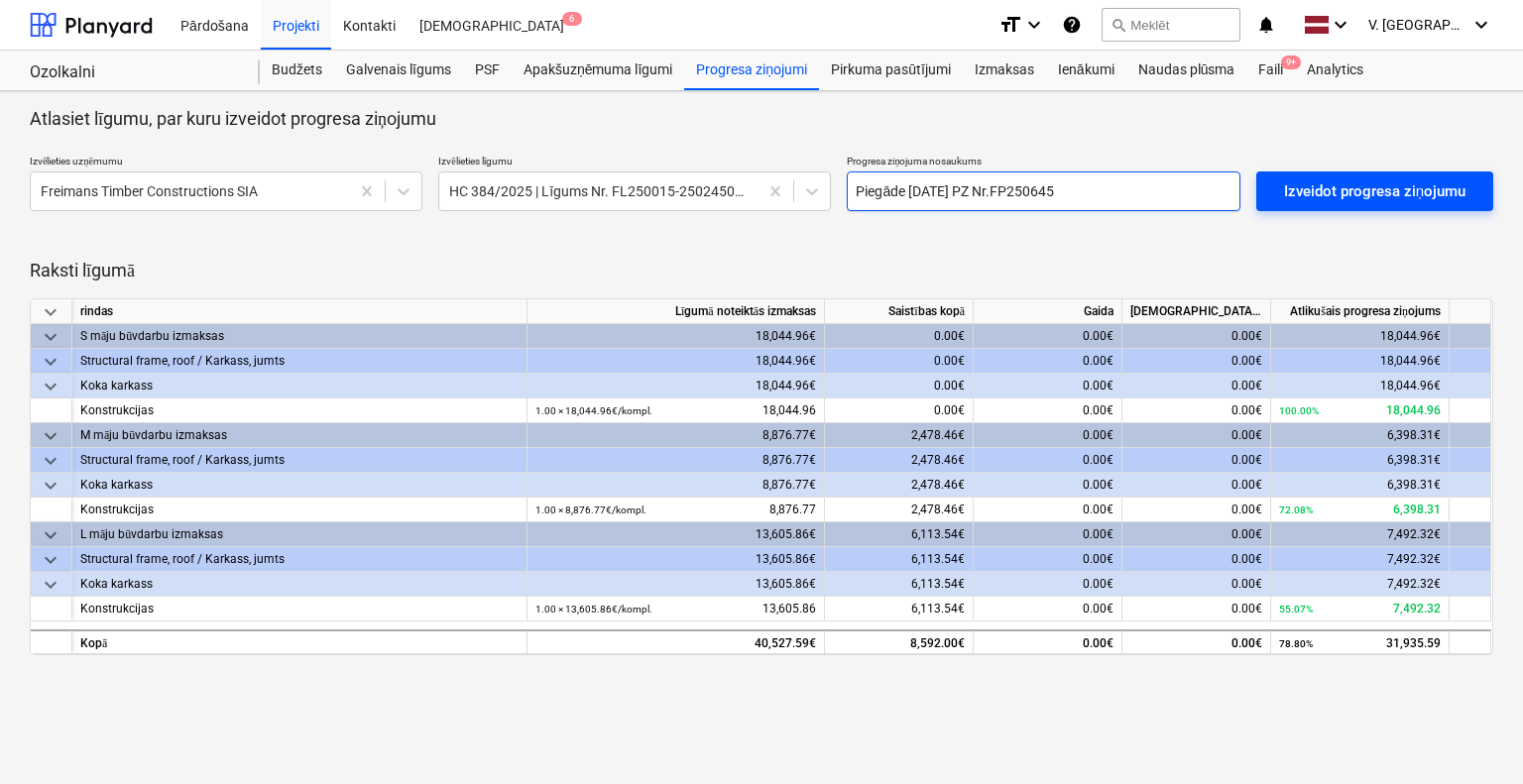 type on "Piegāde [DATE] PZ Nr.FP250645" 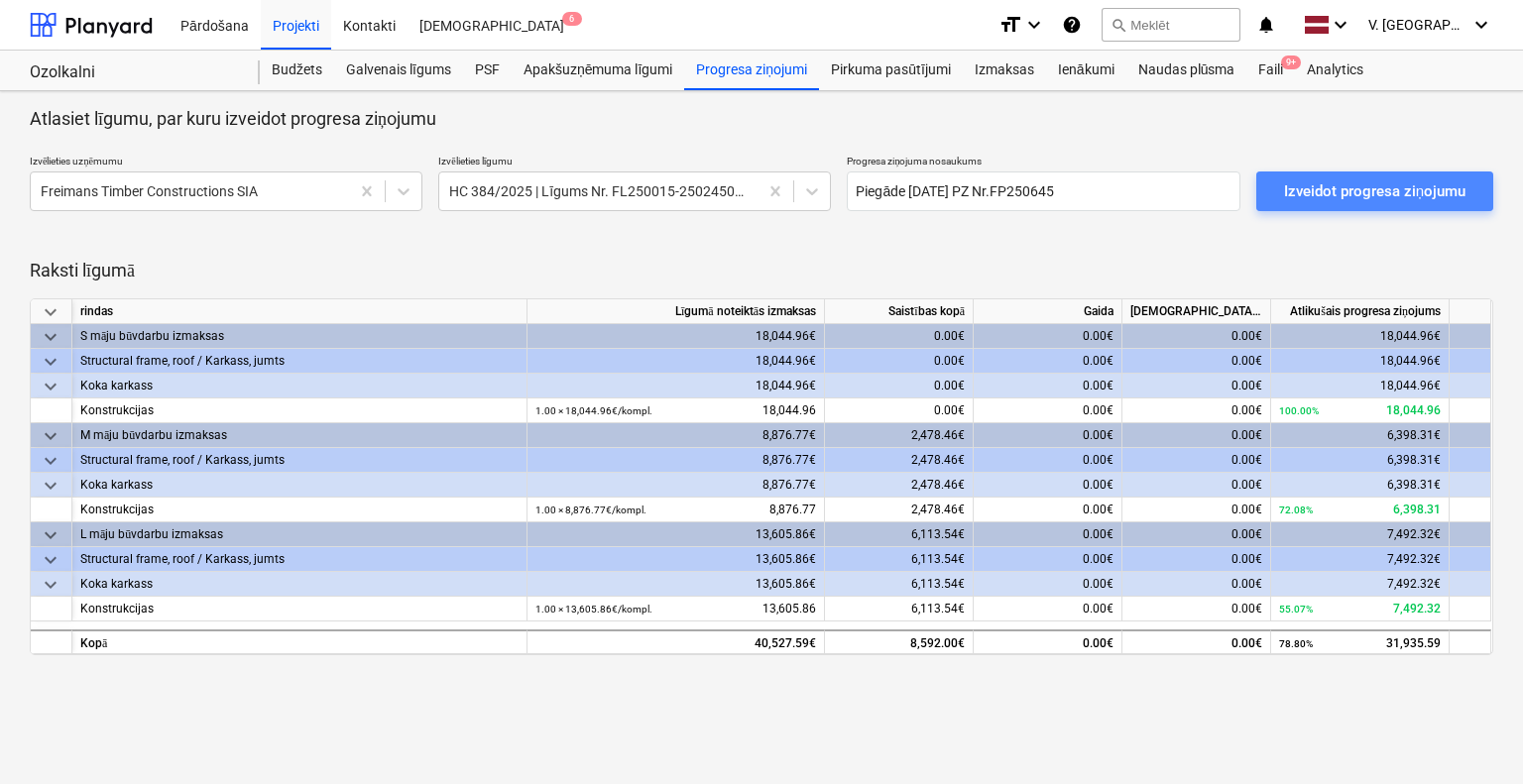 click on "Izveidot progresa ziņojumu" at bounding box center [1374, 191] 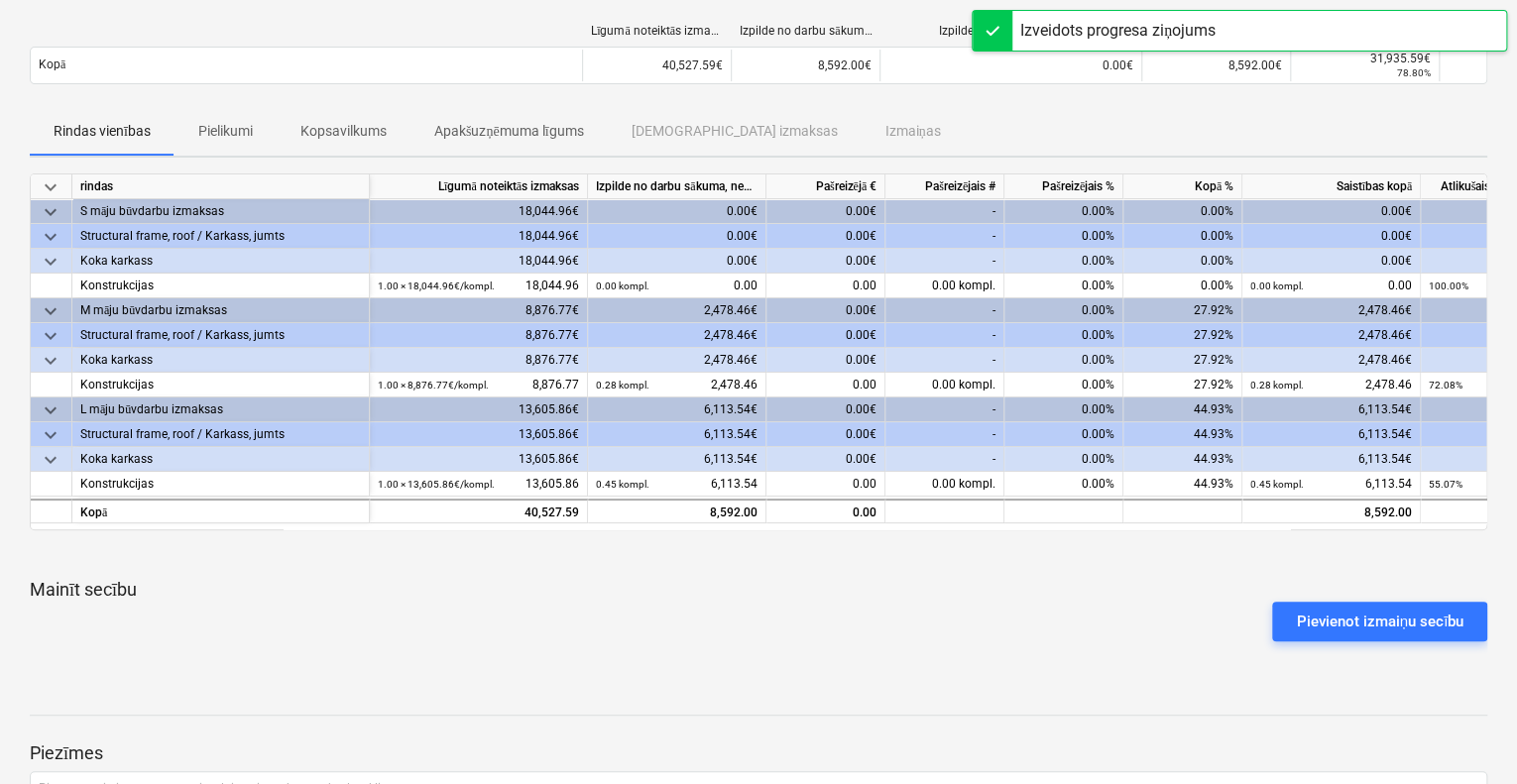 scroll, scrollTop: 198, scrollLeft: 0, axis: vertical 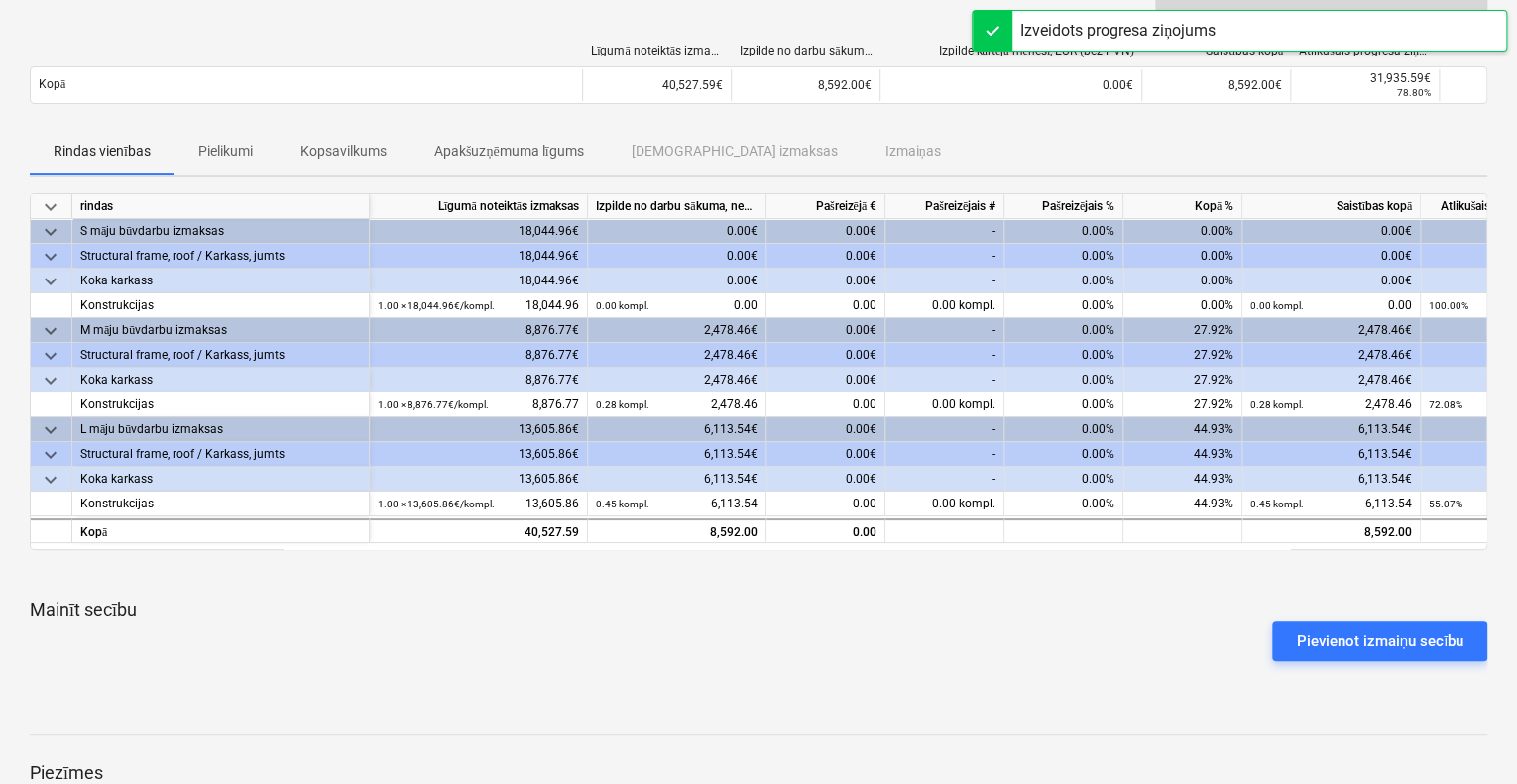 click on "Pielikumi" at bounding box center [225, 151] 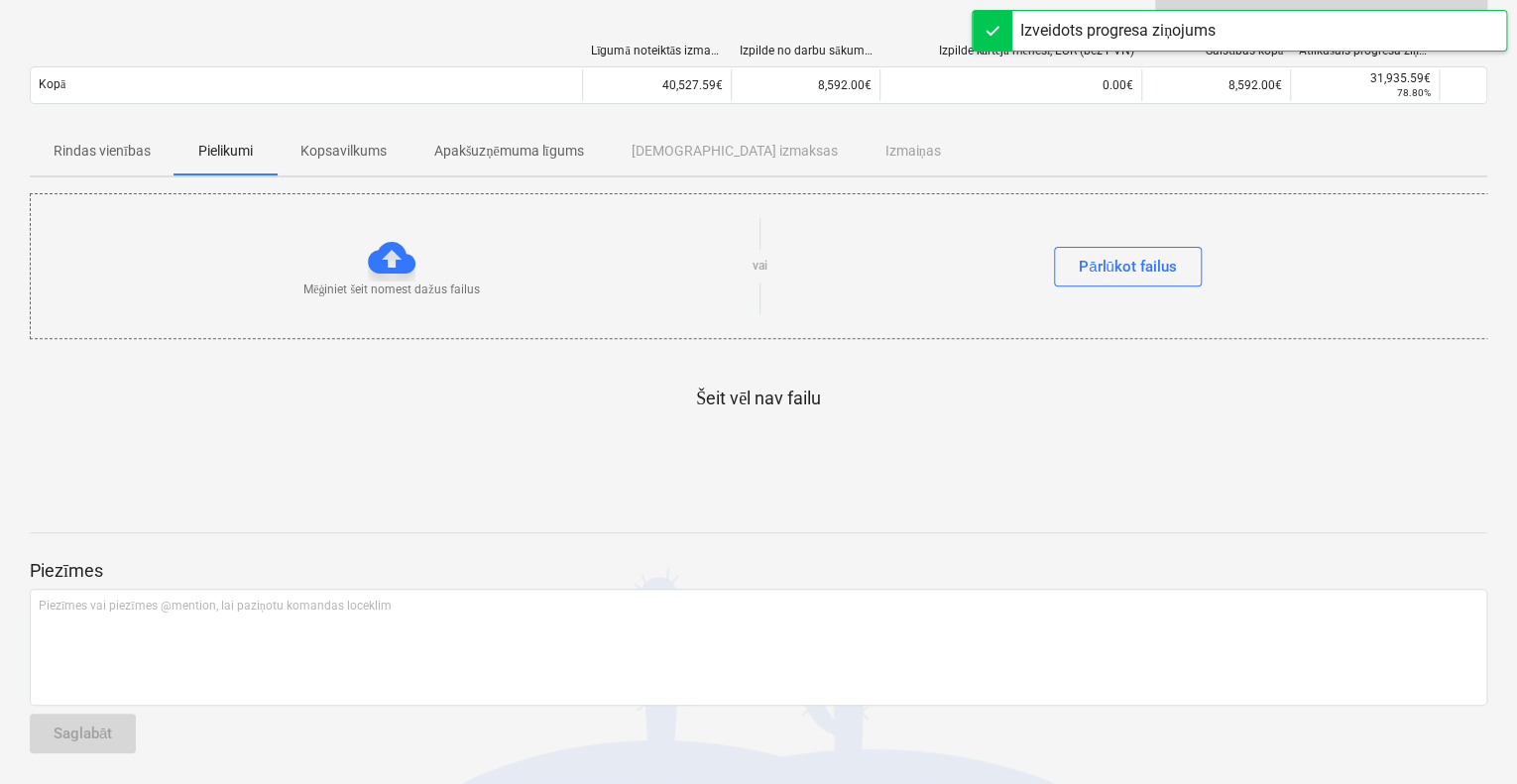scroll, scrollTop: 196, scrollLeft: 0, axis: vertical 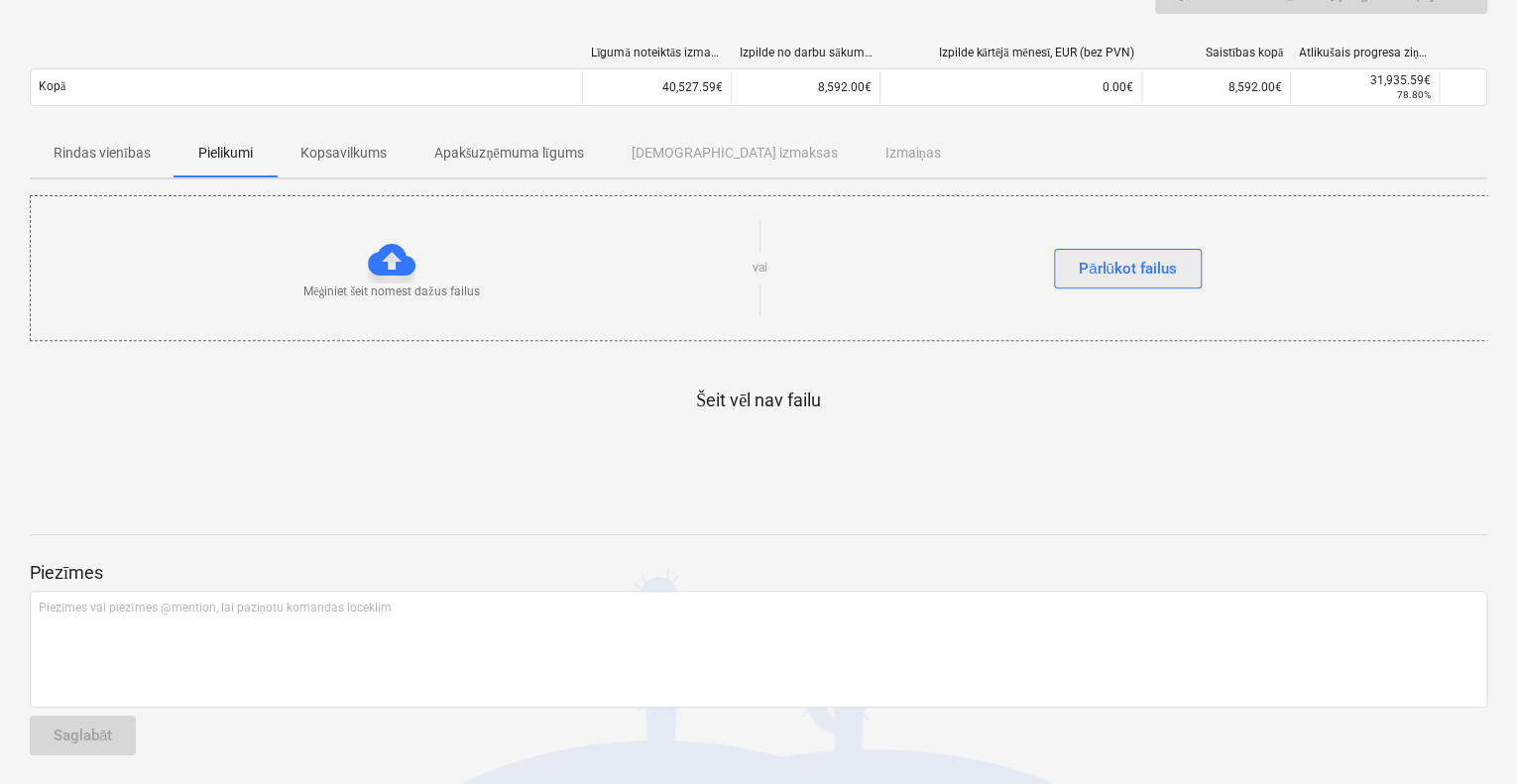 click on "Pārlūkot failus" at bounding box center (1127, 269) 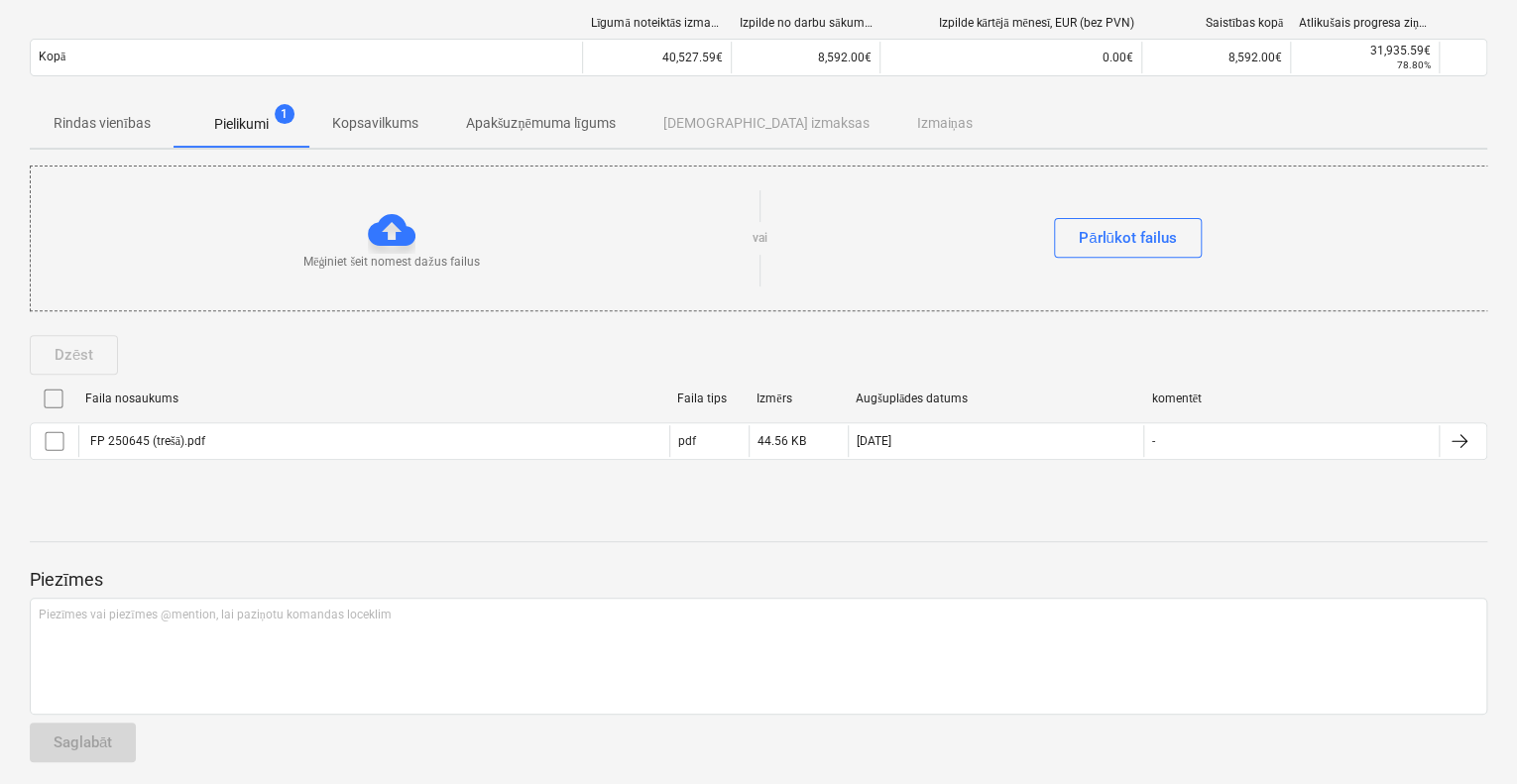 scroll, scrollTop: 232, scrollLeft: 0, axis: vertical 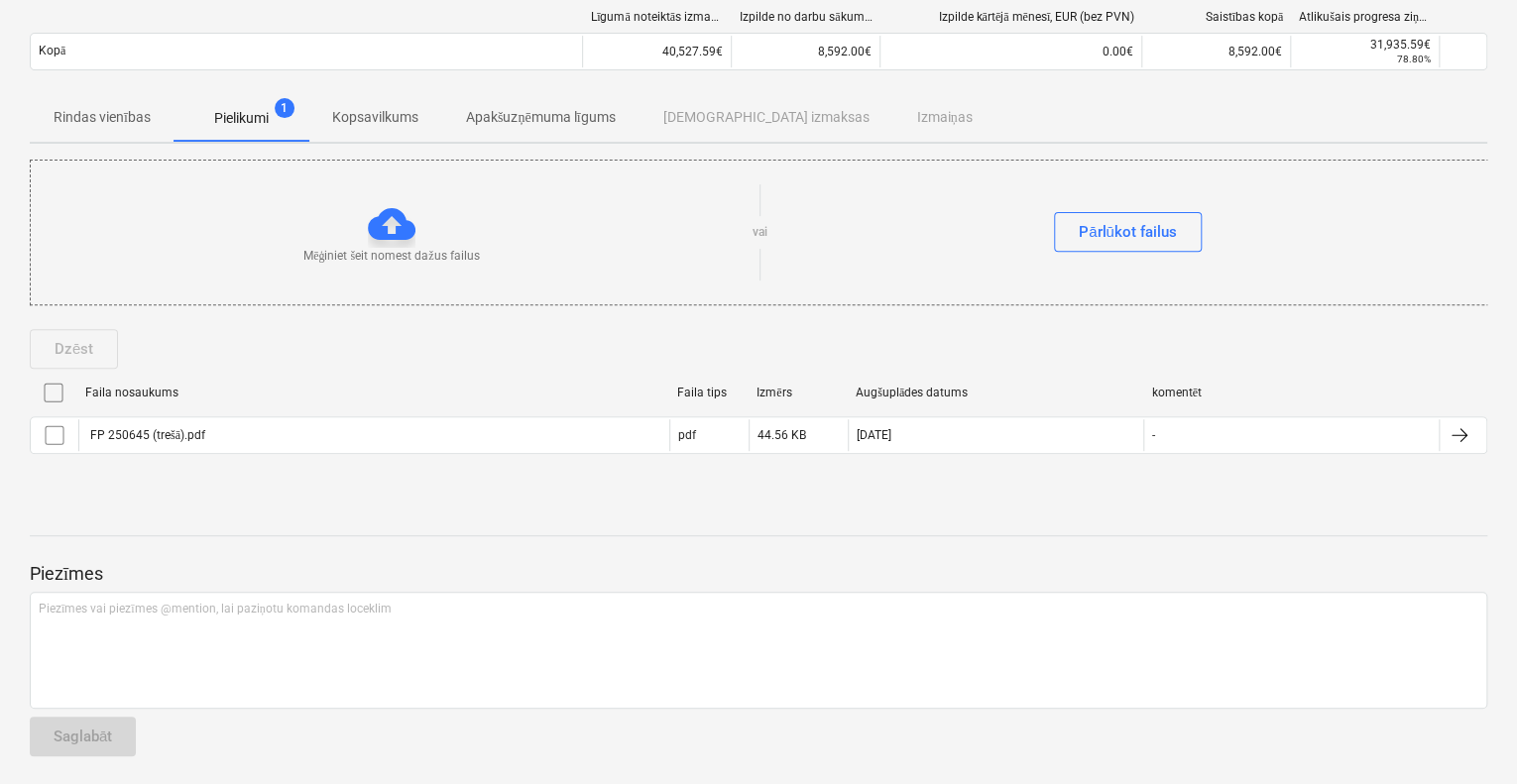 click on "Kopsavilkums" at bounding box center (375, 117) 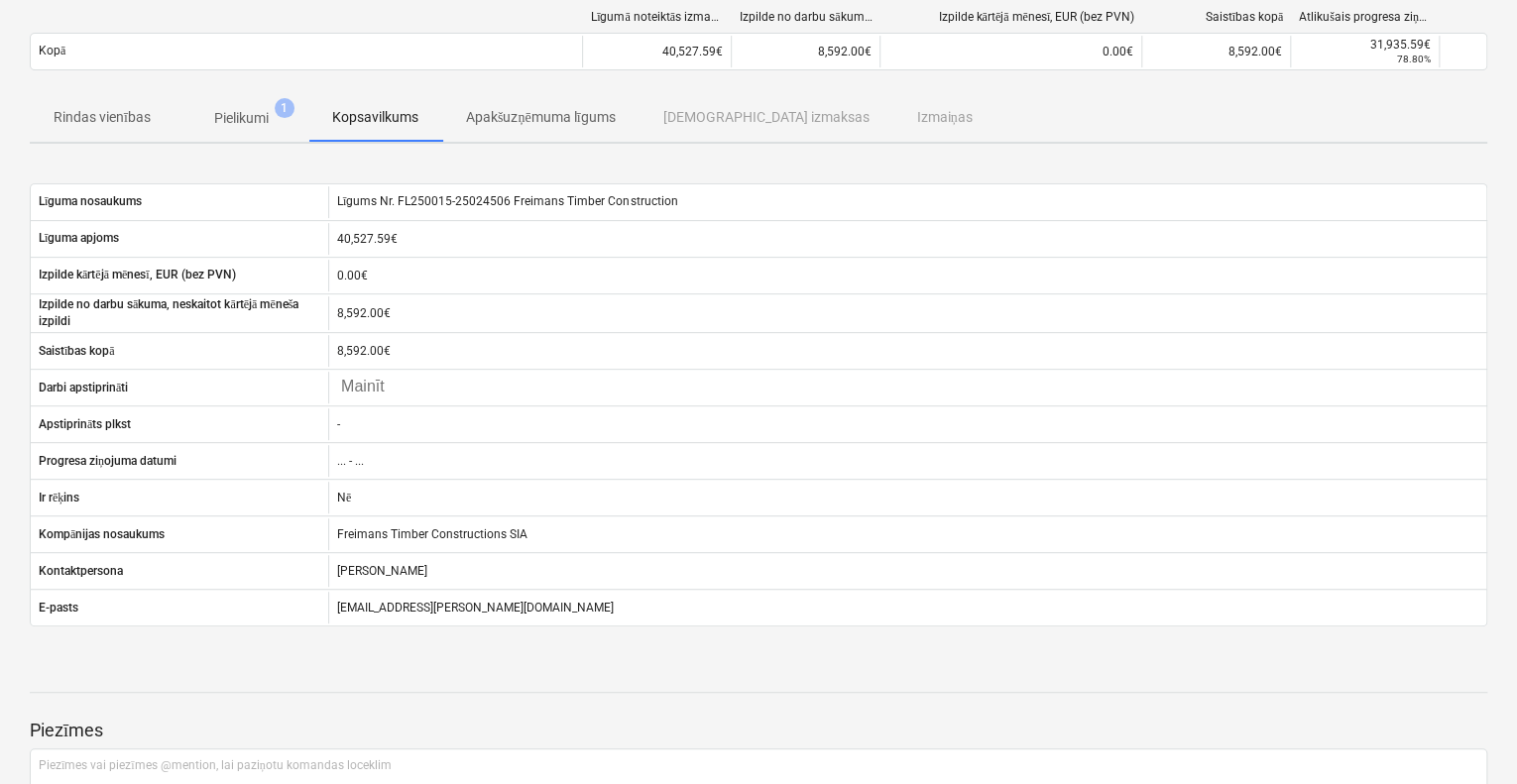 click on "Apakšuzņēmuma līgums" at bounding box center (540, 117) 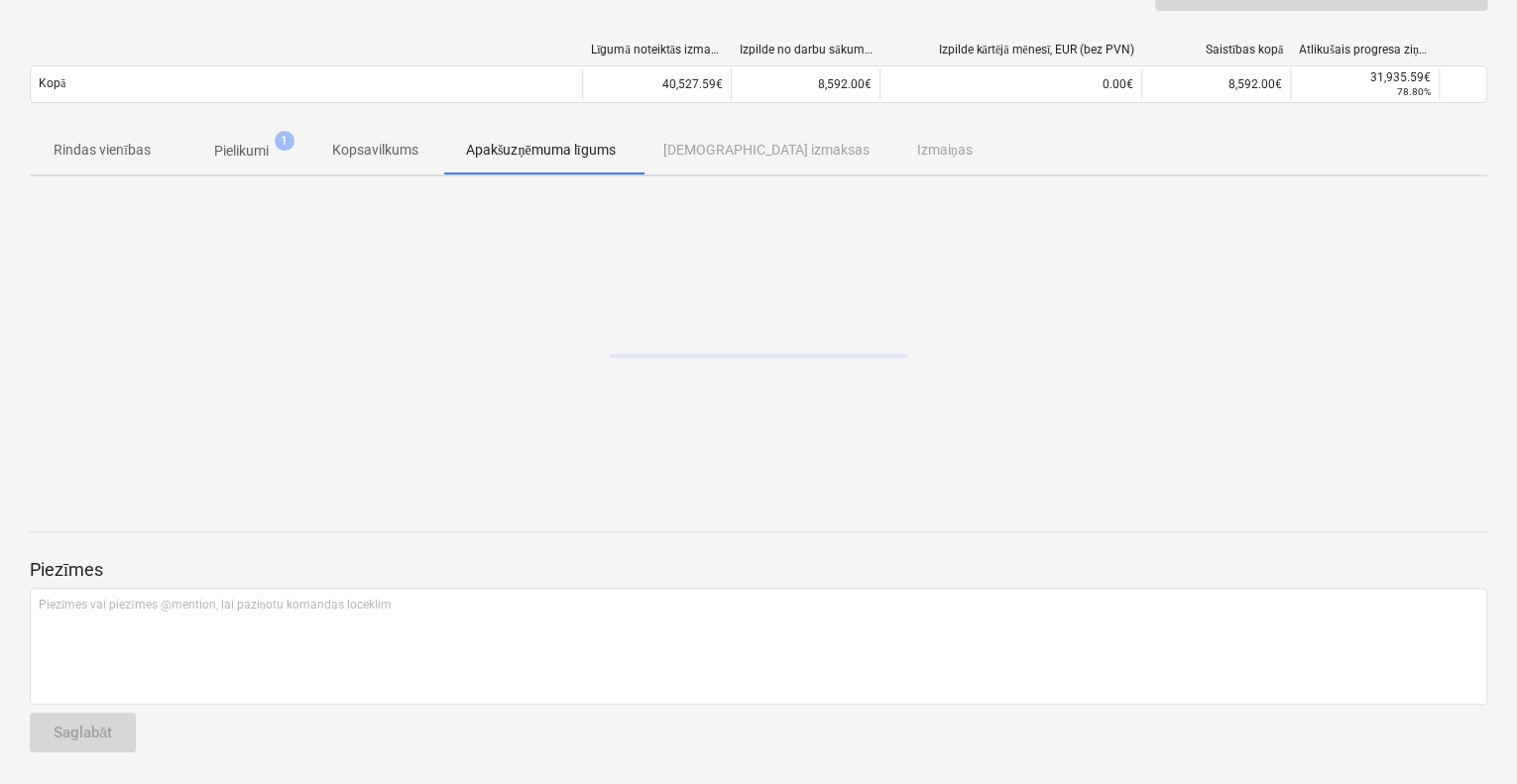 scroll, scrollTop: 196, scrollLeft: 0, axis: vertical 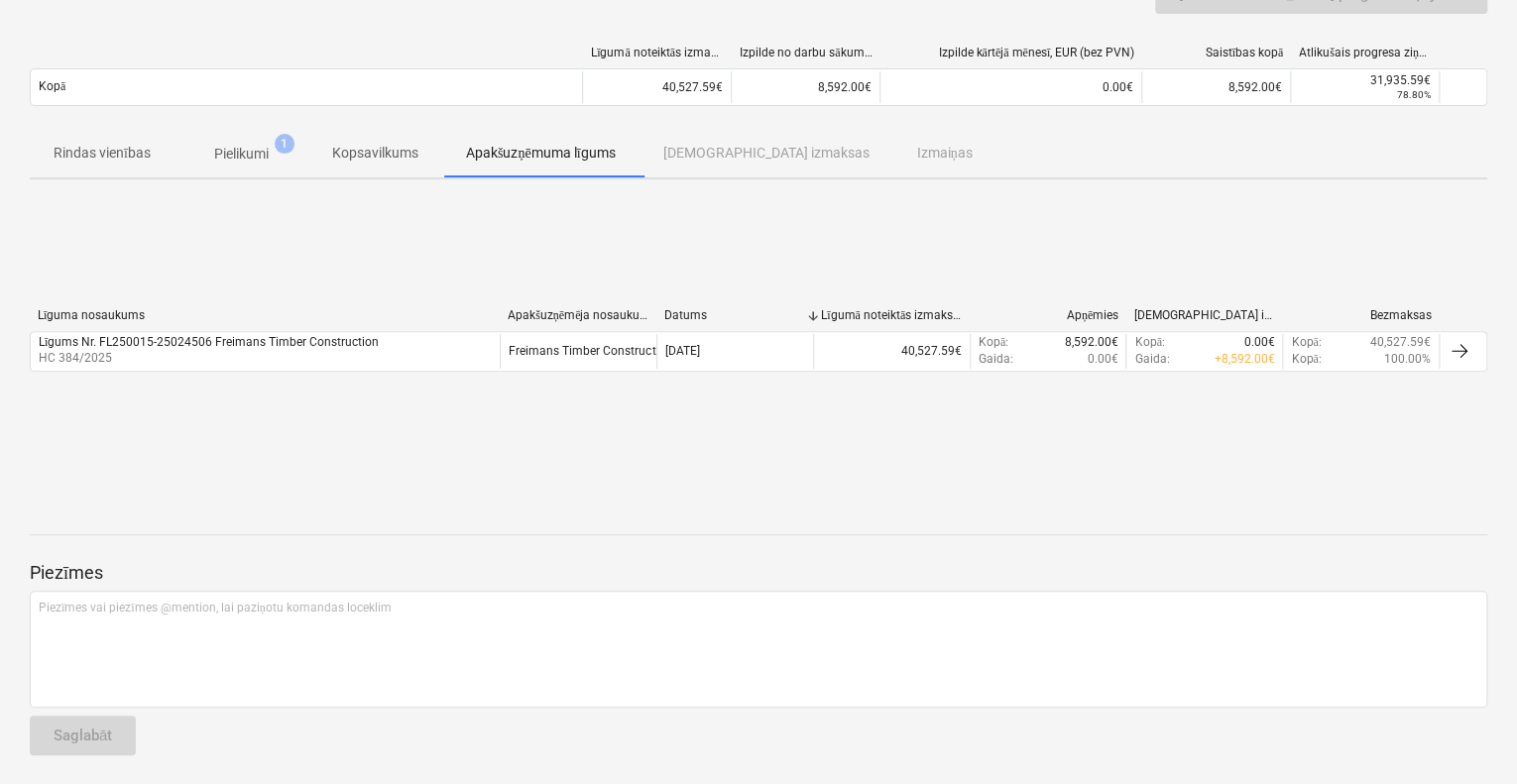 click on "Pielikumi" at bounding box center [241, 154] 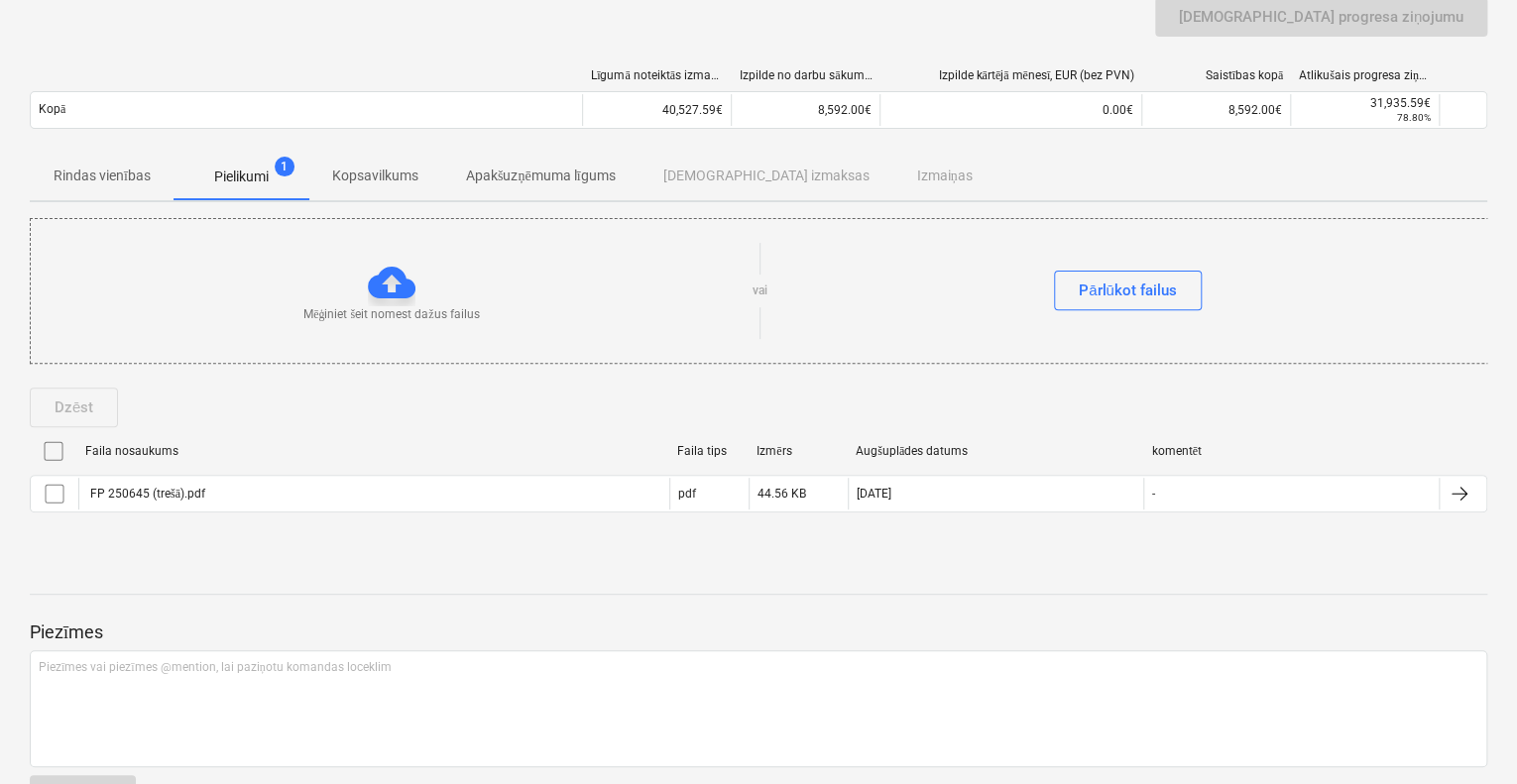 scroll, scrollTop: 0, scrollLeft: 0, axis: both 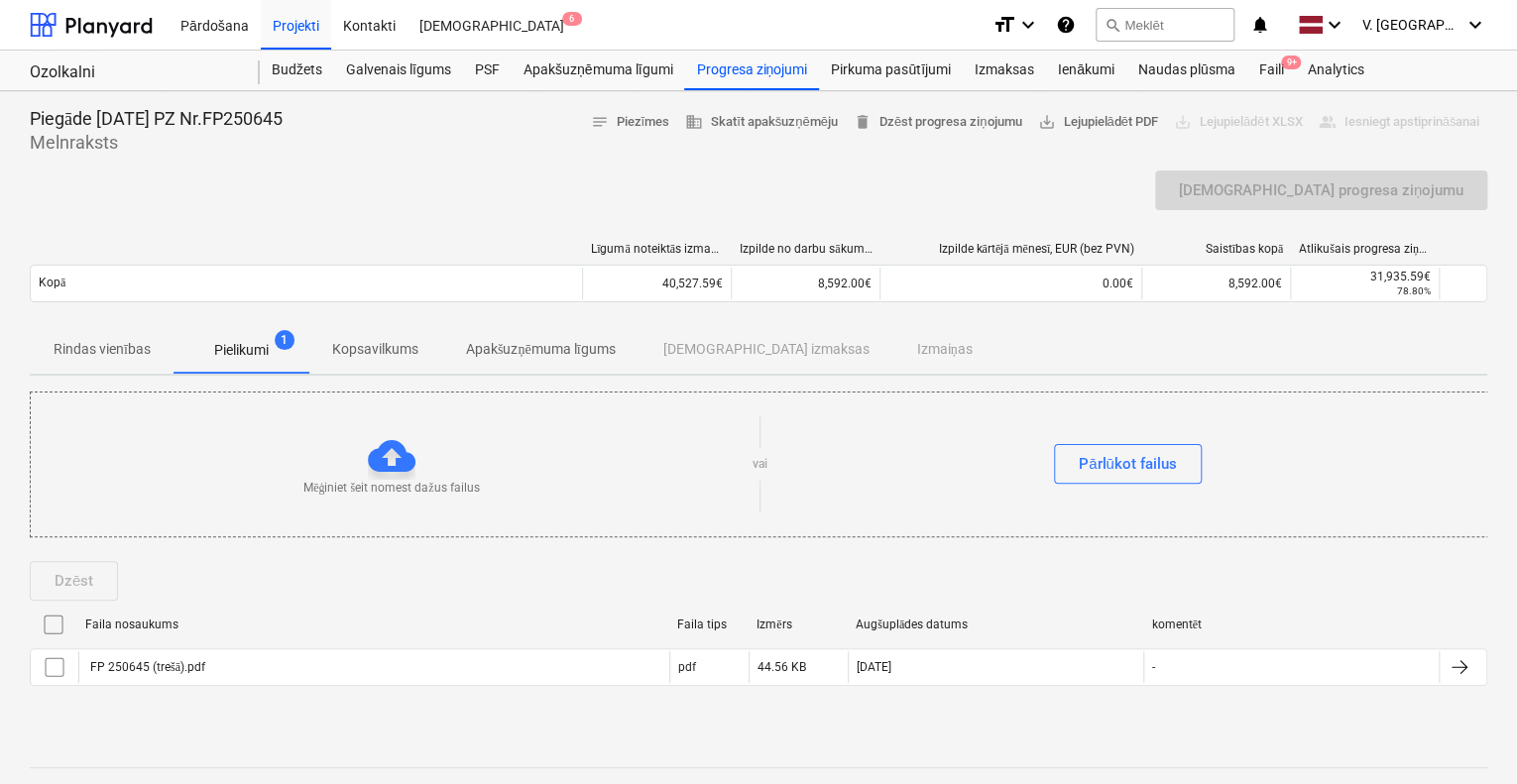 click on "Kopsavilkums" at bounding box center [375, 349] 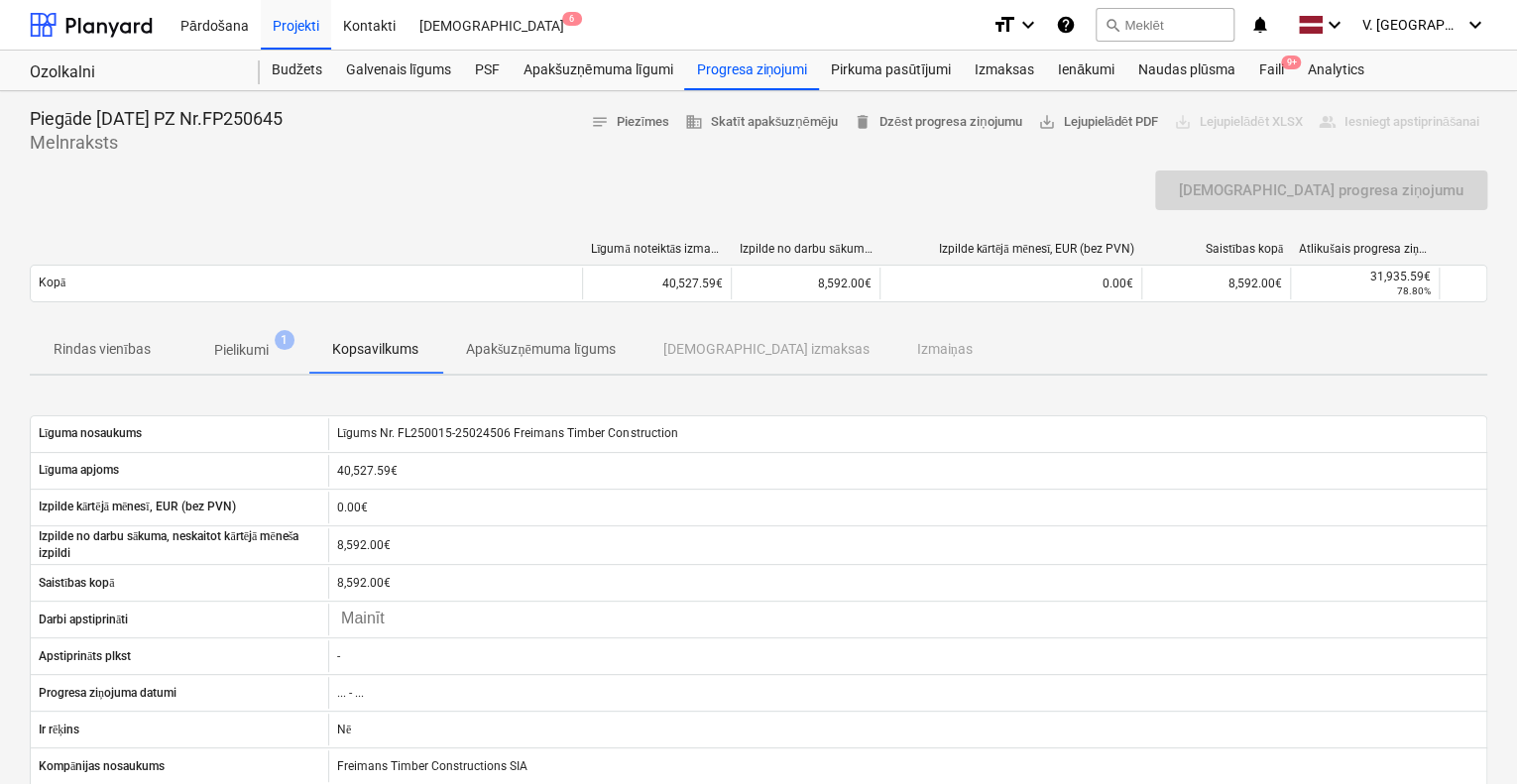 click on "Apakšuzņēmuma līgums" at bounding box center (540, 349) 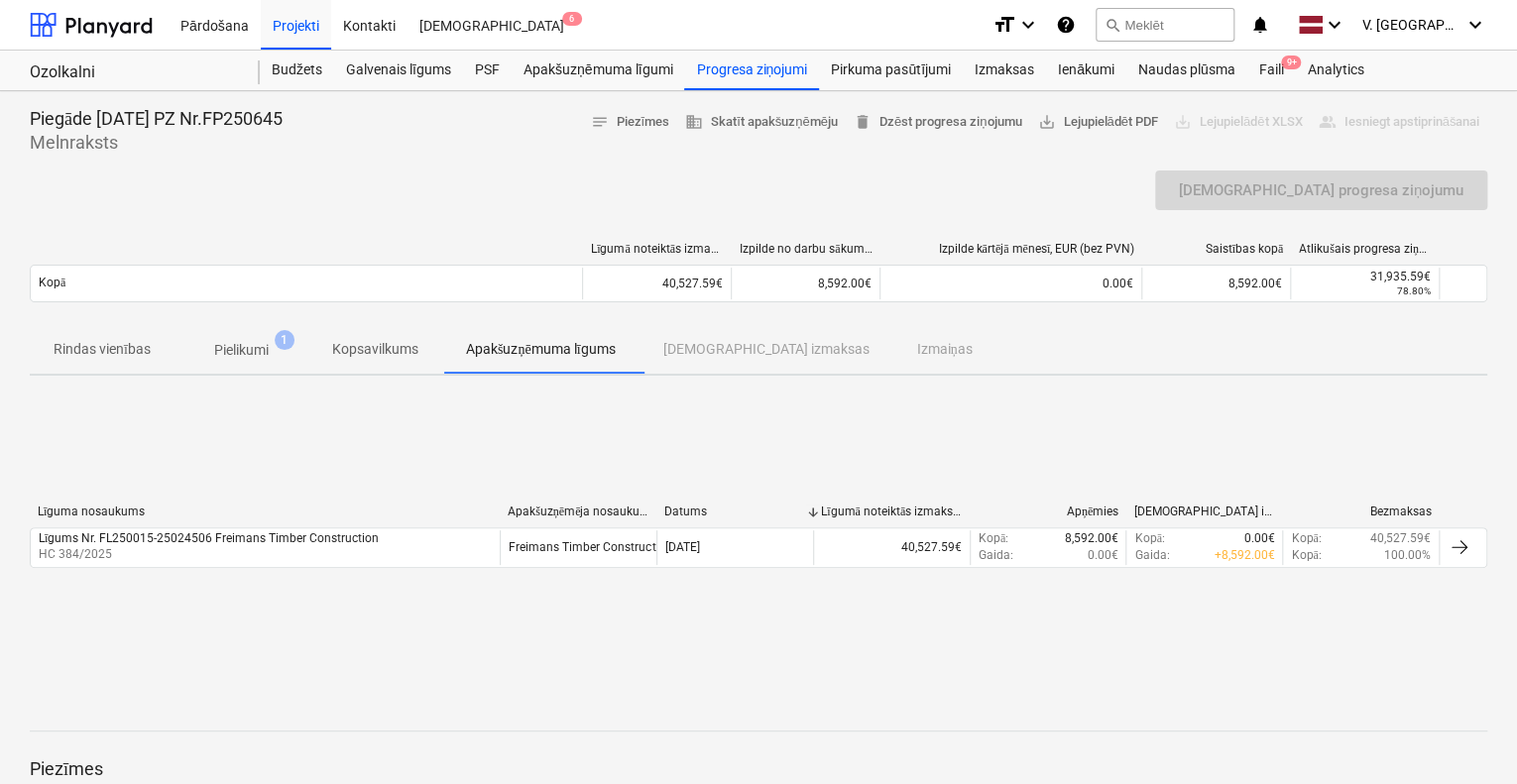 click on "Rindas vienības Pielikumi 1 Kopsavilkums Apakšuzņēmuma līgums Saistītās izmaksas Izmaiņas" at bounding box center [758, 350] 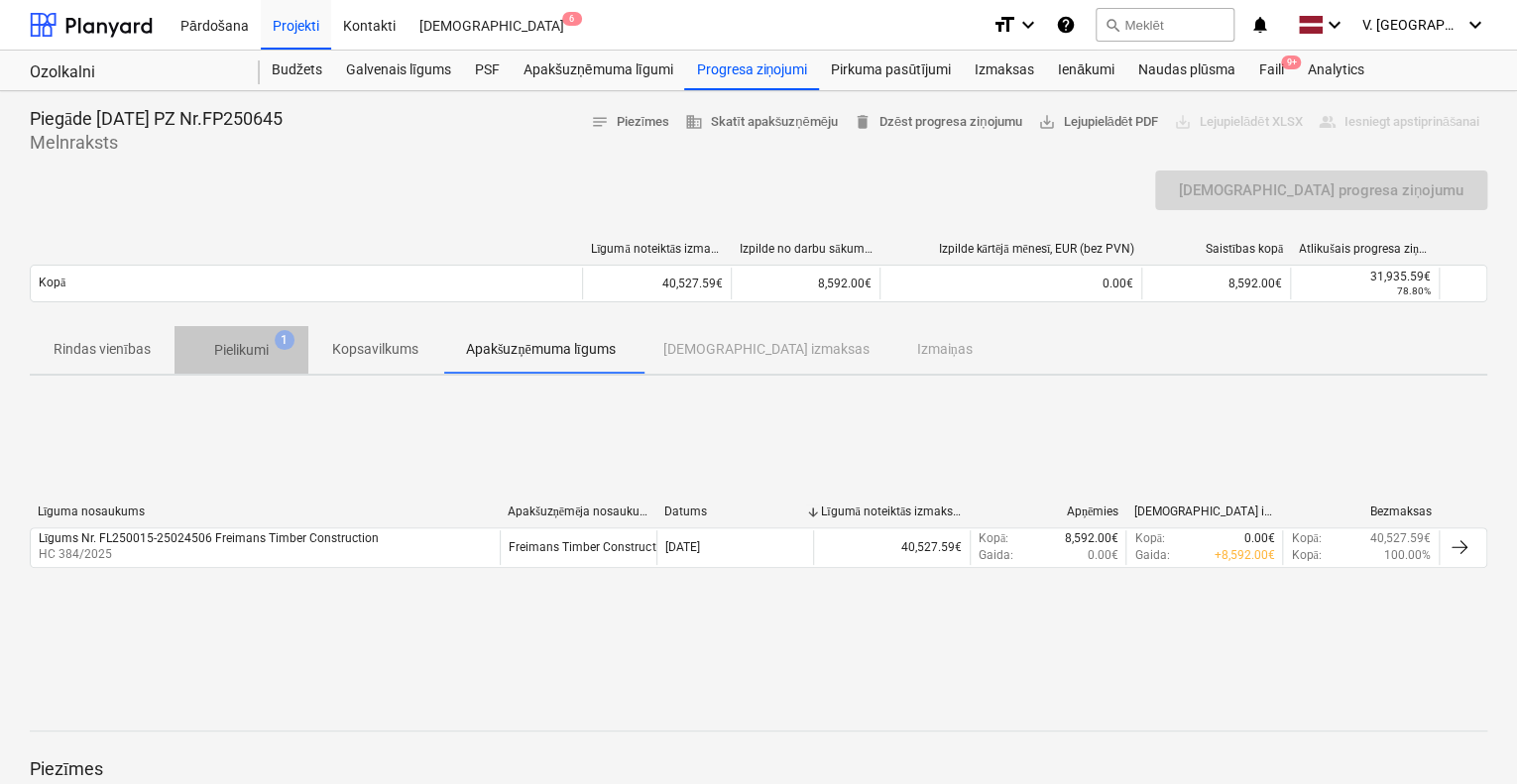 click on "Pielikumi" at bounding box center (241, 350) 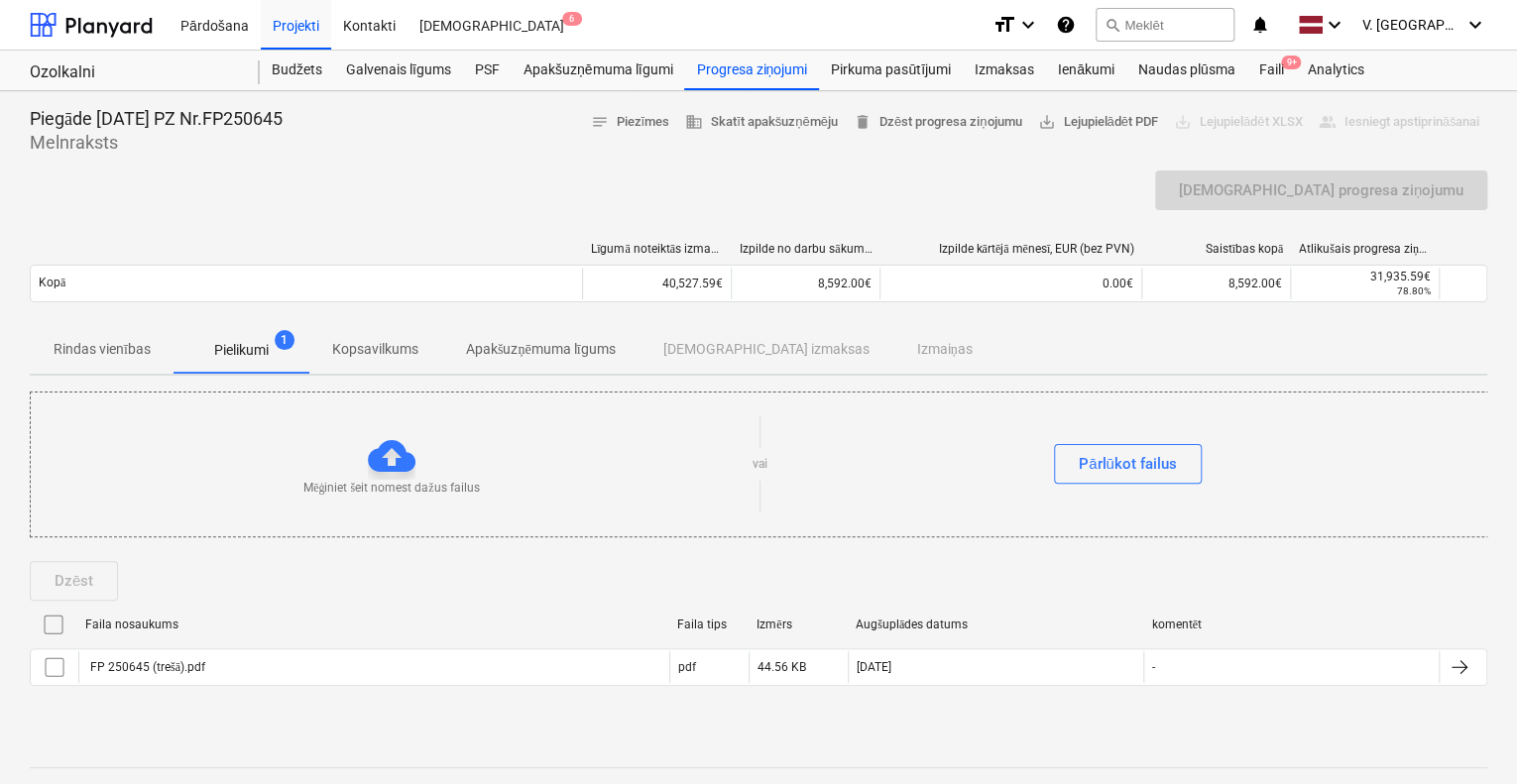 click on "Rindas vienības" at bounding box center (102, 349) 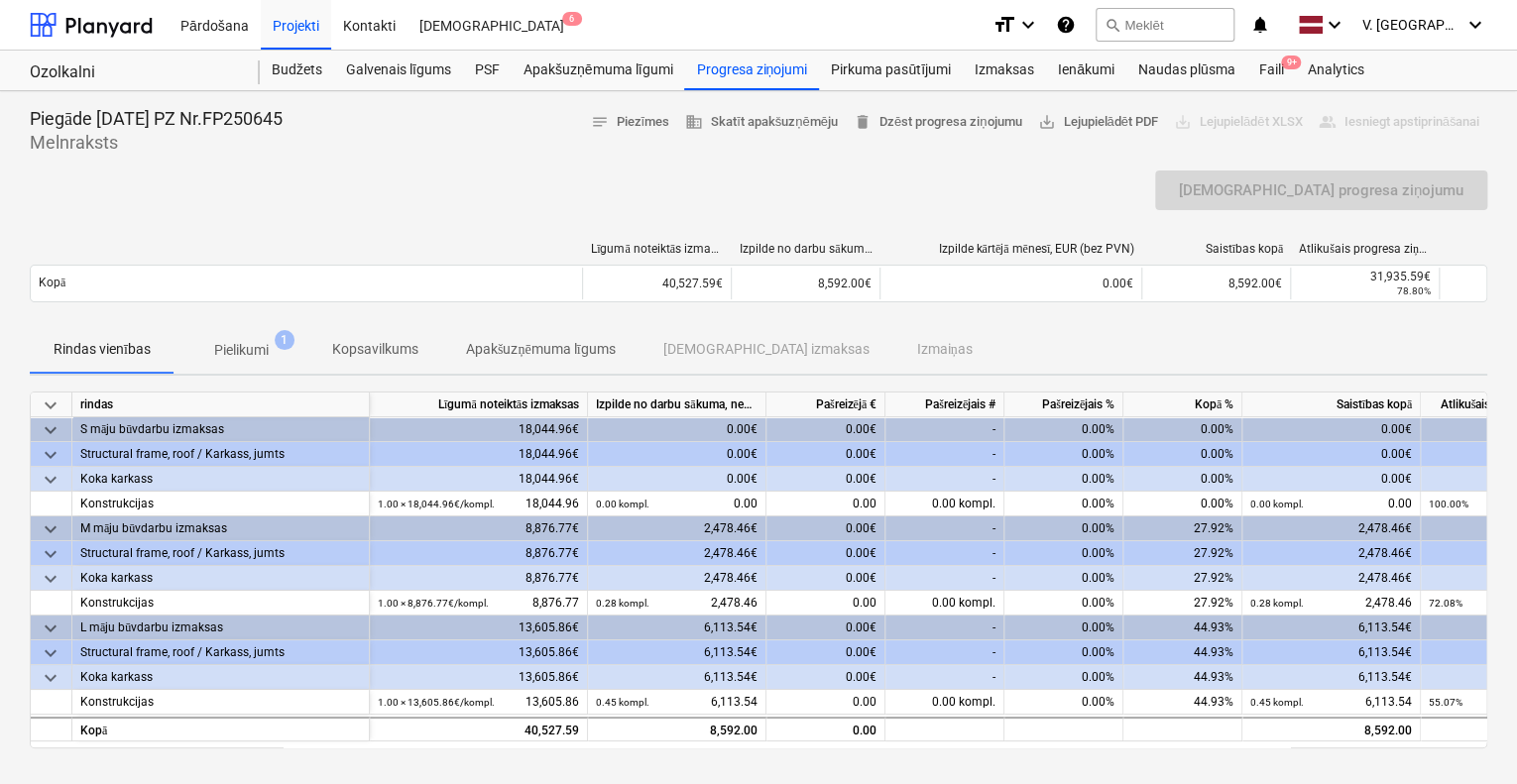 click on "[DEMOGRAPHIC_DATA] progresa ziņojumu" at bounding box center [1321, 190] 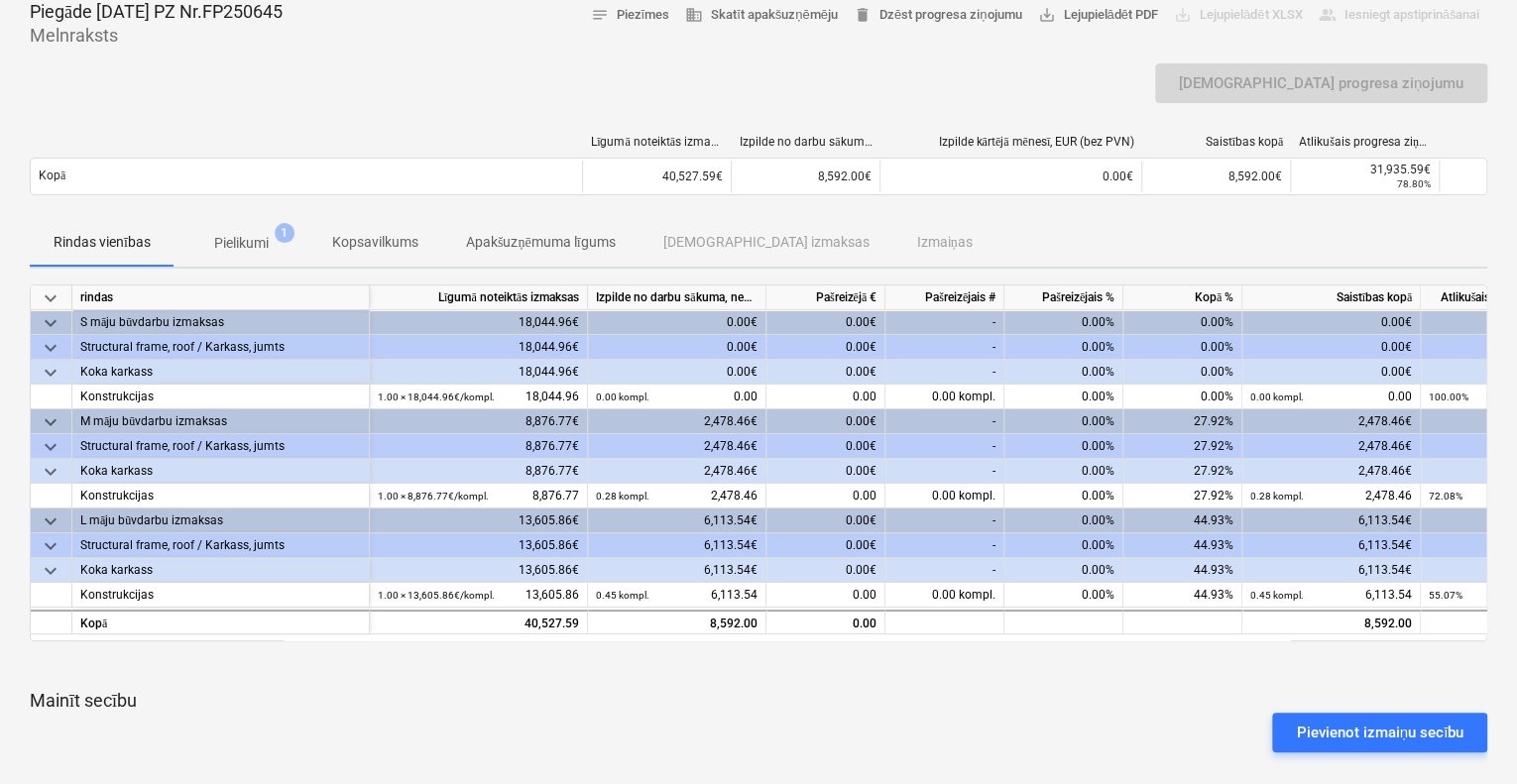 scroll, scrollTop: 101, scrollLeft: 0, axis: vertical 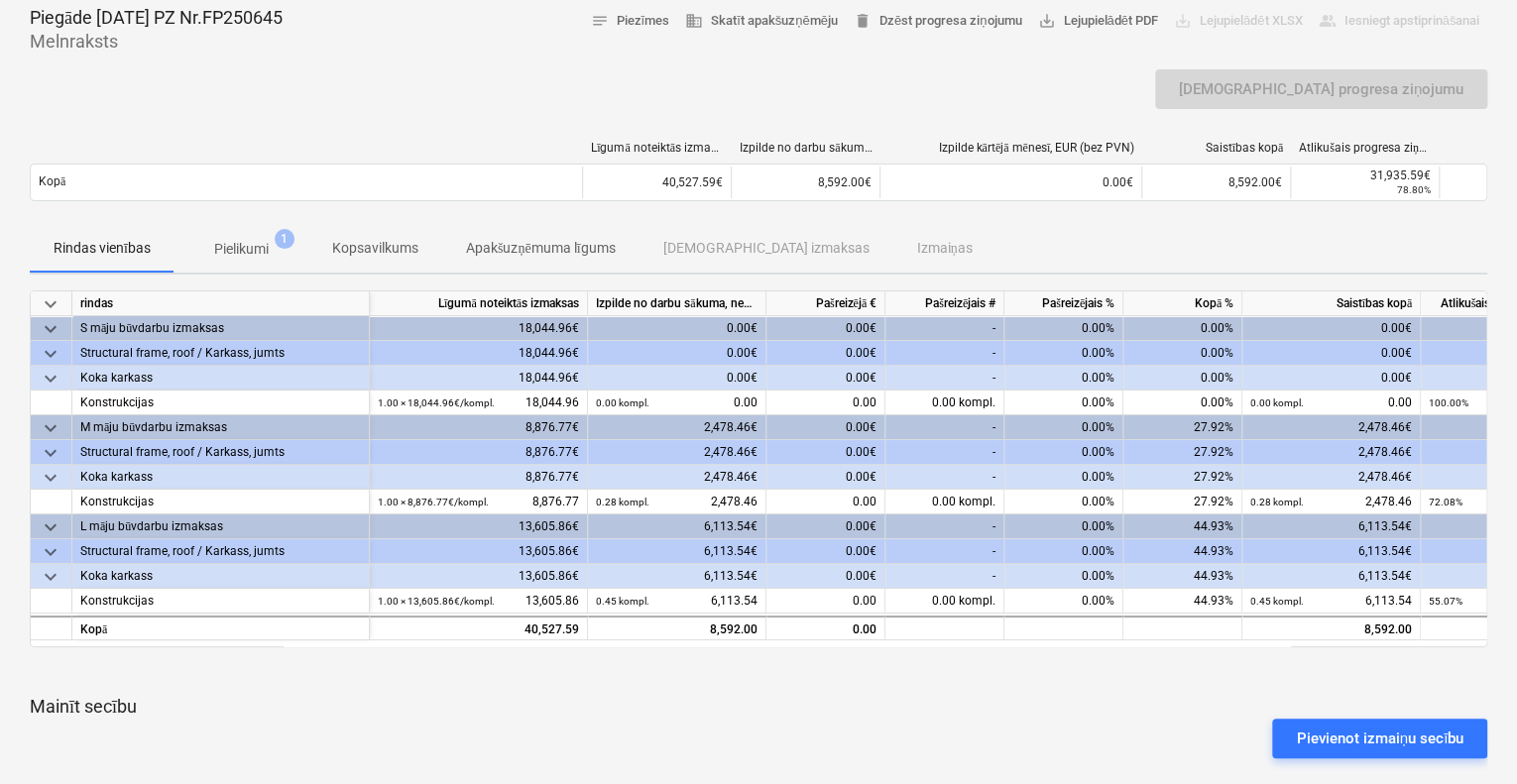 click on "1" at bounding box center [285, 239] 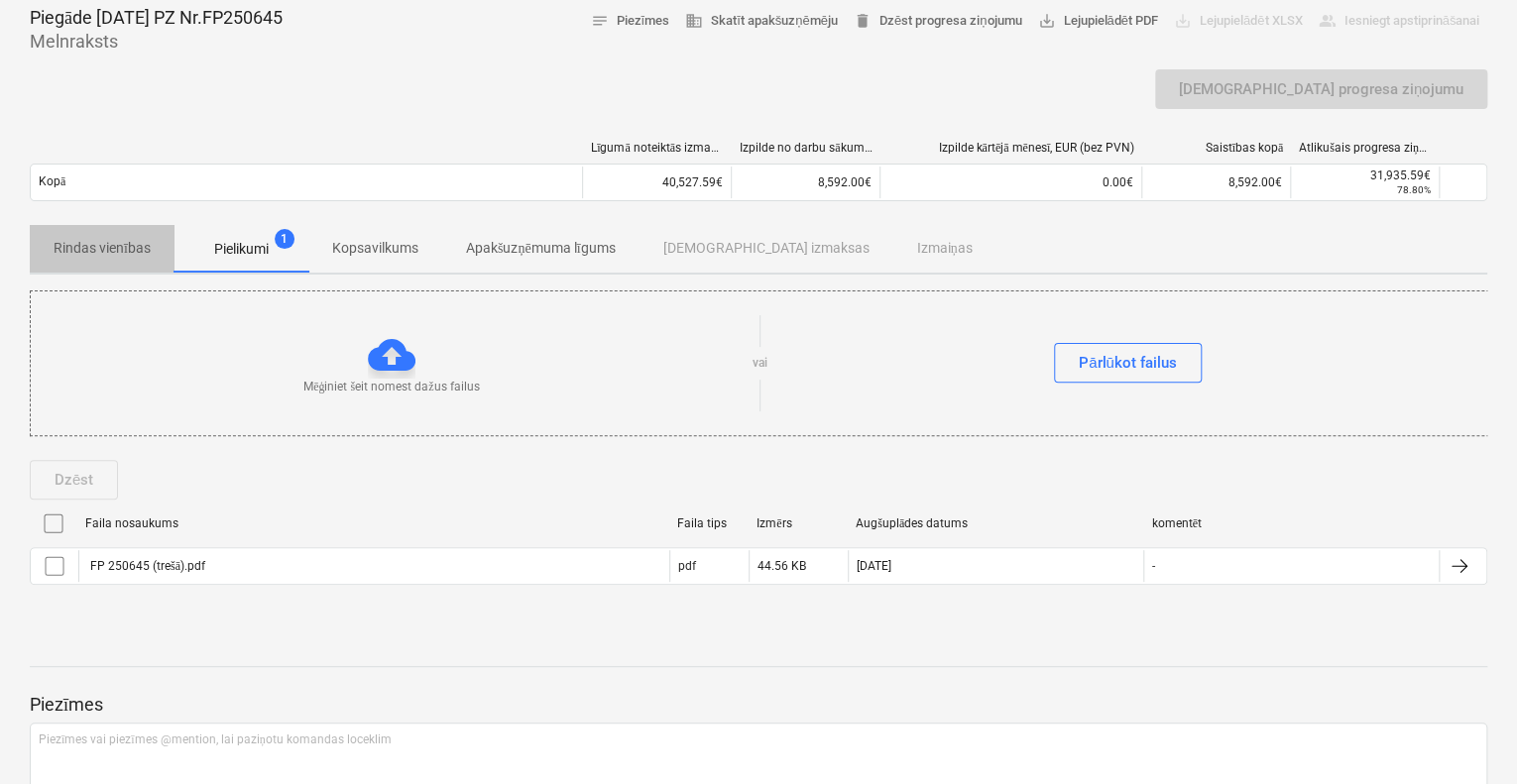 click on "Rindas vienības" at bounding box center [102, 248] 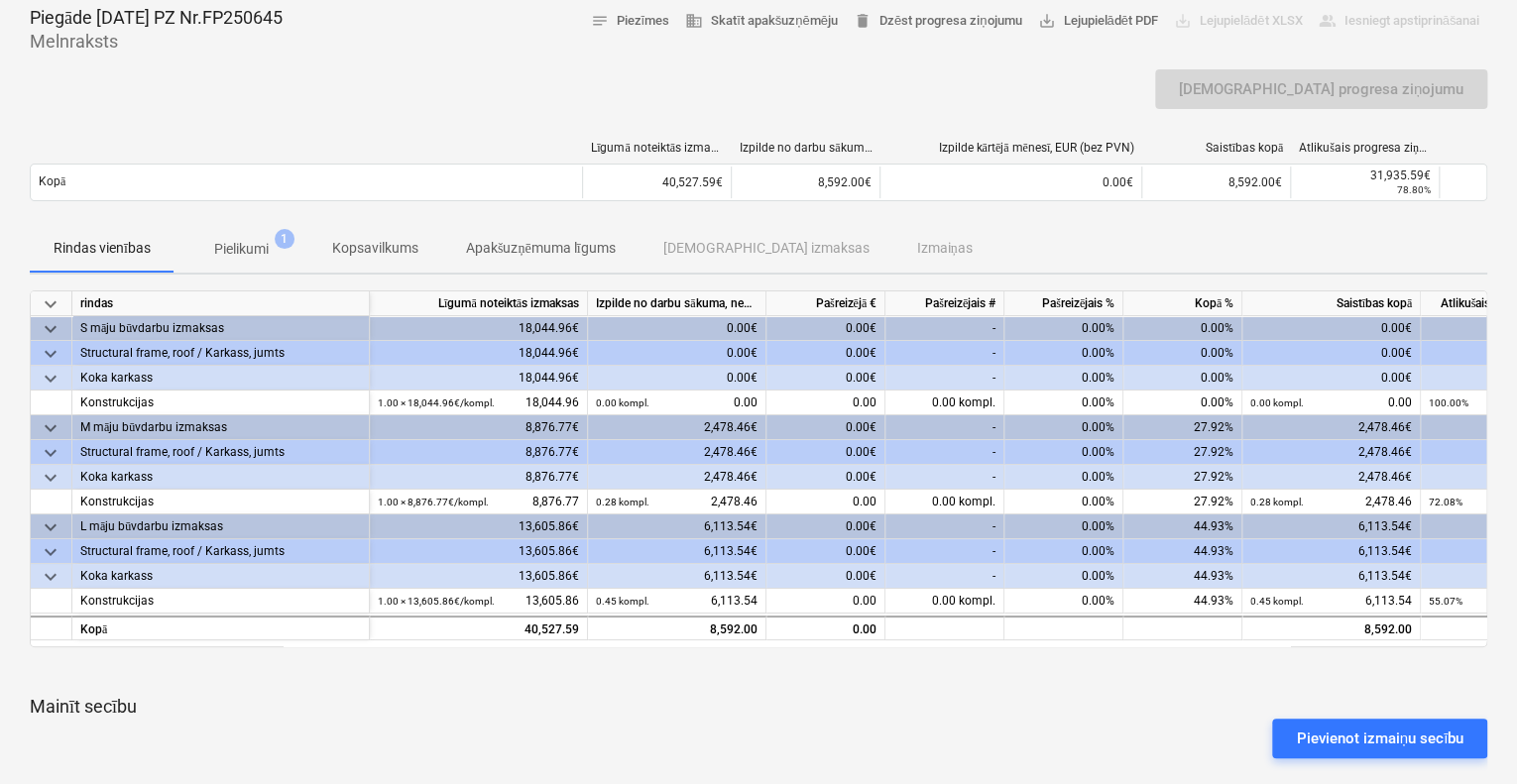 click on "Līgumā noteiktās izmaksas Izpilde no darbu sākuma, neskaitot kārtējā mēneša izpildi Izpilde kārtējā mēnesī, EUR  (bez PVN) Saistības kopā Atlikušais progresa ziņojums Kopā 40,527.59€ 8,592.00€ 0.00€ 8,592.00€ 31,935.59€ 78.80% Please wait" at bounding box center (758, 174) 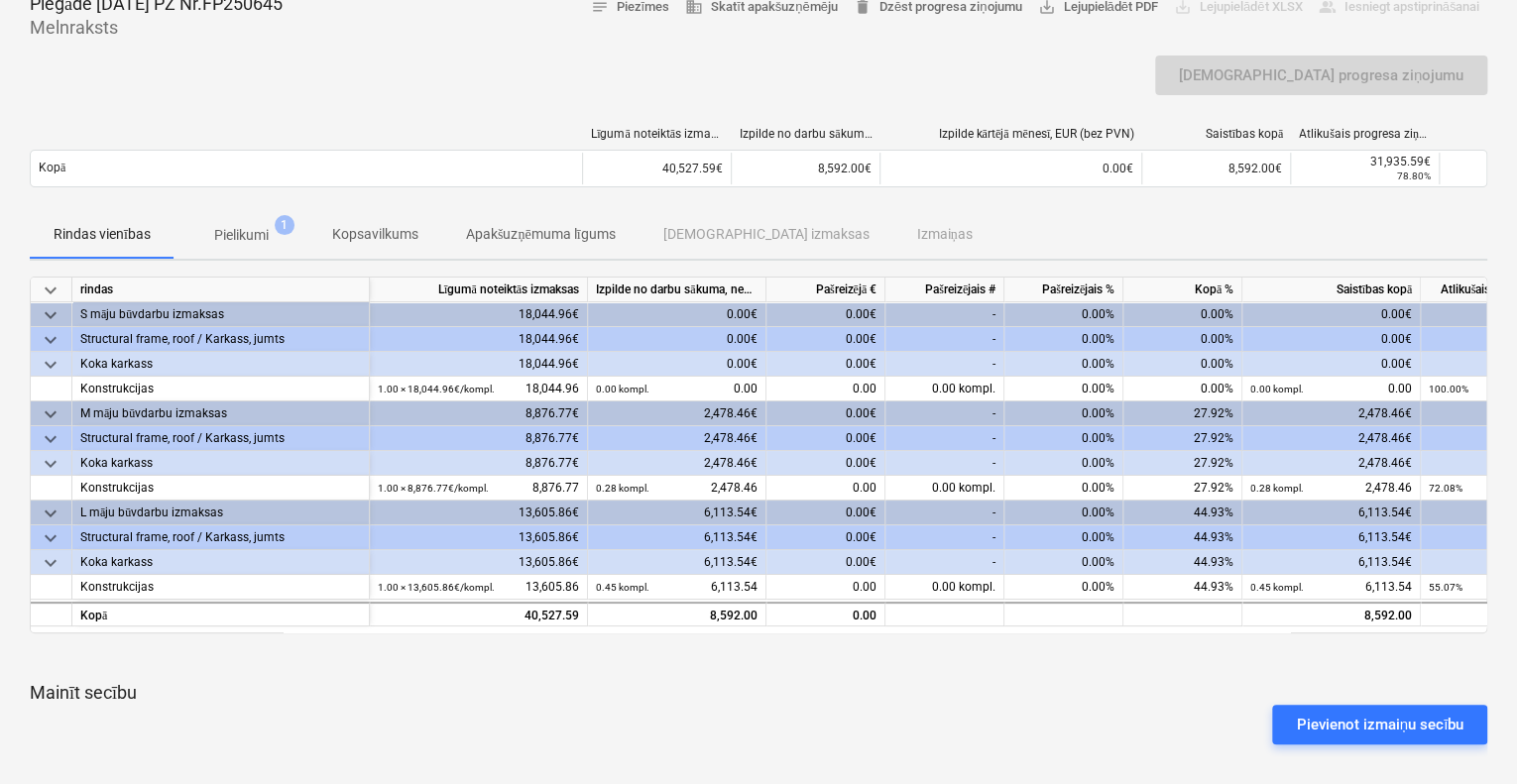 scroll, scrollTop: 198, scrollLeft: 0, axis: vertical 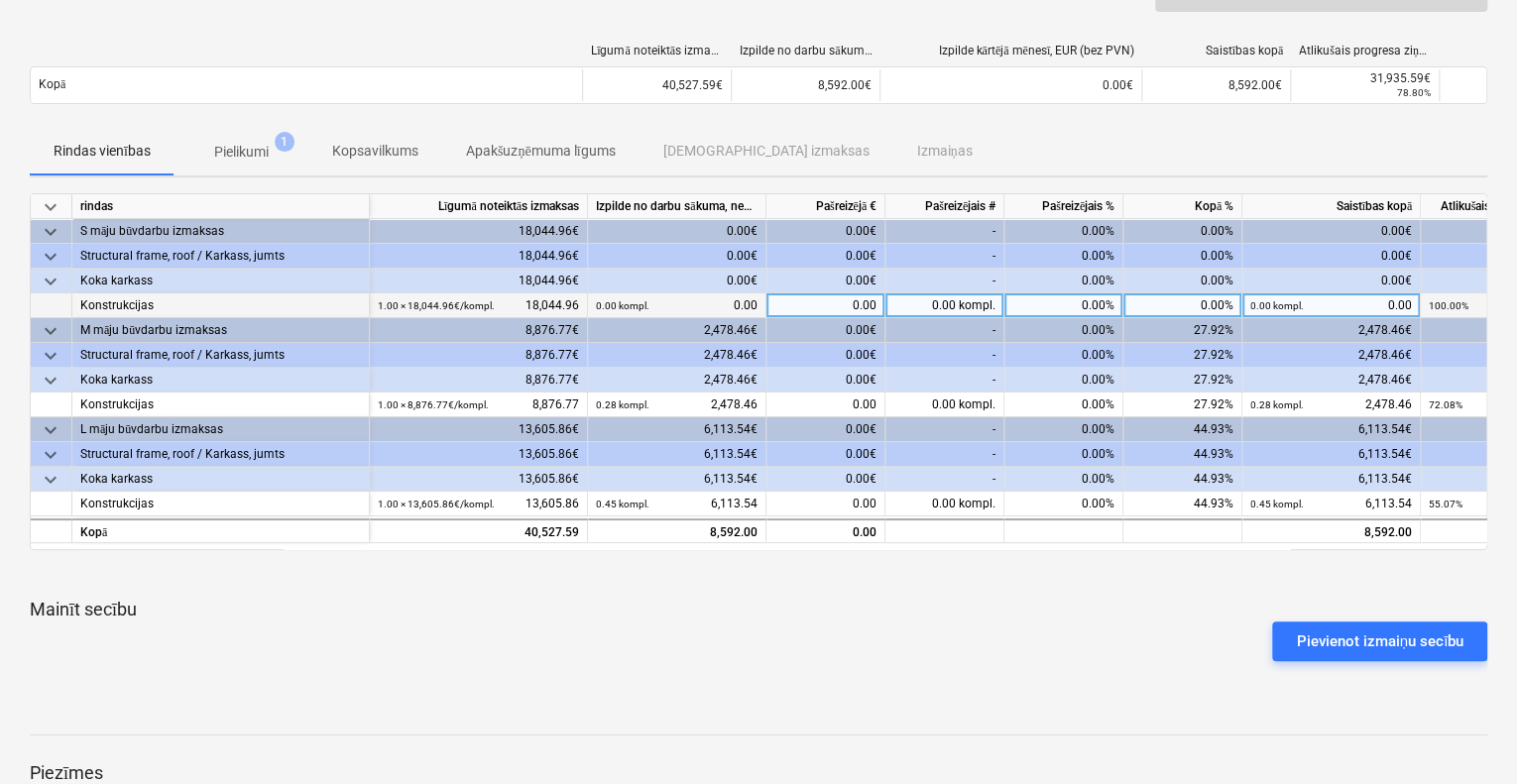 click on "0.00" at bounding box center (826, 305) 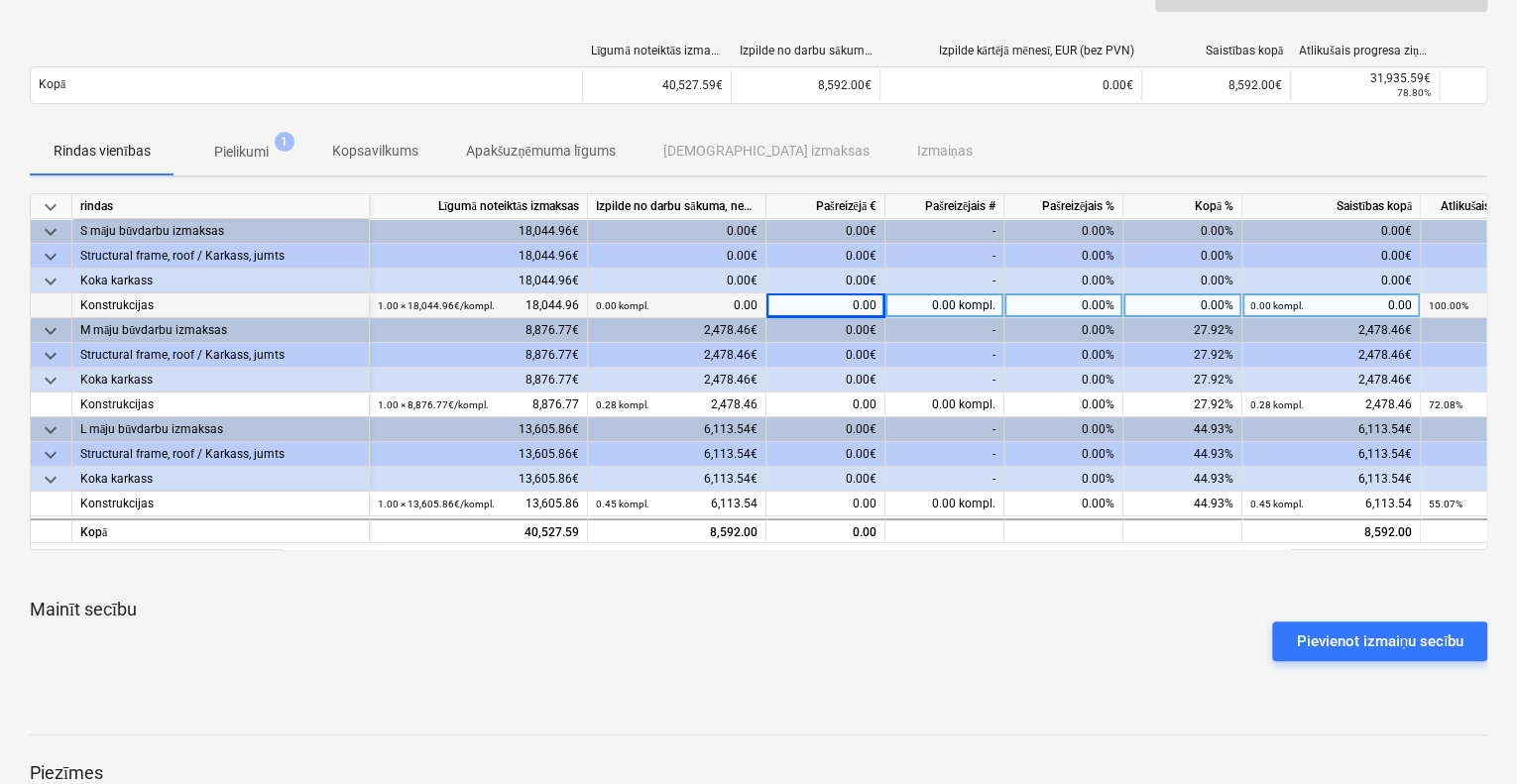 click on "0.00" at bounding box center [826, 305] 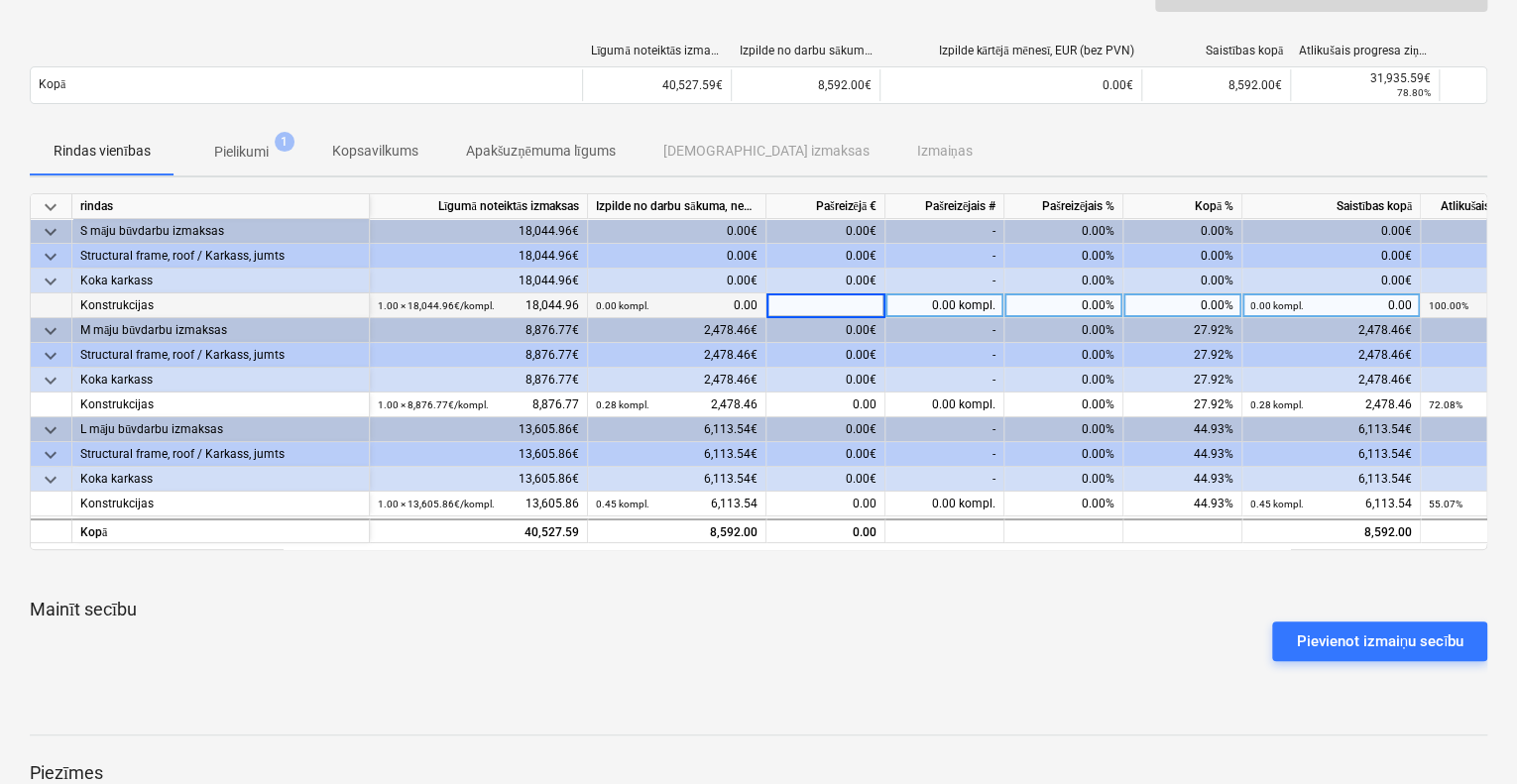 click at bounding box center (825, 305) 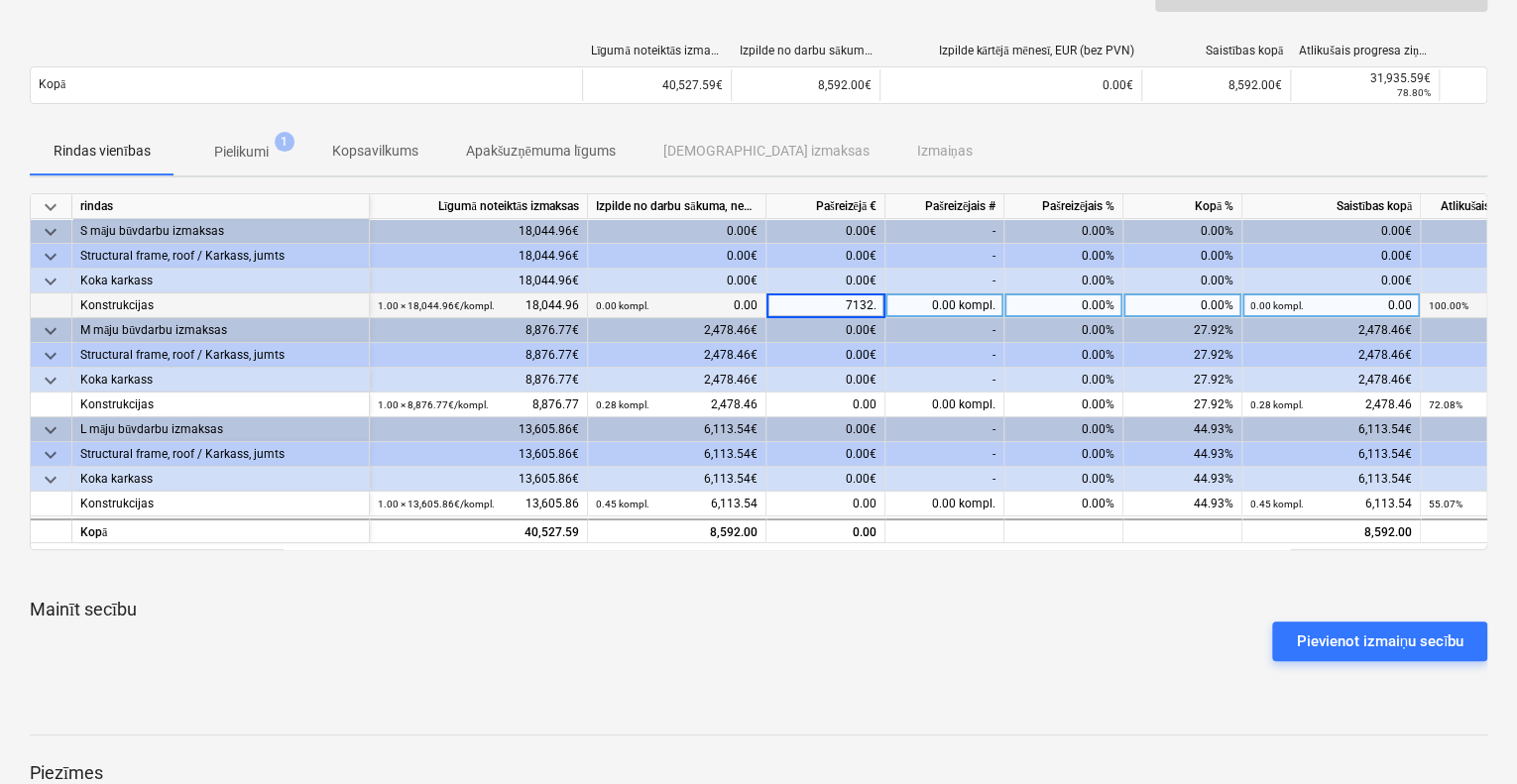 type on "7132.5" 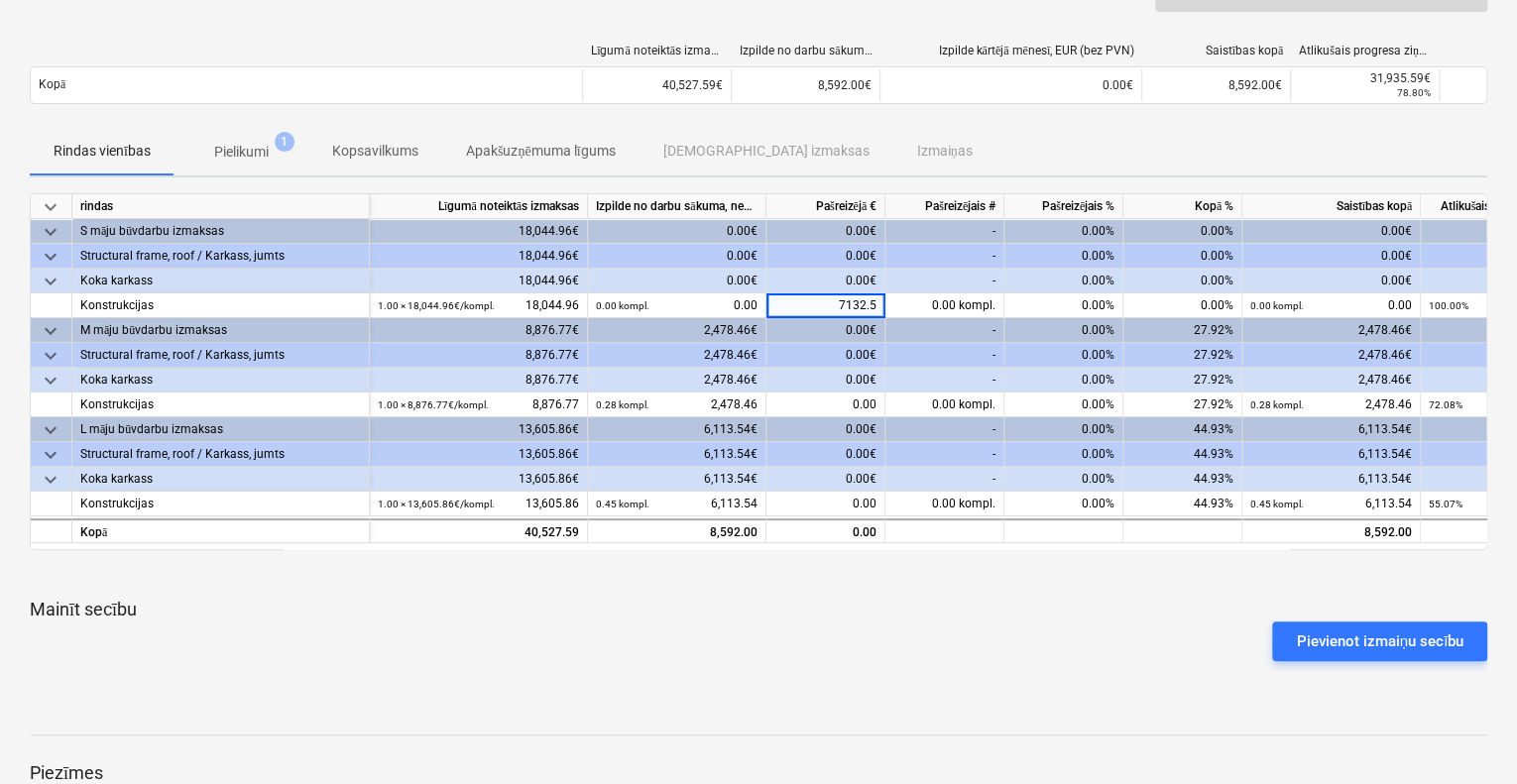 click on "Mainīt secību" at bounding box center [758, 610] 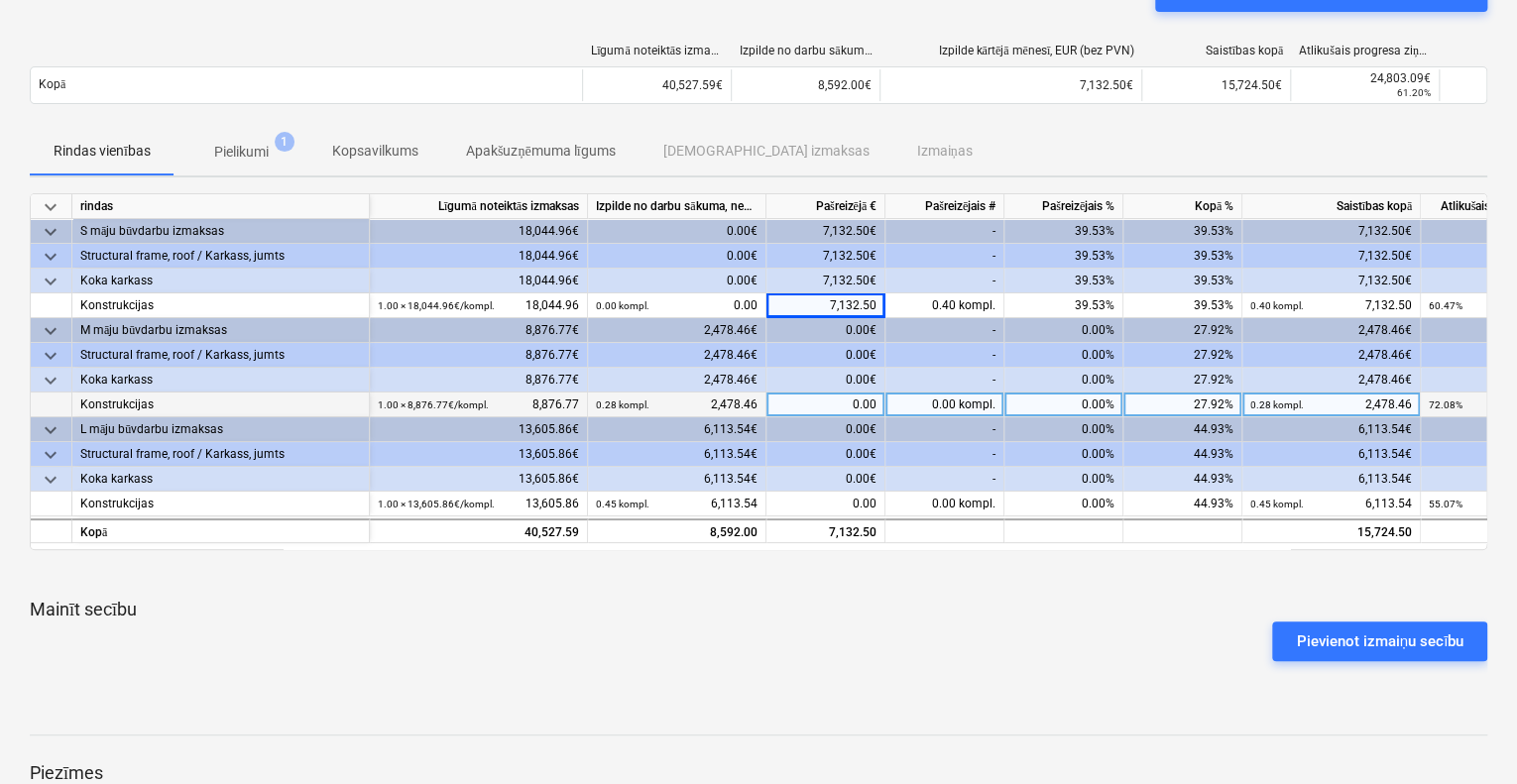 click on "0.00" at bounding box center (826, 404) 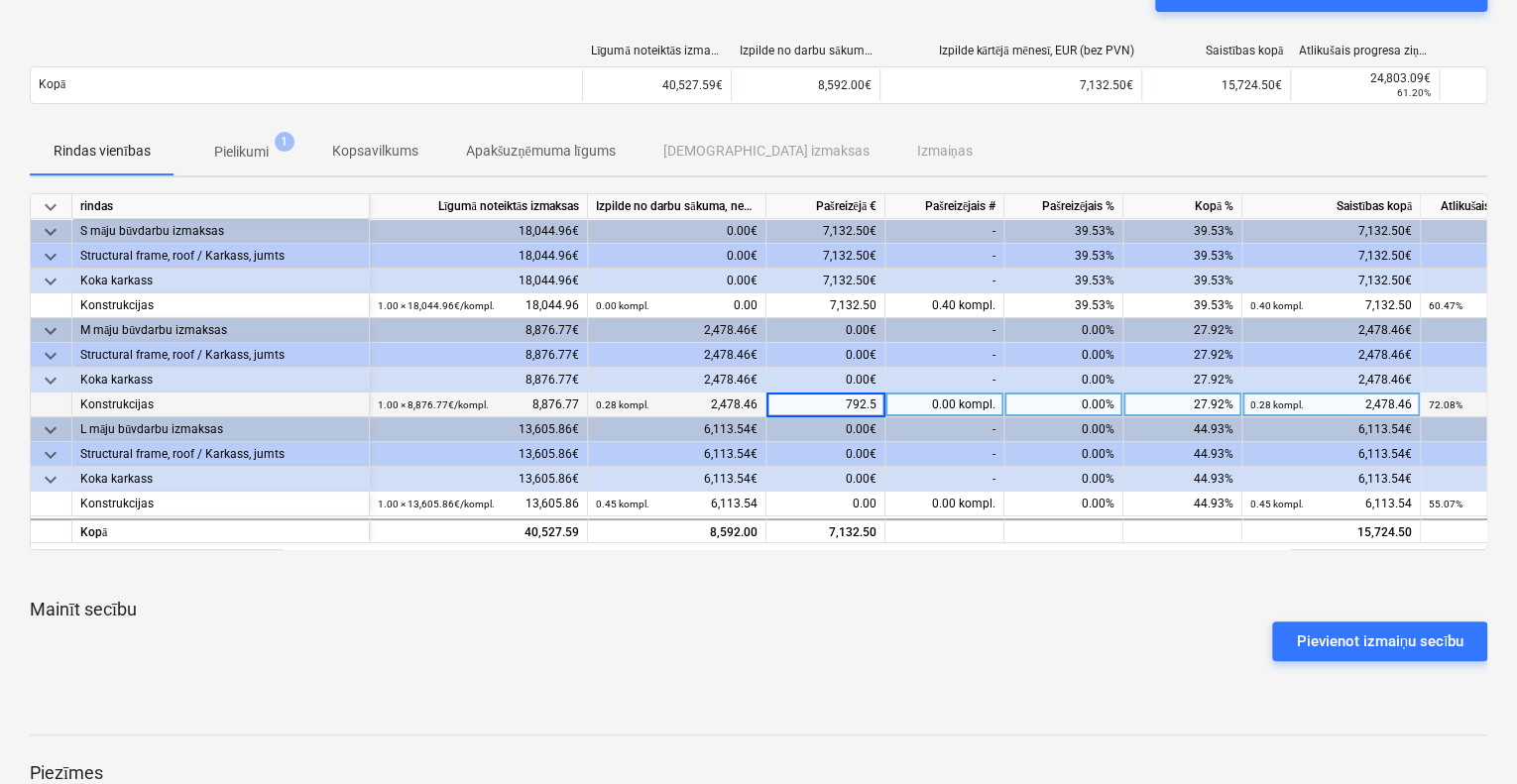 click on "792.5" at bounding box center (825, 404) 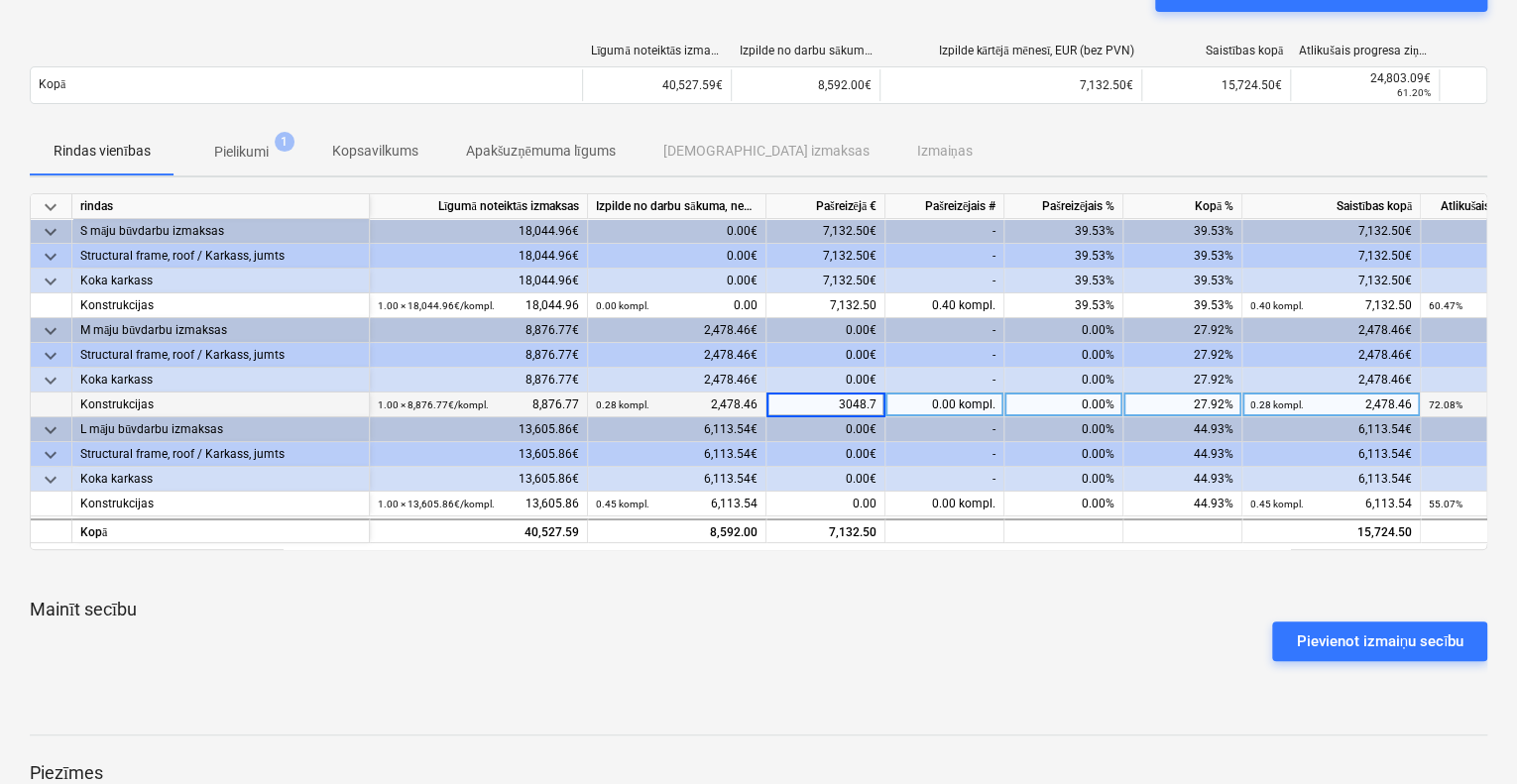 type on "3048.72" 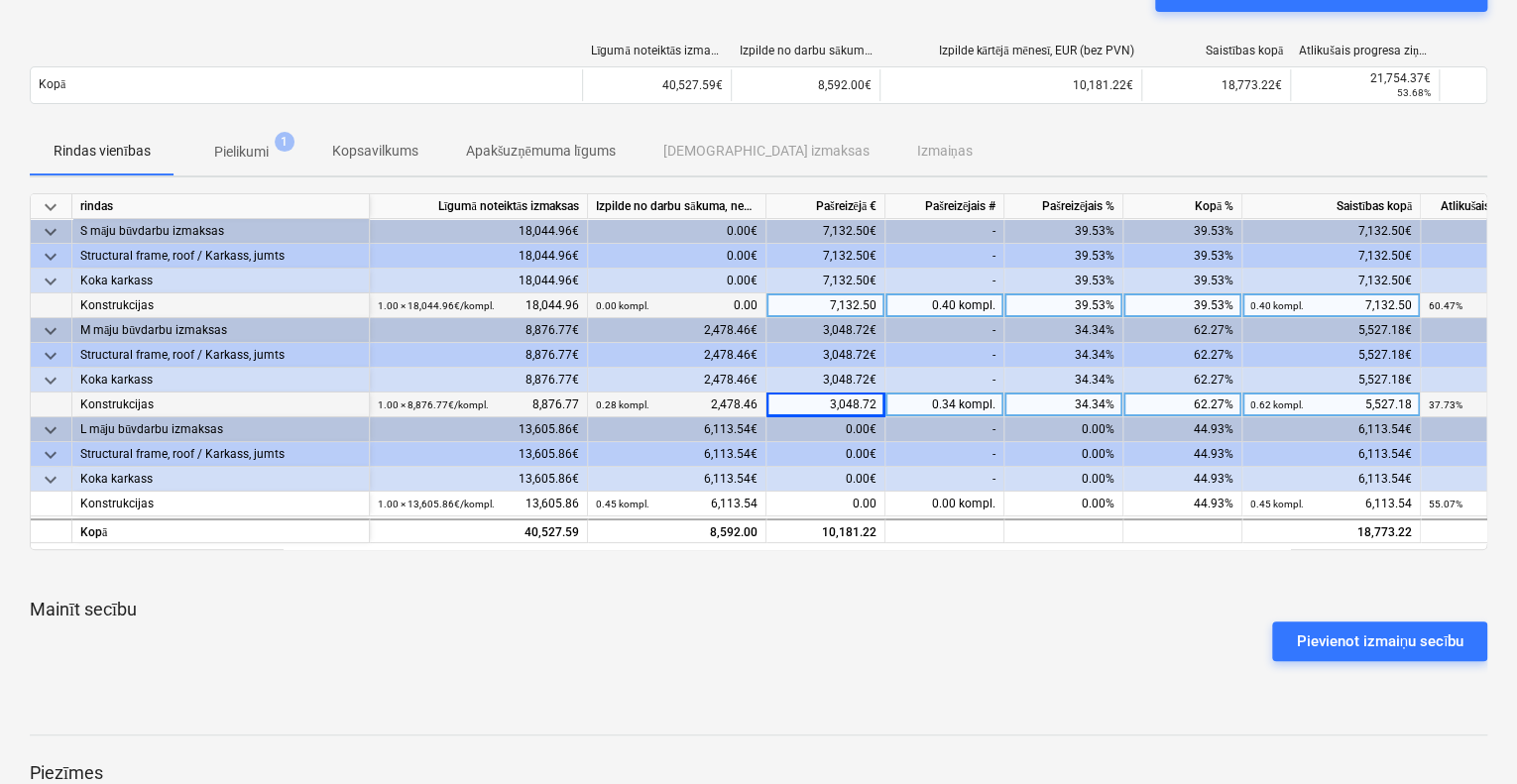 click on "7,132.50" at bounding box center (826, 305) 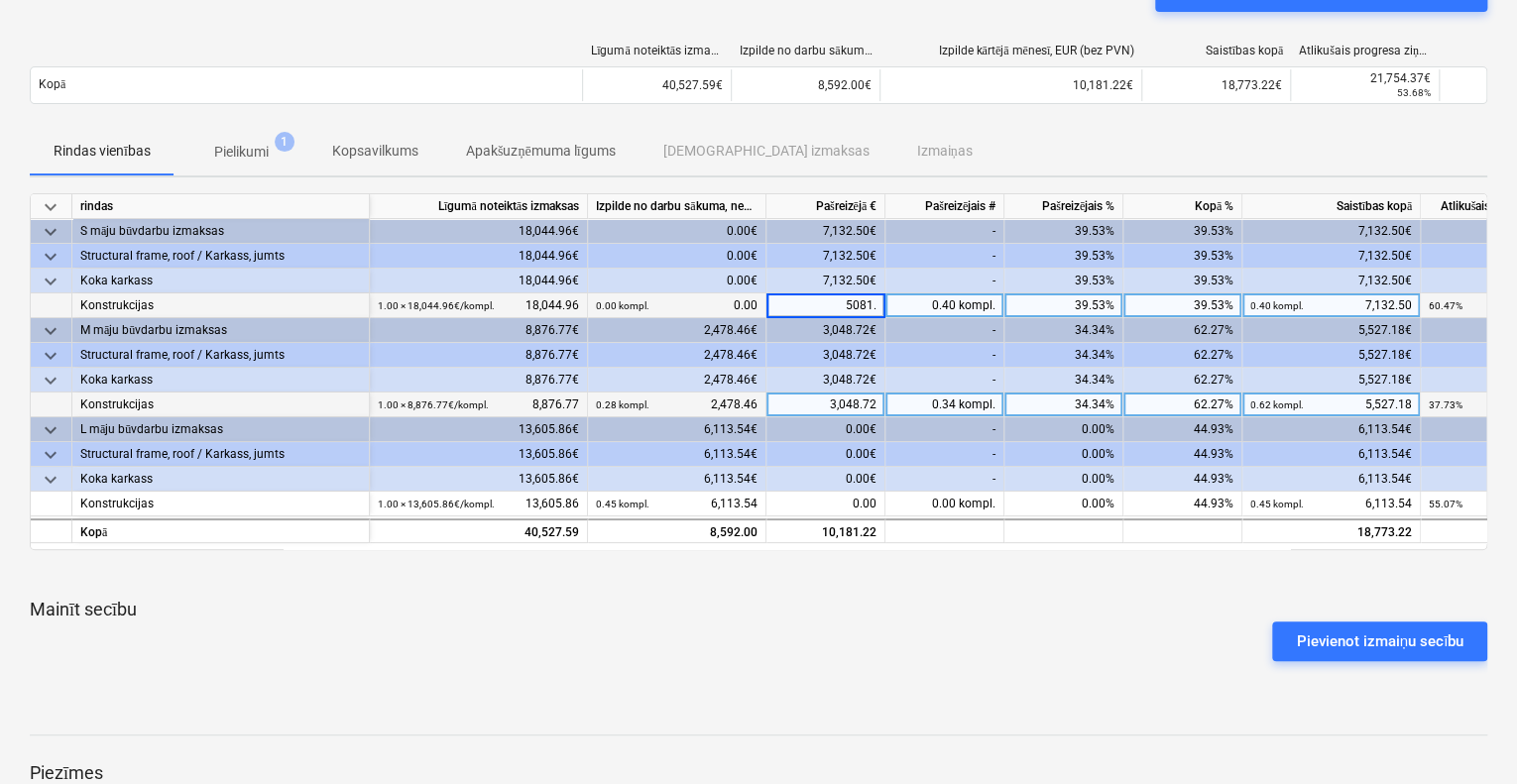 type on "5081.2" 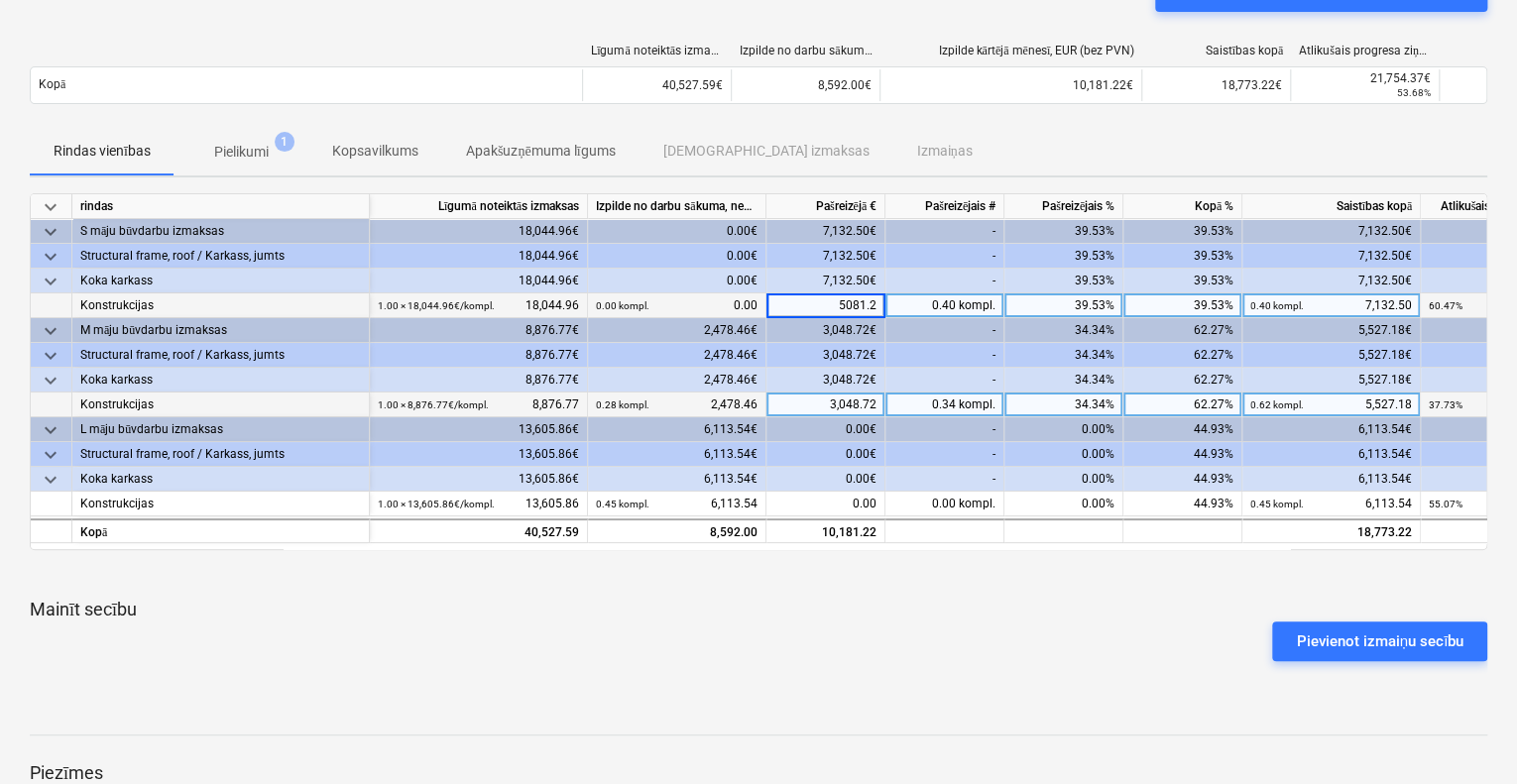 drag, startPoint x: 840, startPoint y: 304, endPoint x: 885, endPoint y: 303, distance: 45.01111 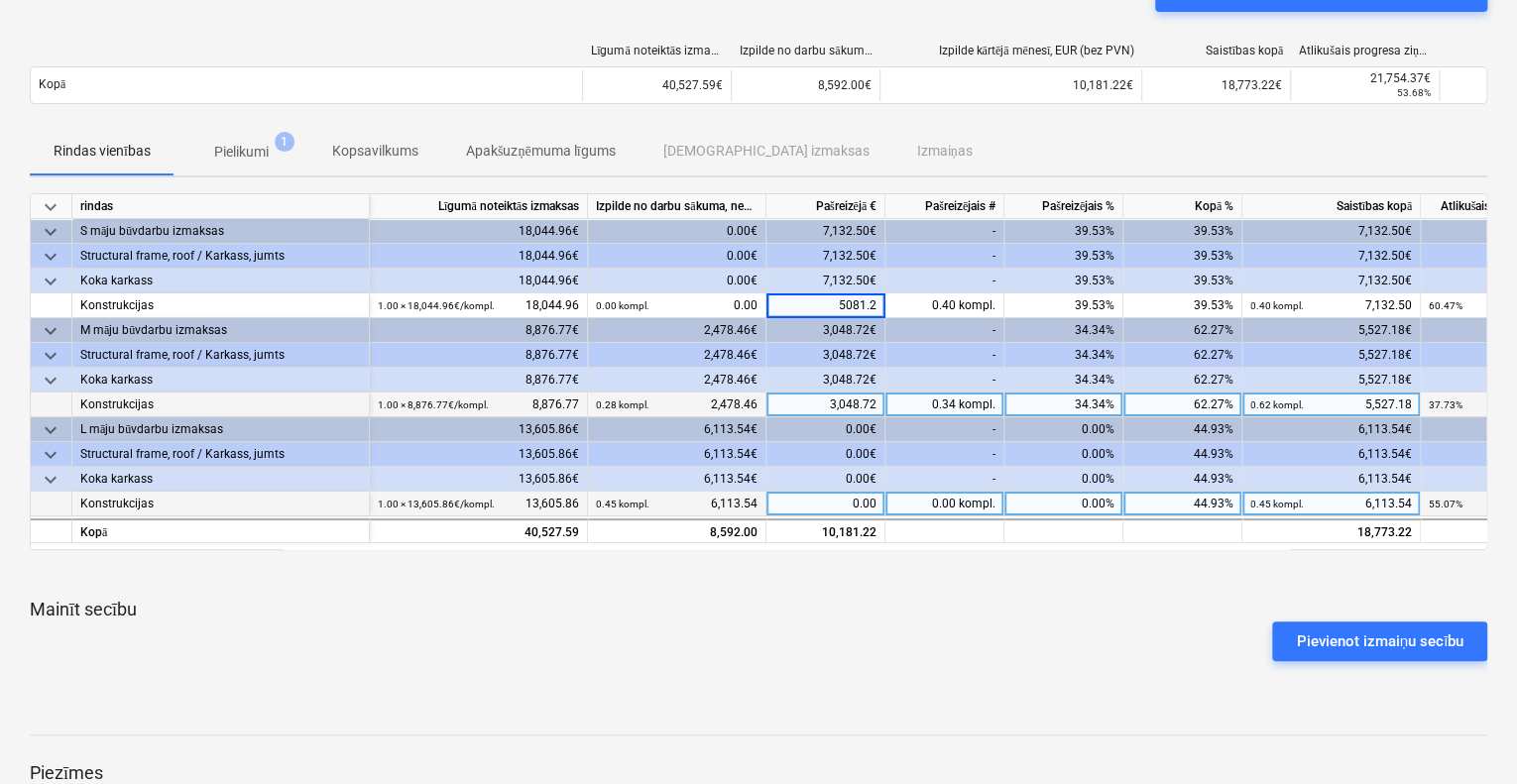 click on "0.00" at bounding box center [826, 504] 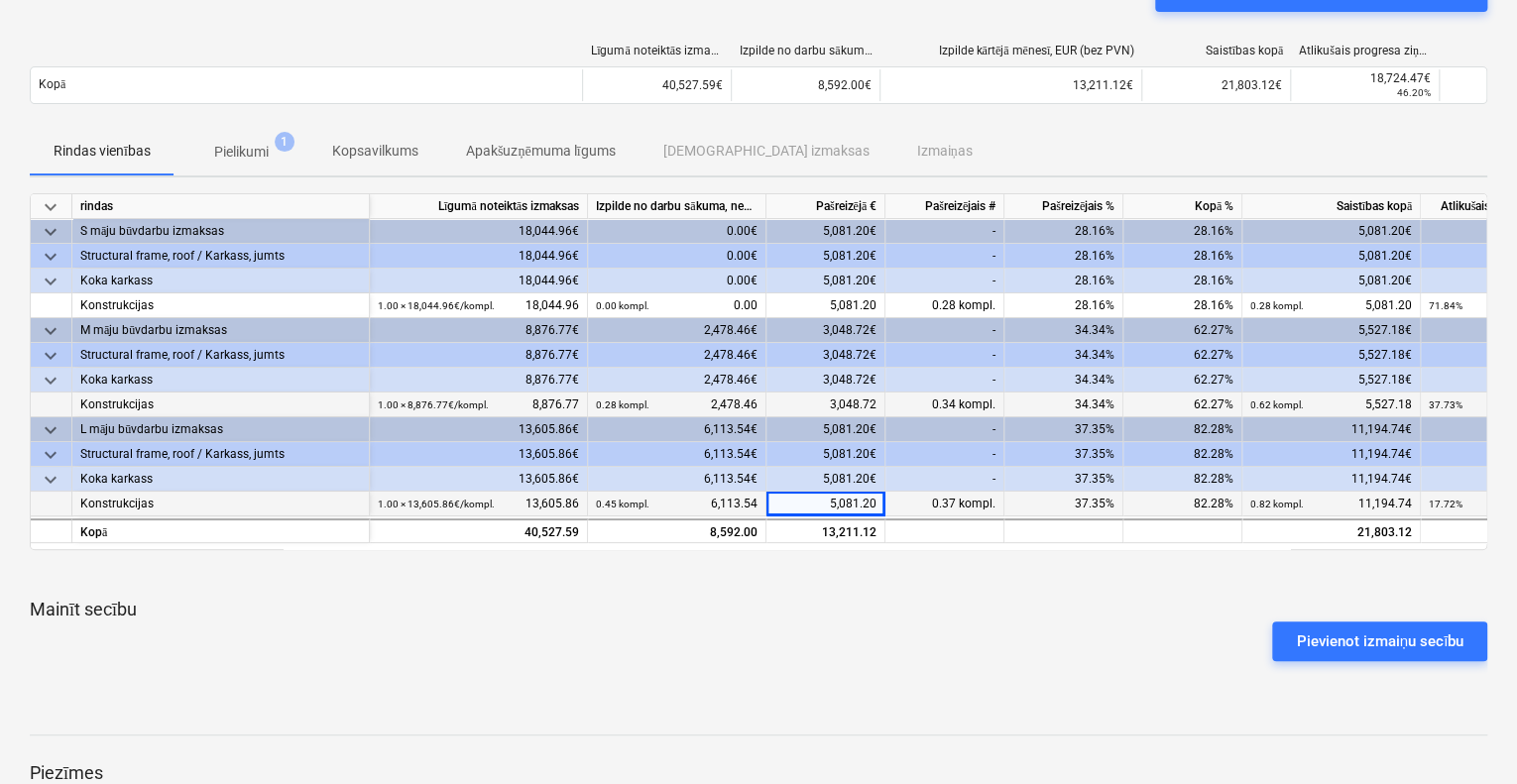 click on "Mainīt secību" at bounding box center [758, 610] 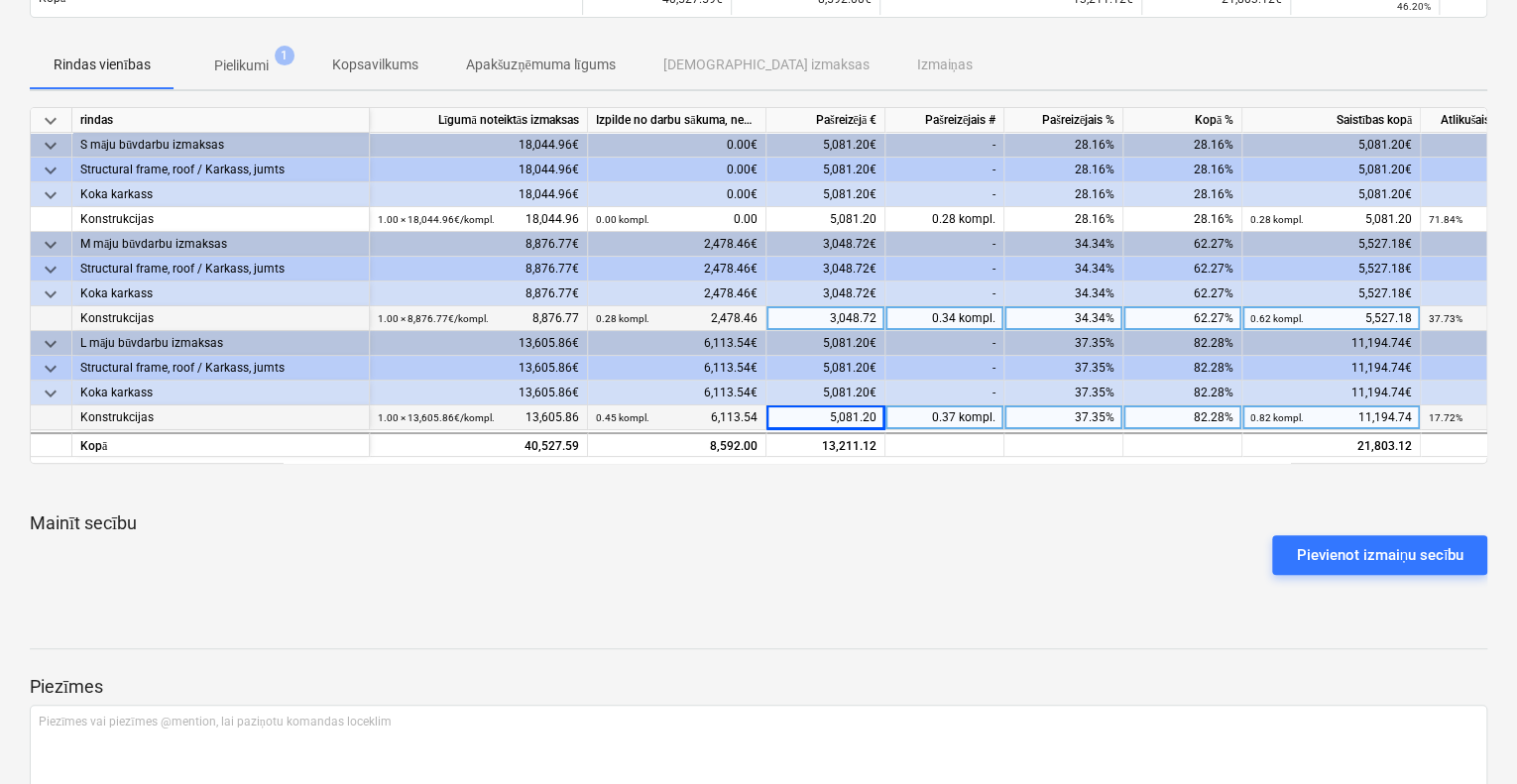 scroll, scrollTop: 200, scrollLeft: 0, axis: vertical 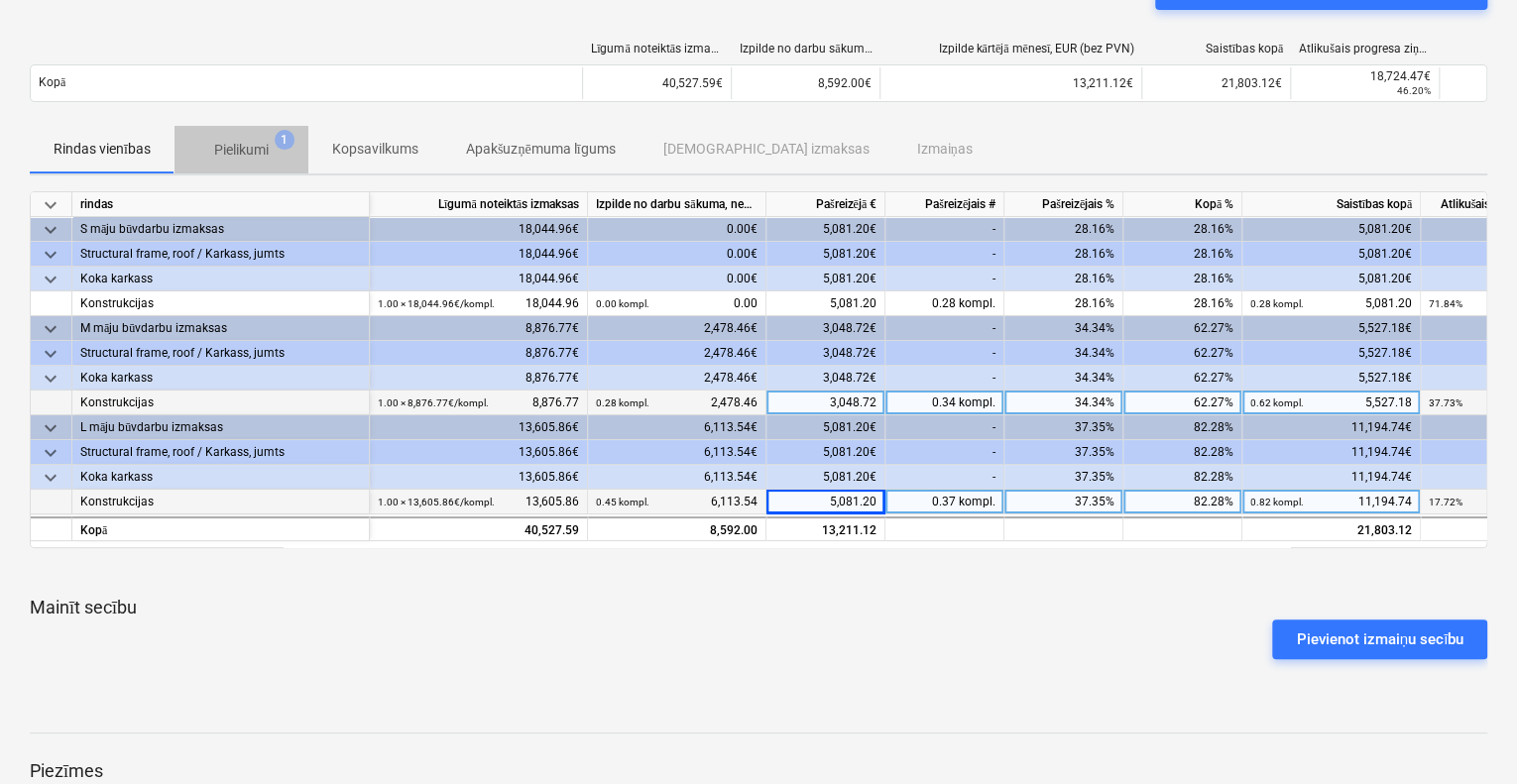 click on "Pielikumi" at bounding box center [241, 150] 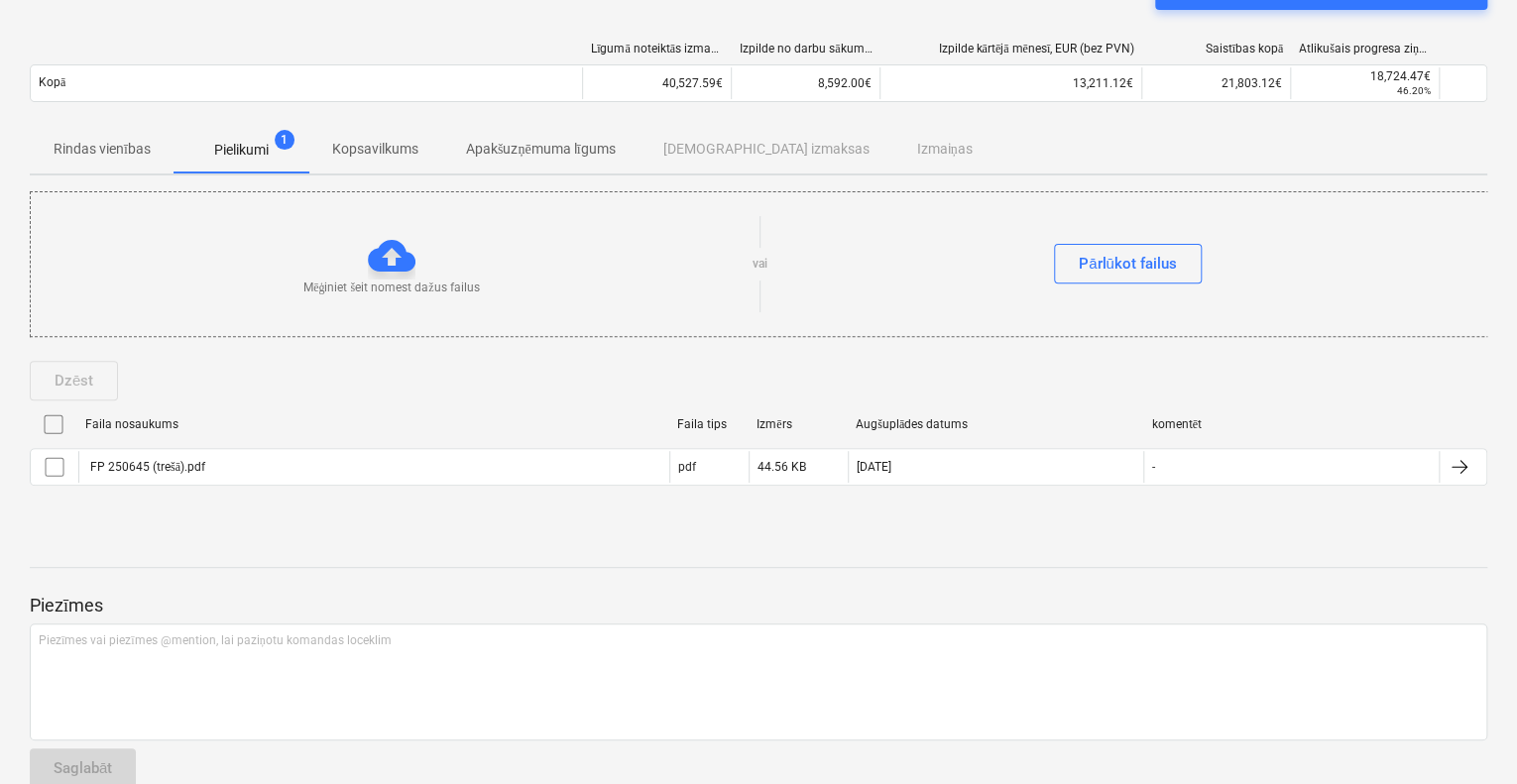 click on "Kopsavilkums" at bounding box center (375, 149) 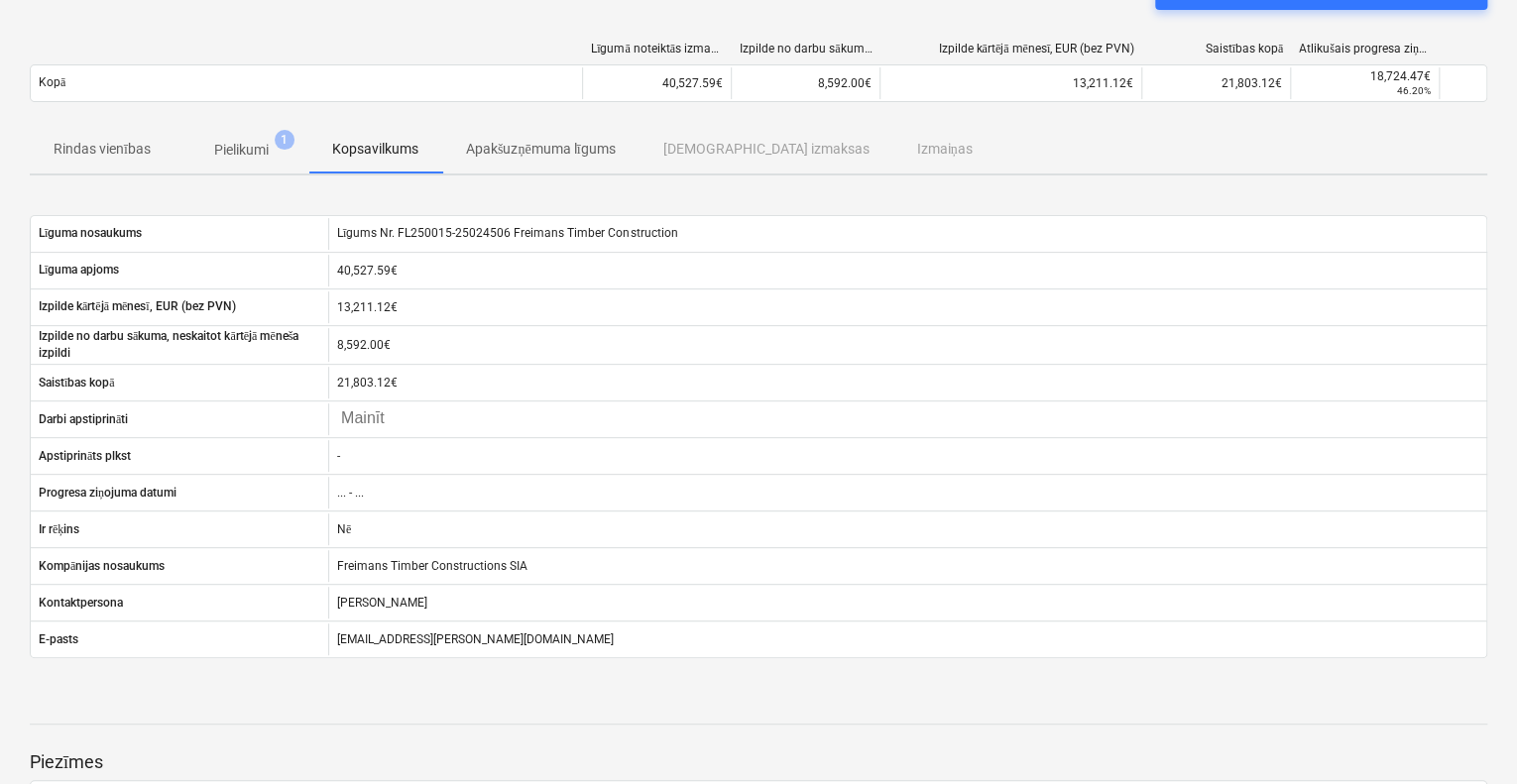 click on "Apakšuzņēmuma līgums" at bounding box center [540, 149] 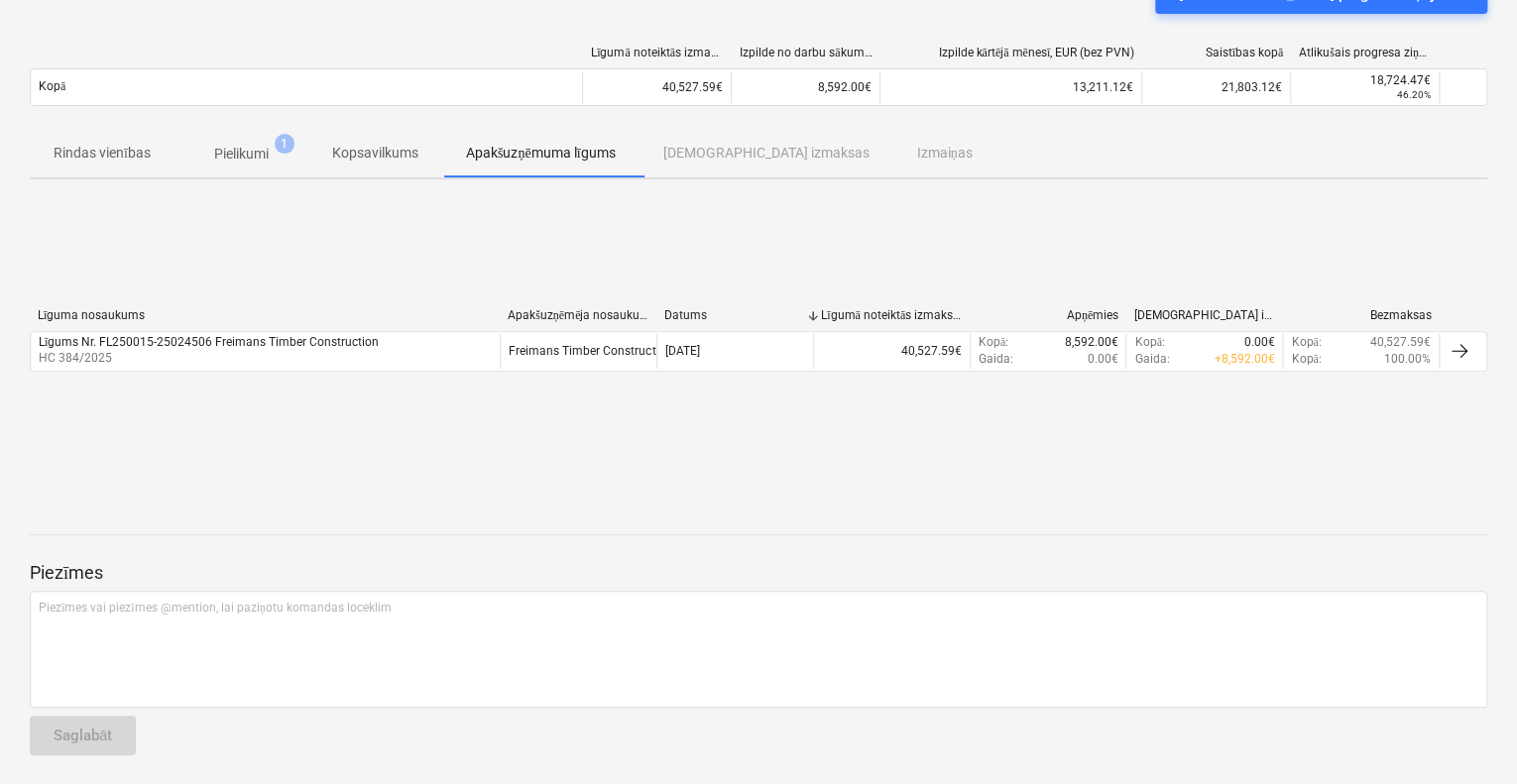 click on "Rindas vienības" at bounding box center (102, 153) 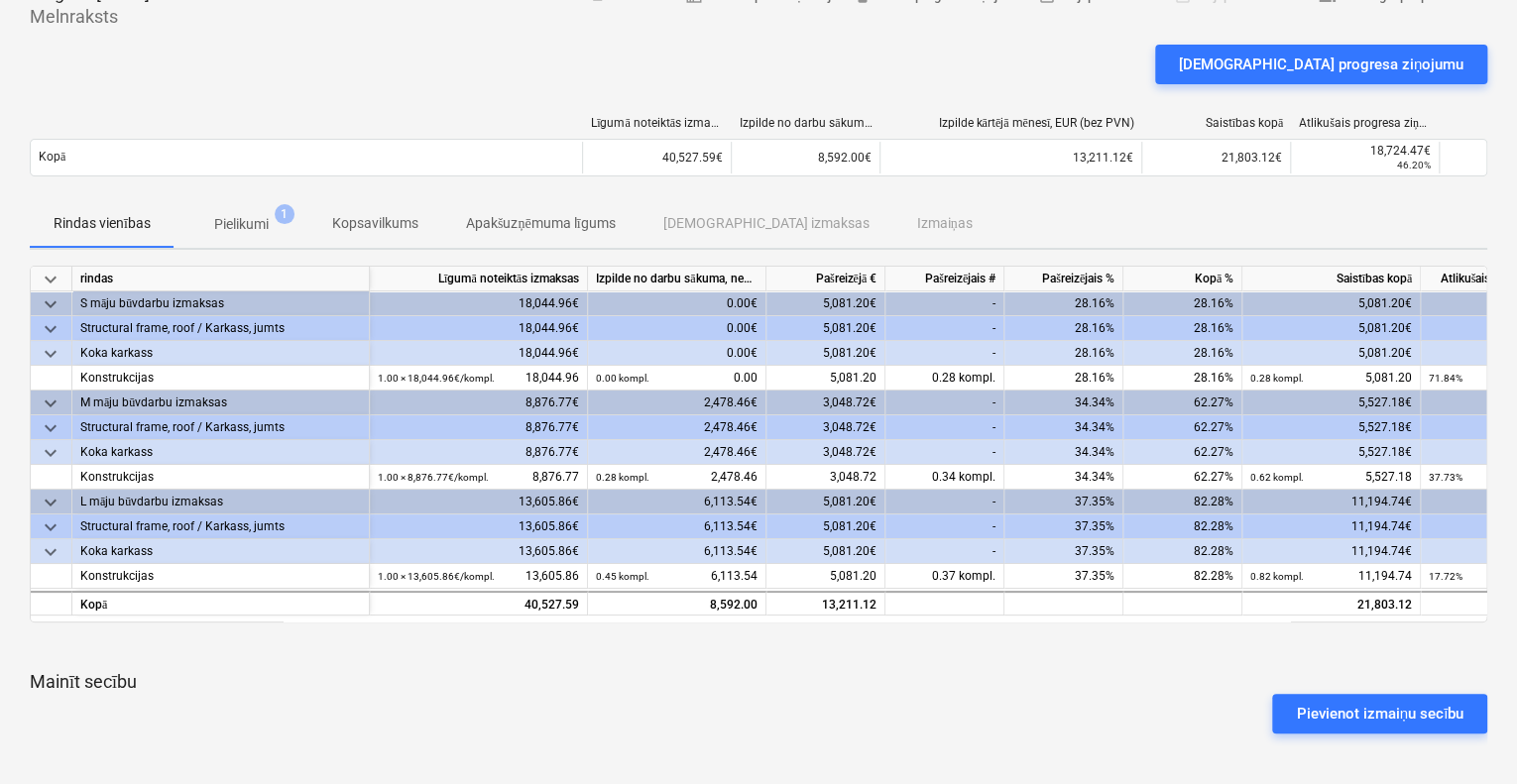 scroll, scrollTop: 0, scrollLeft: 0, axis: both 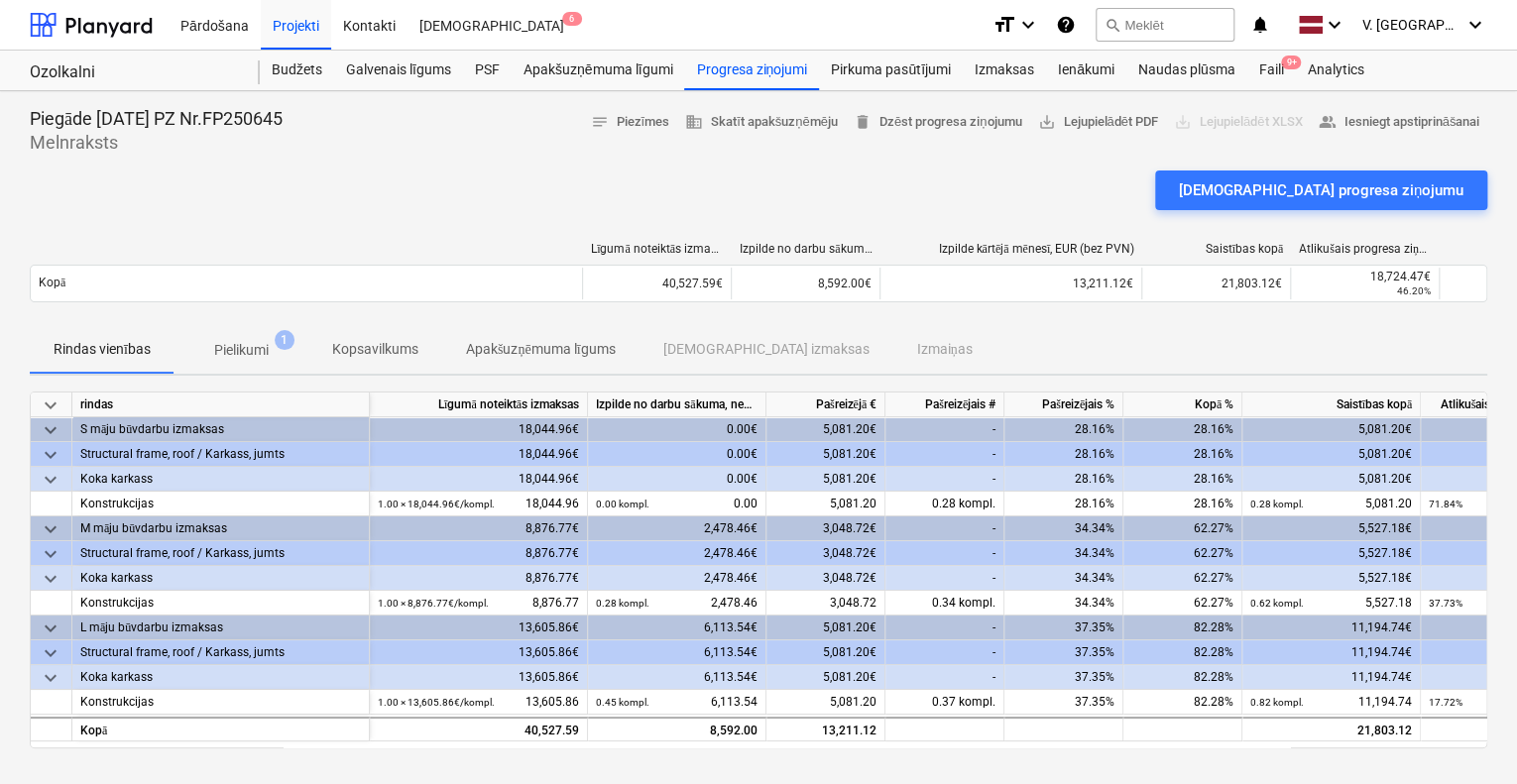 click on "Pielikumi" at bounding box center (241, 350) 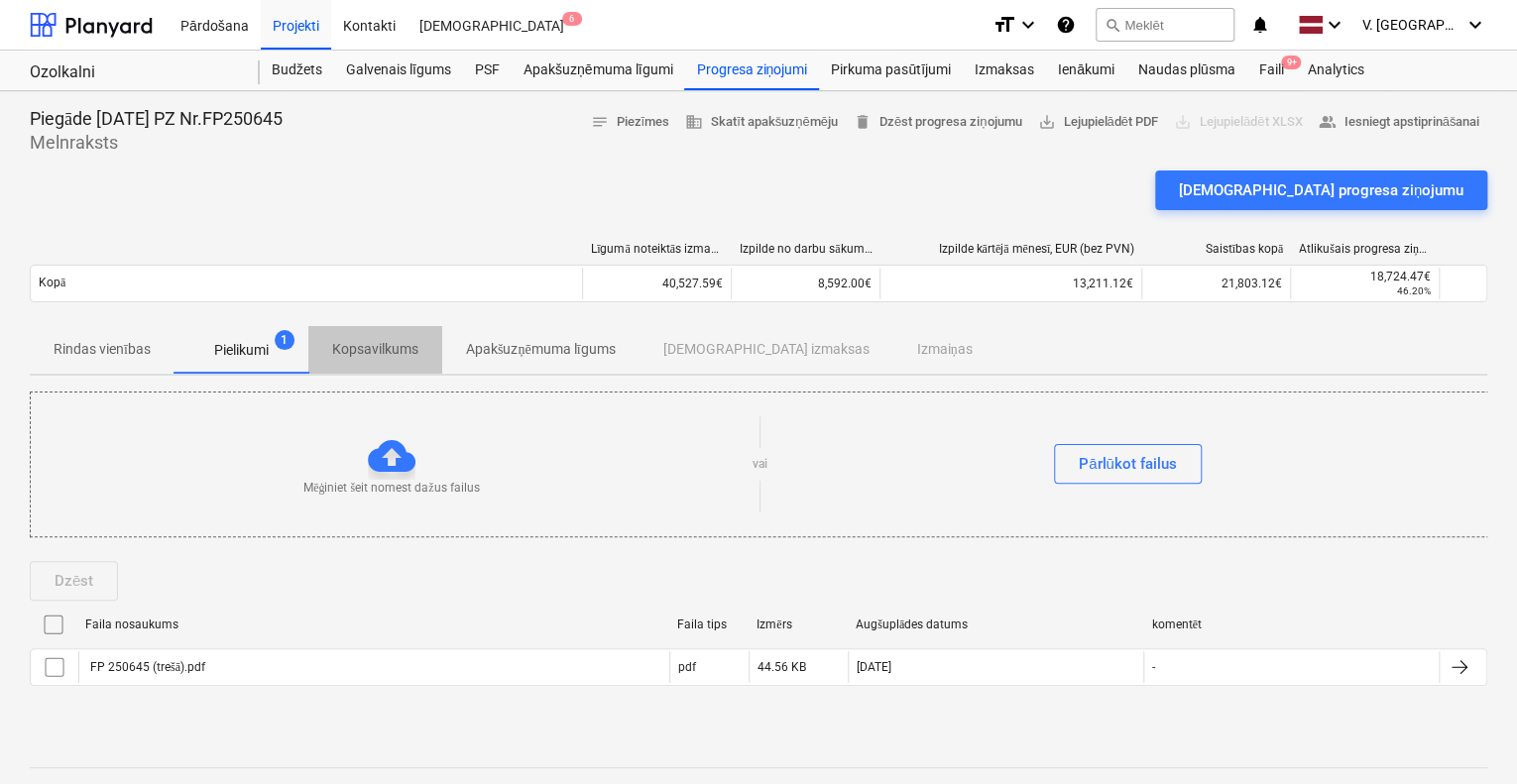 click on "Kopsavilkums" at bounding box center (375, 349) 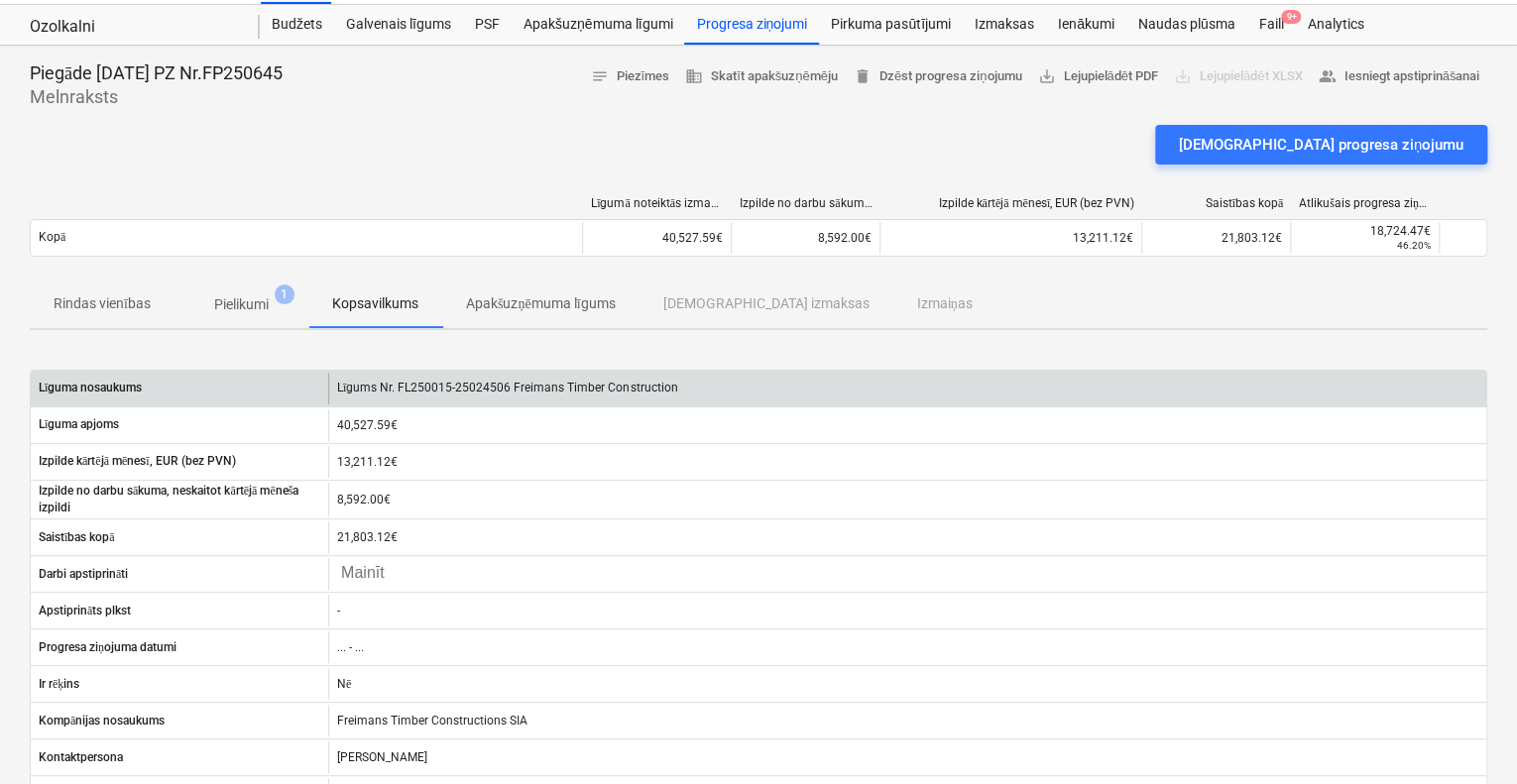 scroll, scrollTop: 0, scrollLeft: 0, axis: both 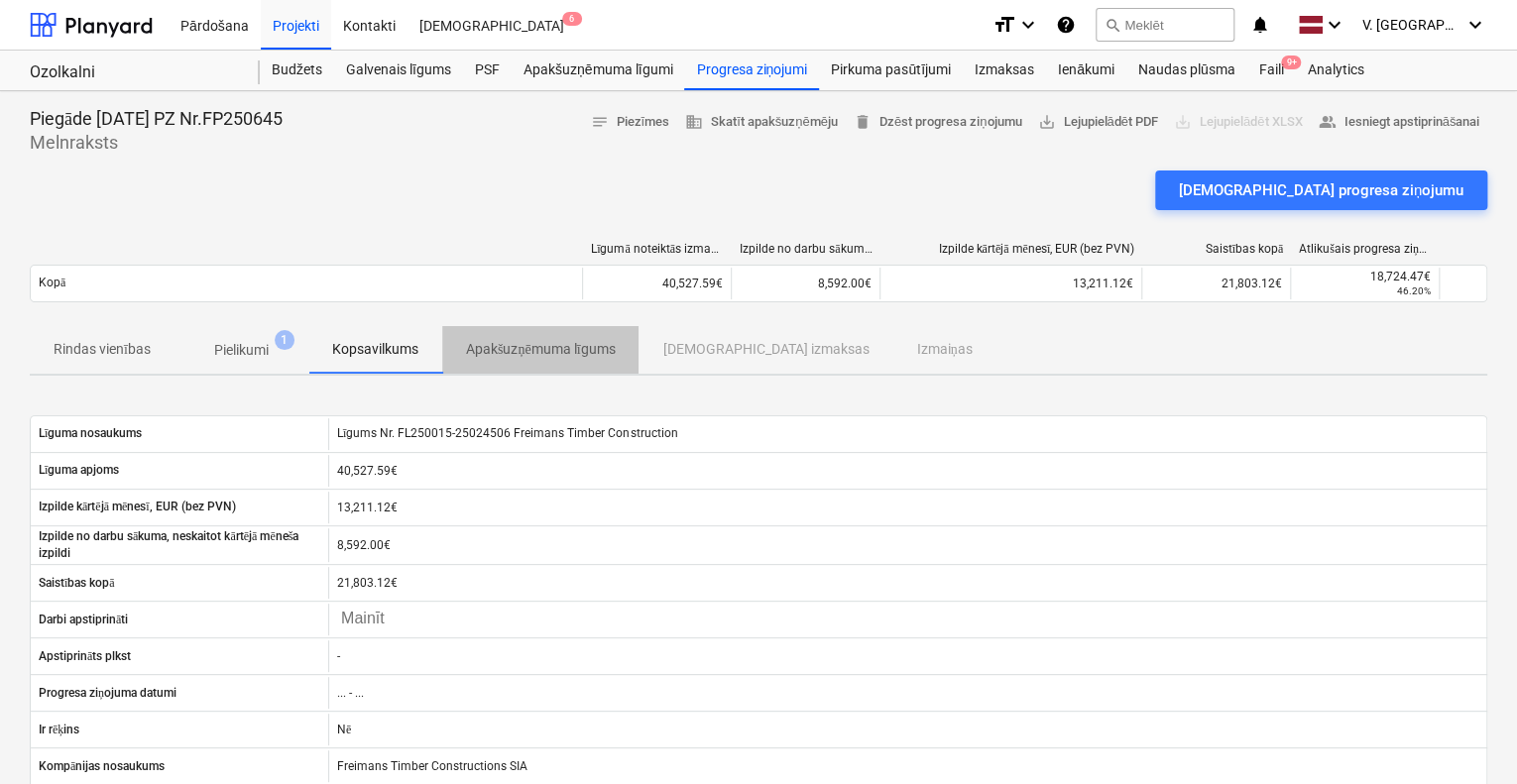 click on "Apakšuzņēmuma līgums" at bounding box center [540, 349] 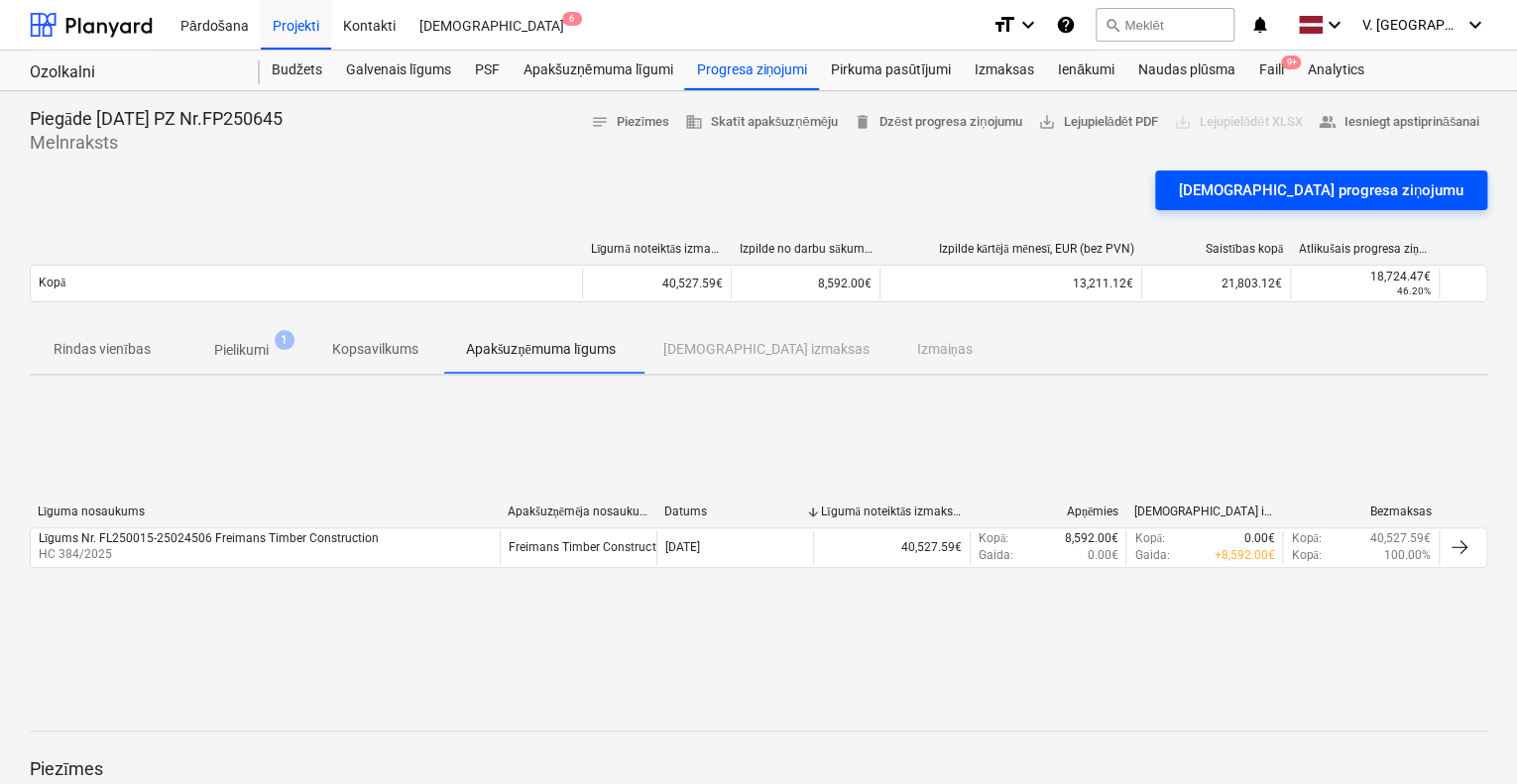 click on "[DEMOGRAPHIC_DATA] progresa ziņojumu" at bounding box center (1321, 190) 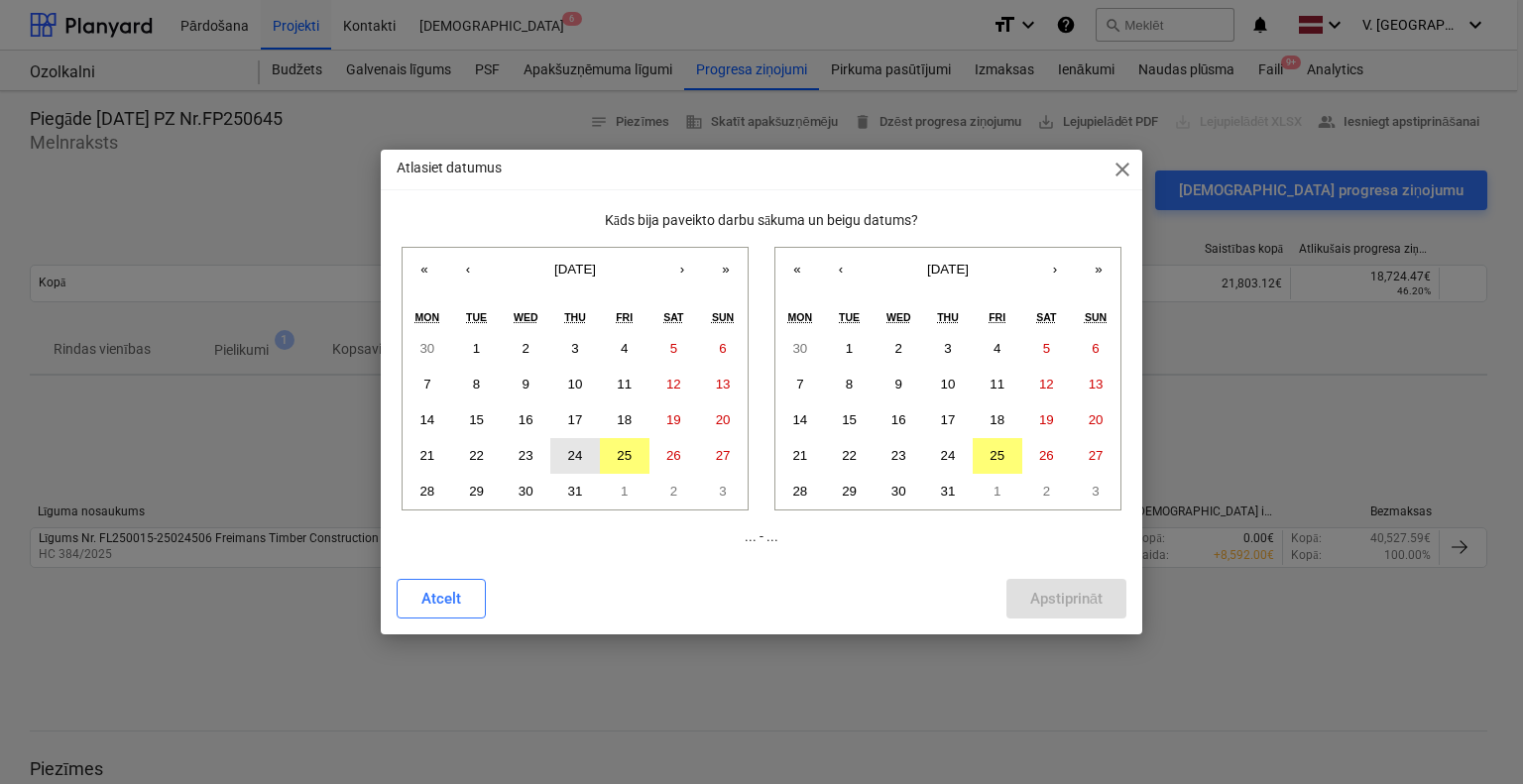 click on "24" at bounding box center [575, 455] 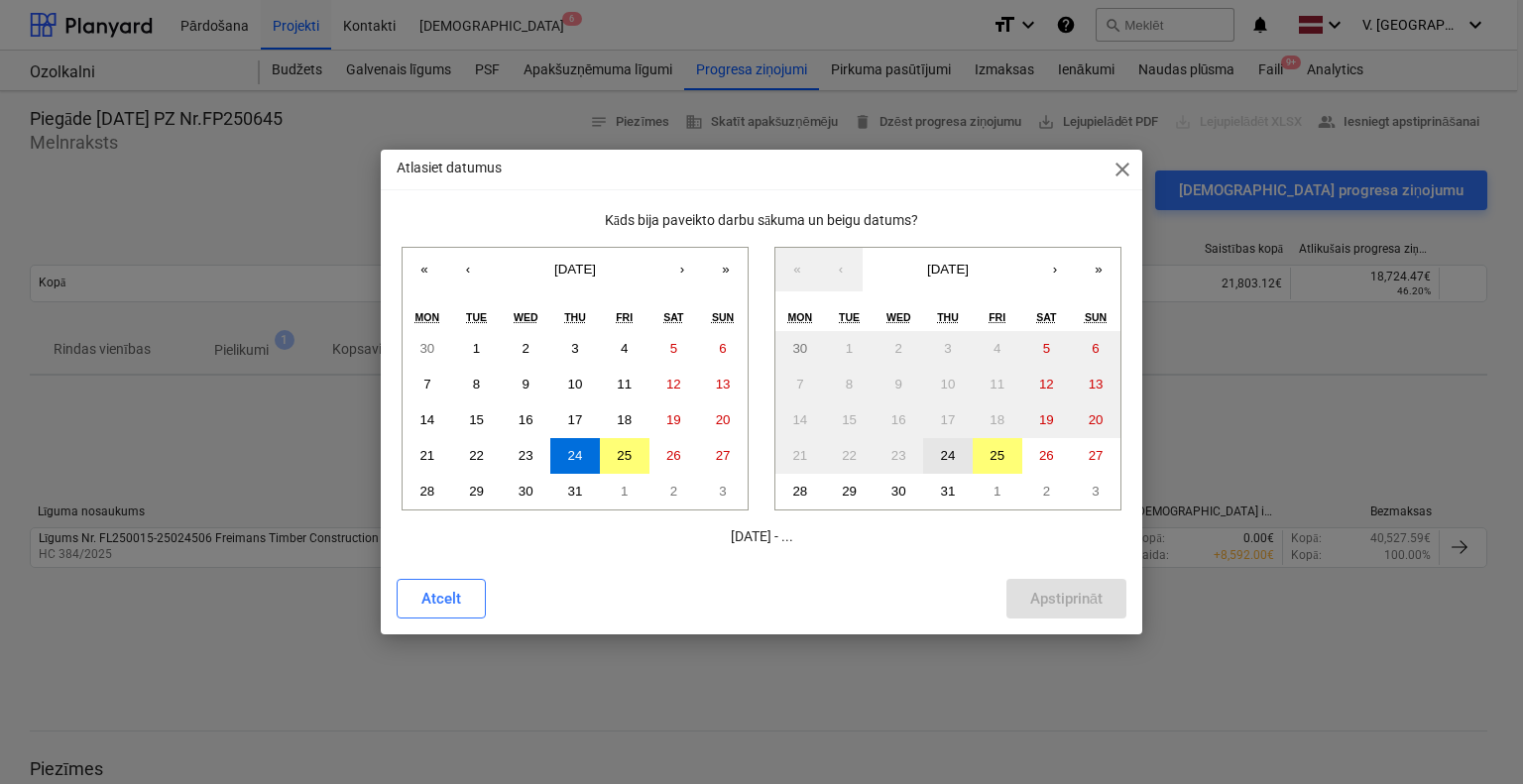 click on "24" at bounding box center [948, 455] 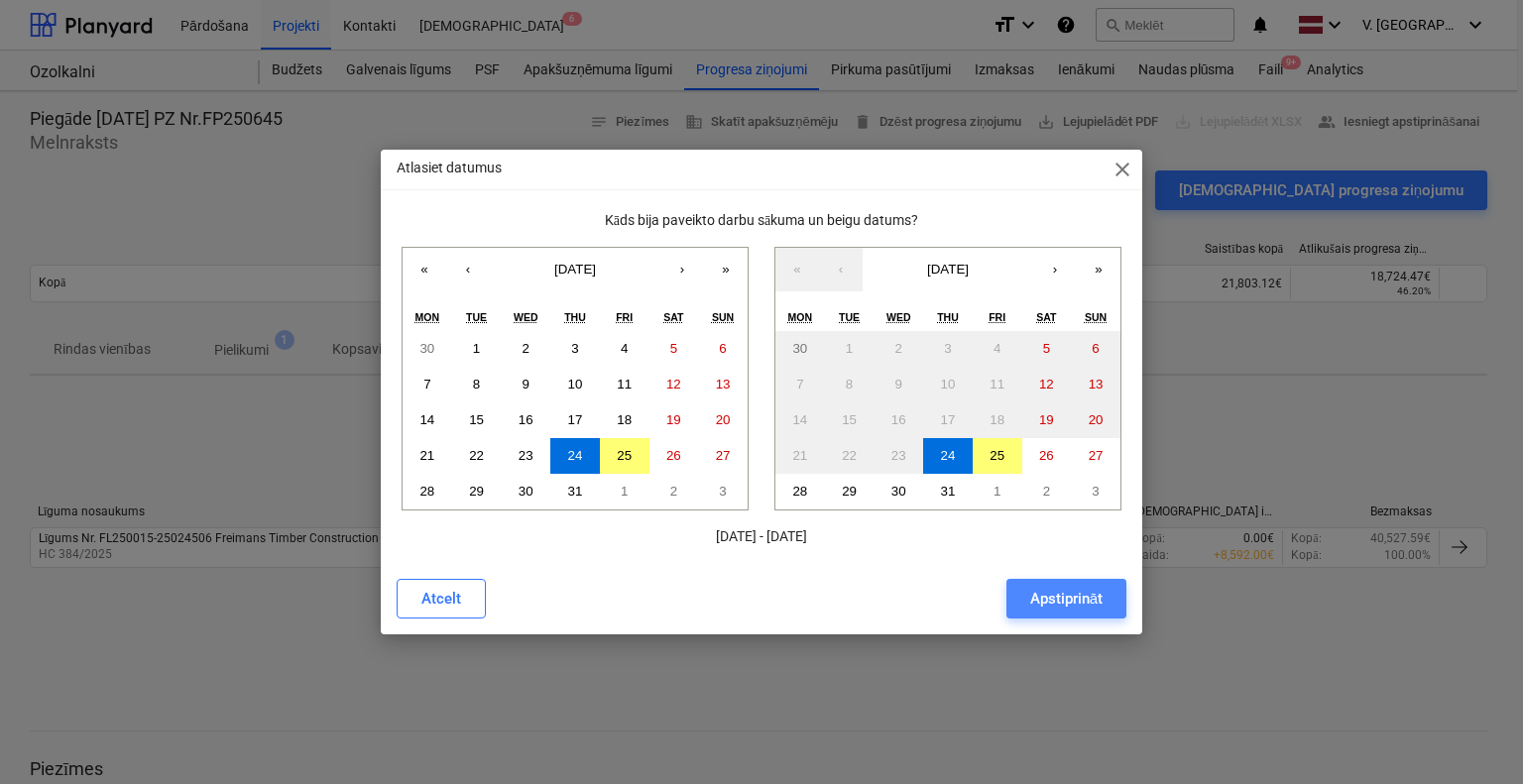 click on "Apstiprināt" at bounding box center (1066, 599) 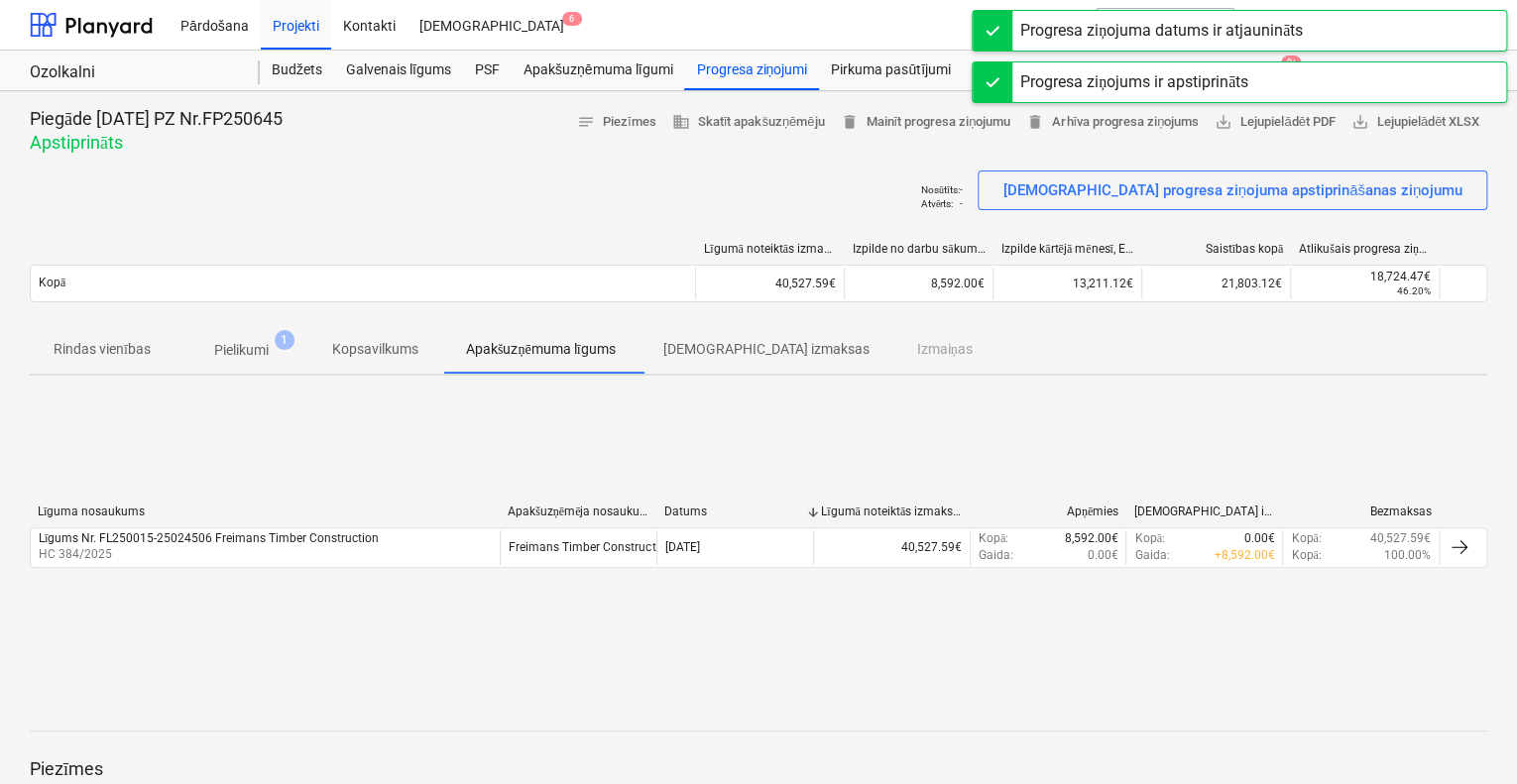 click on "[DEMOGRAPHIC_DATA] izmaksas" at bounding box center (765, 349) 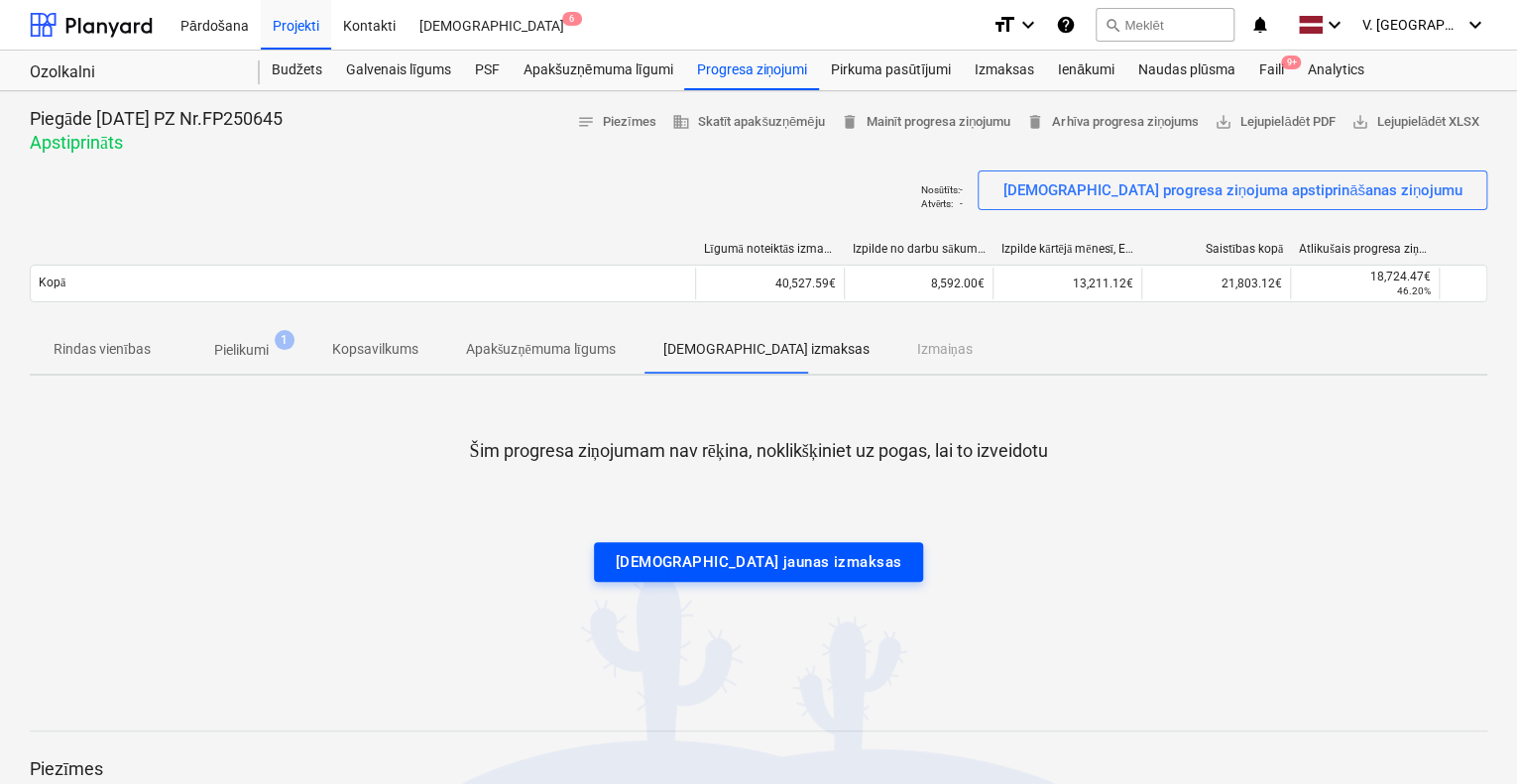 click on "[DEMOGRAPHIC_DATA] jaunas izmaksas" at bounding box center [758, 562] 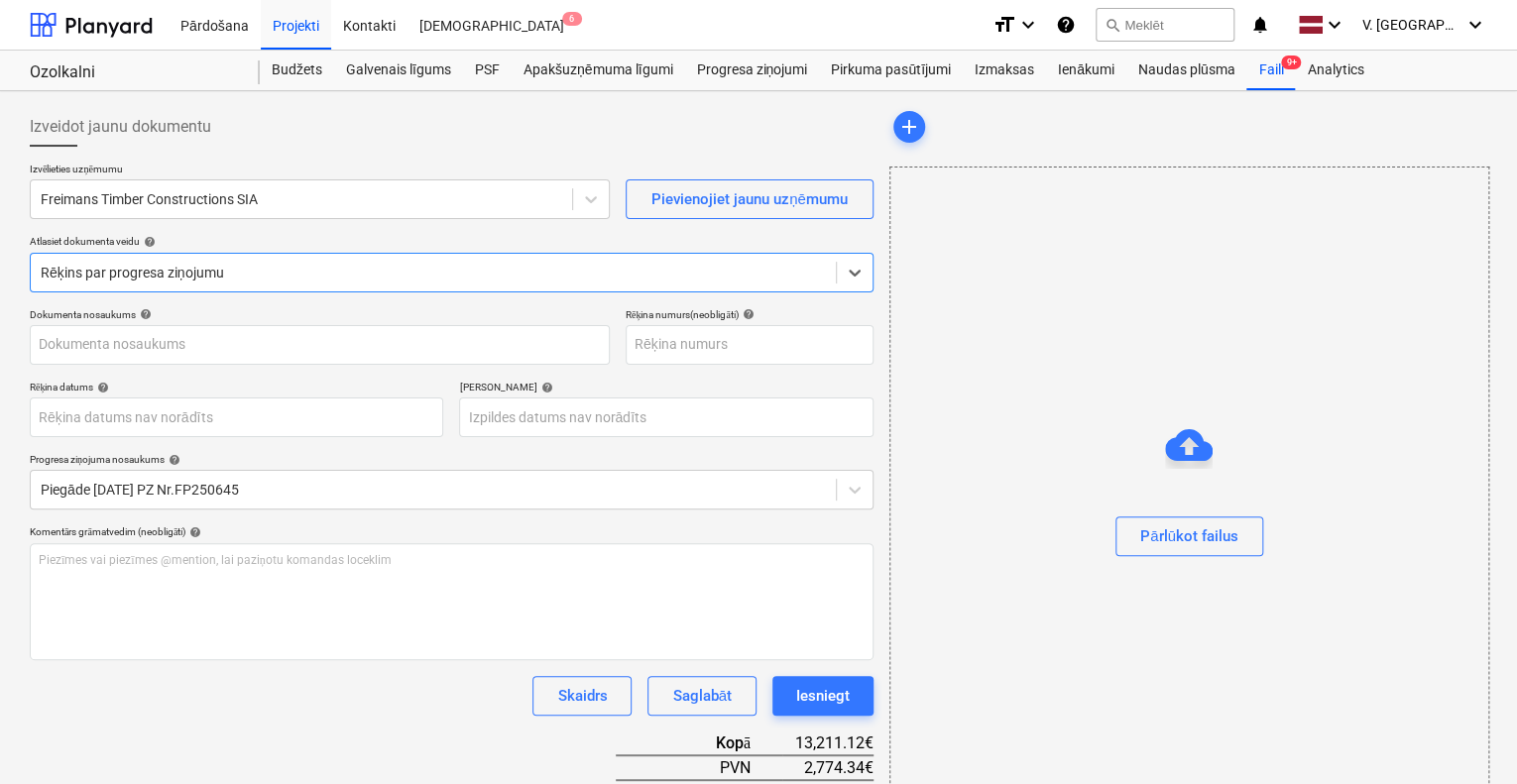 click at bounding box center [433, 273] 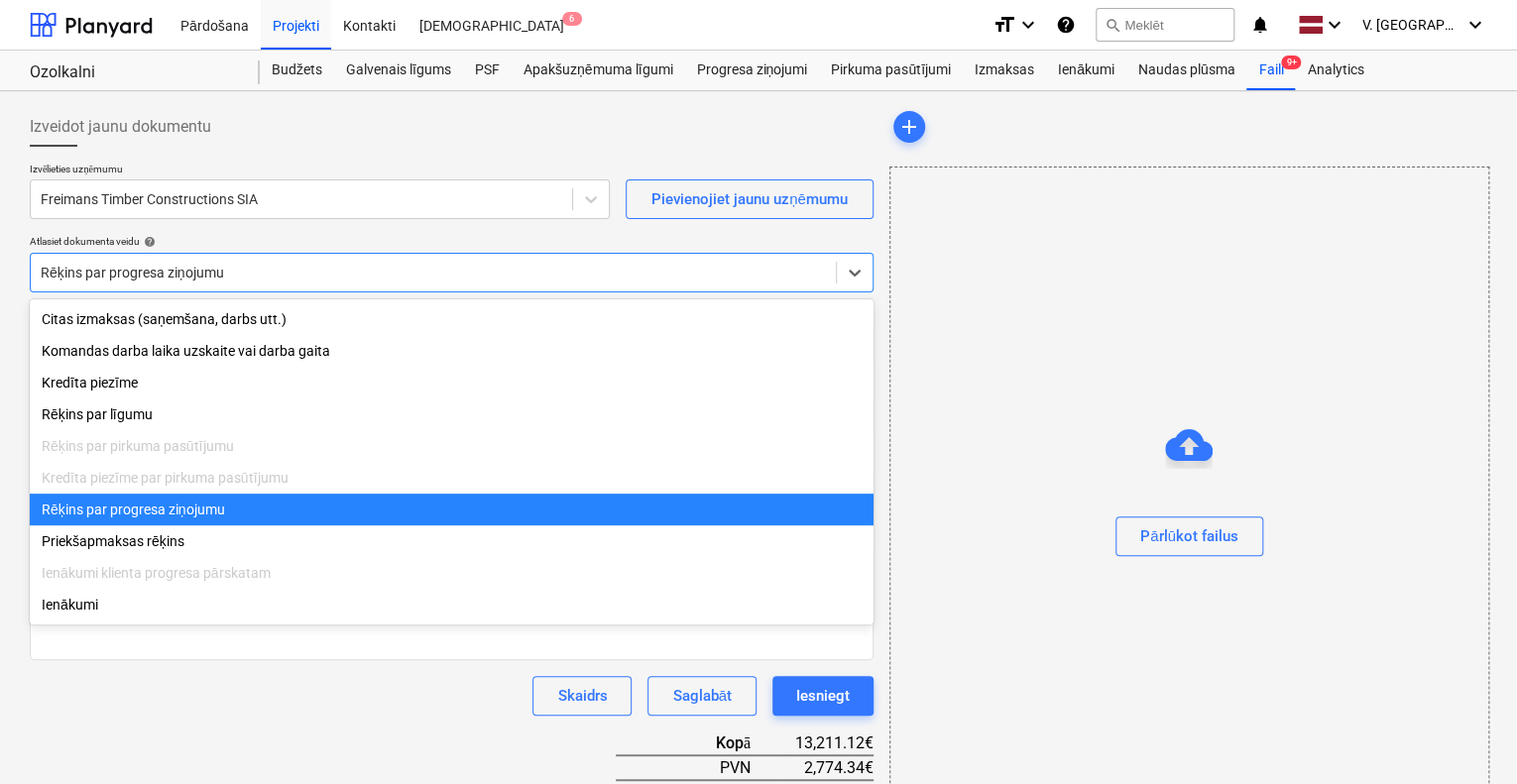 click at bounding box center [433, 273] 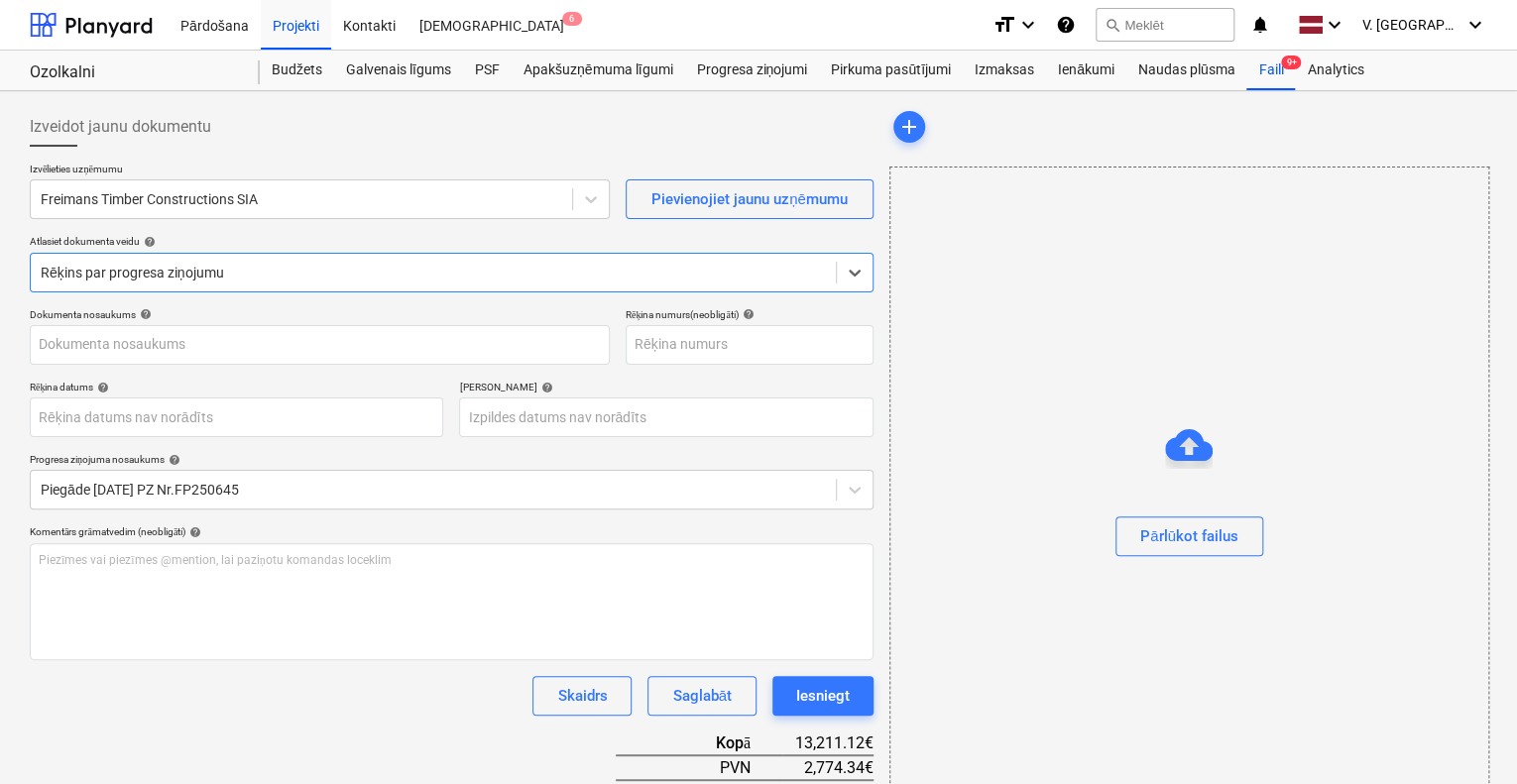 click at bounding box center (433, 273) 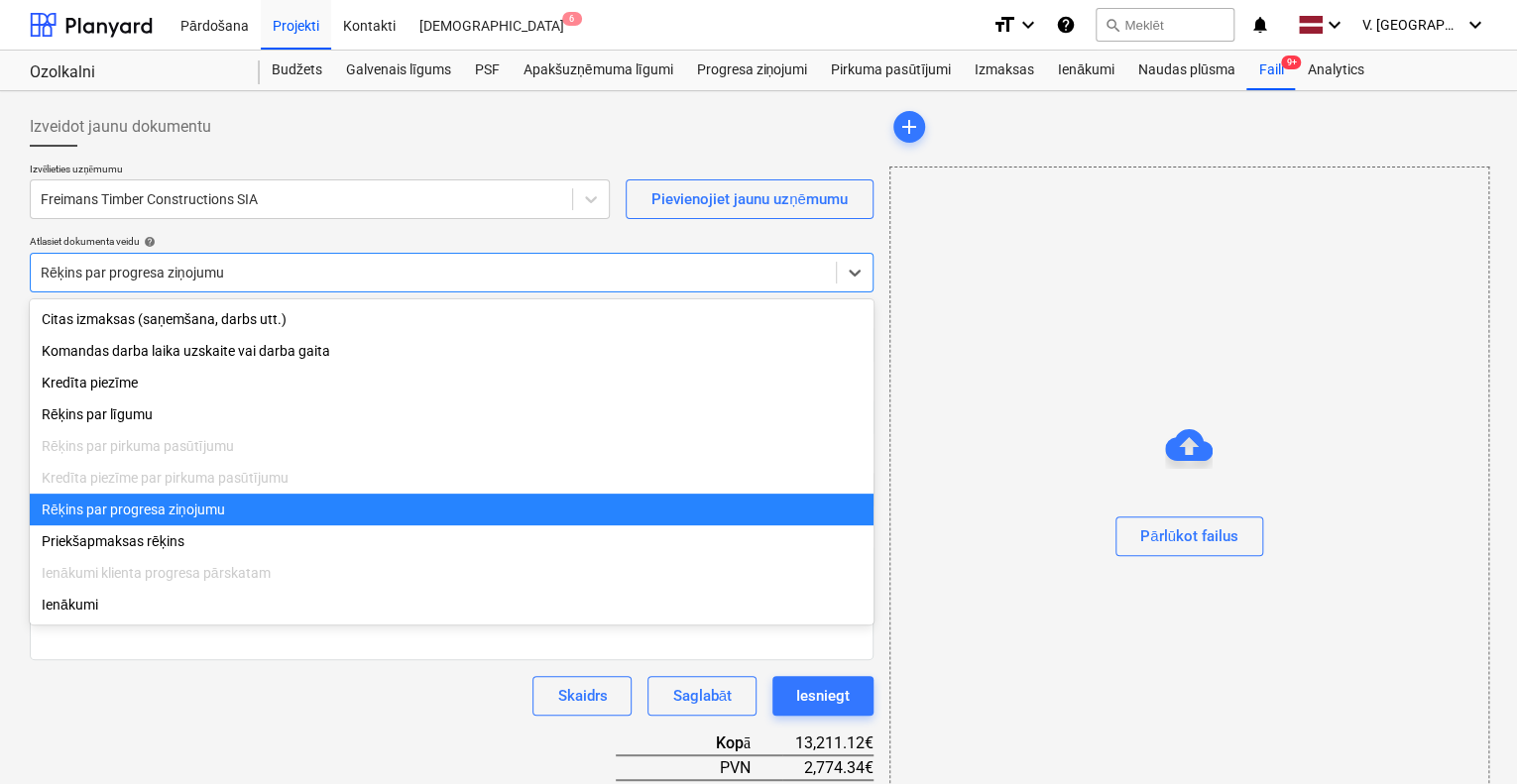 click at bounding box center (433, 273) 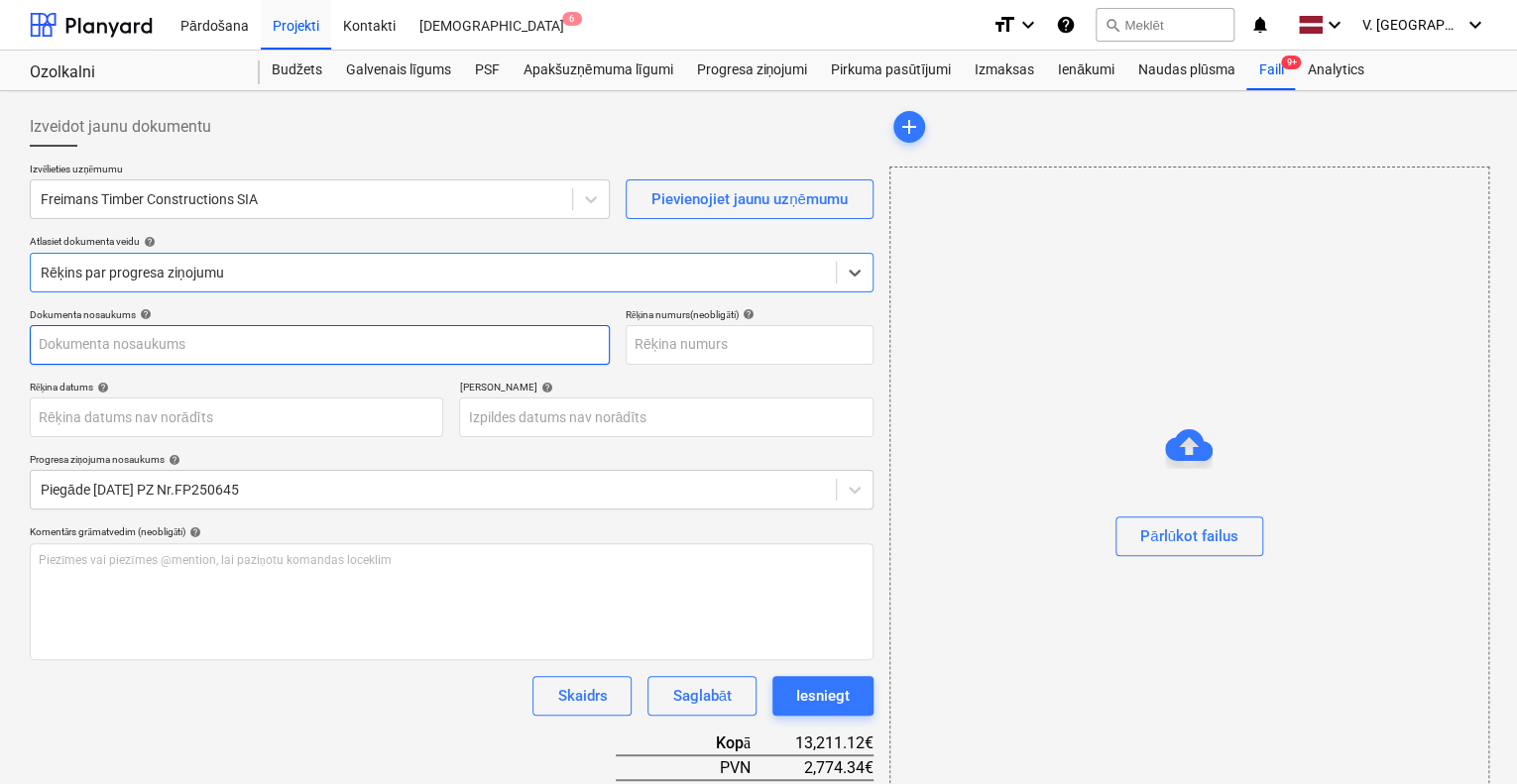 click at bounding box center [319, 345] 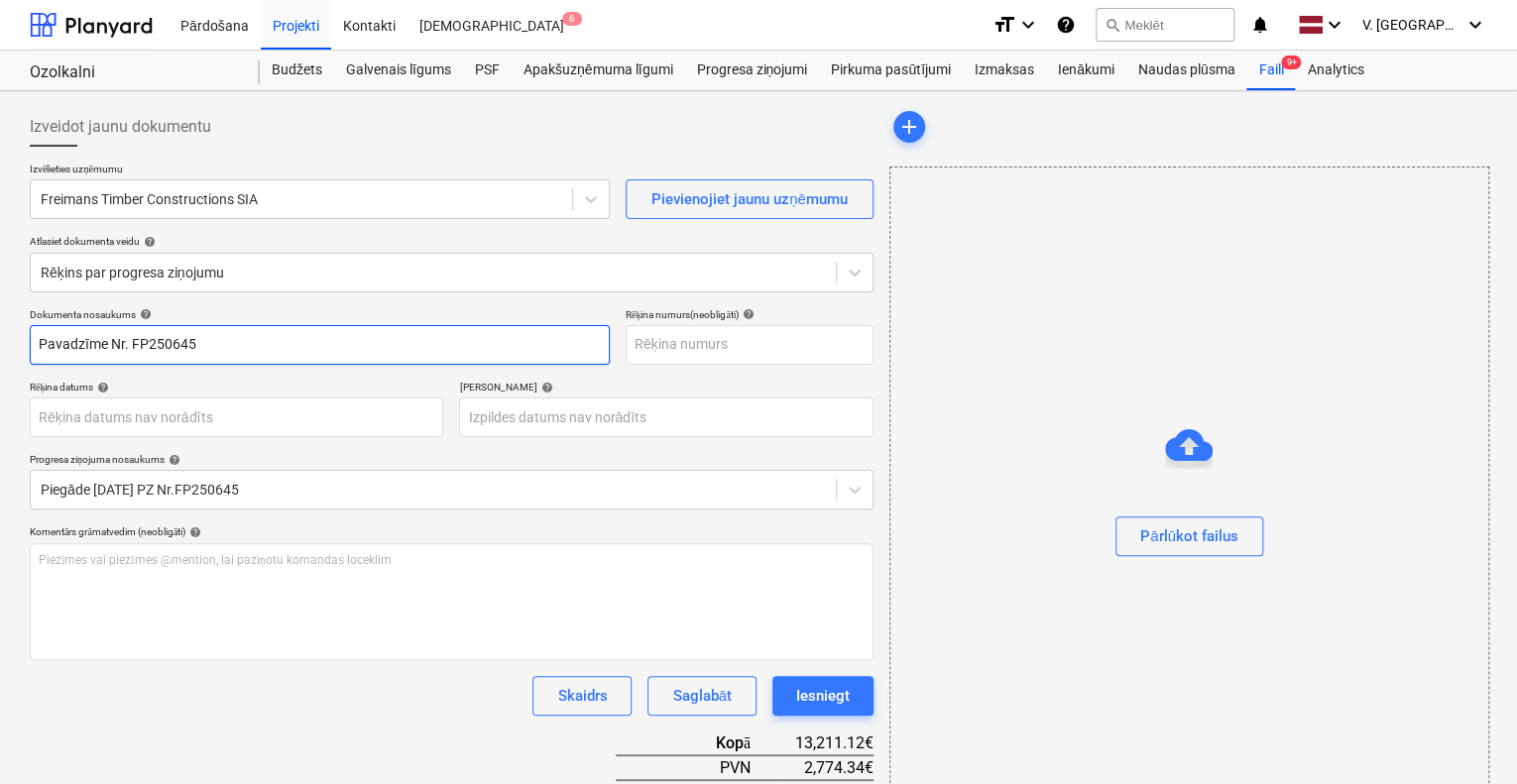 type on "Pavadzīme Nr. FP250645" 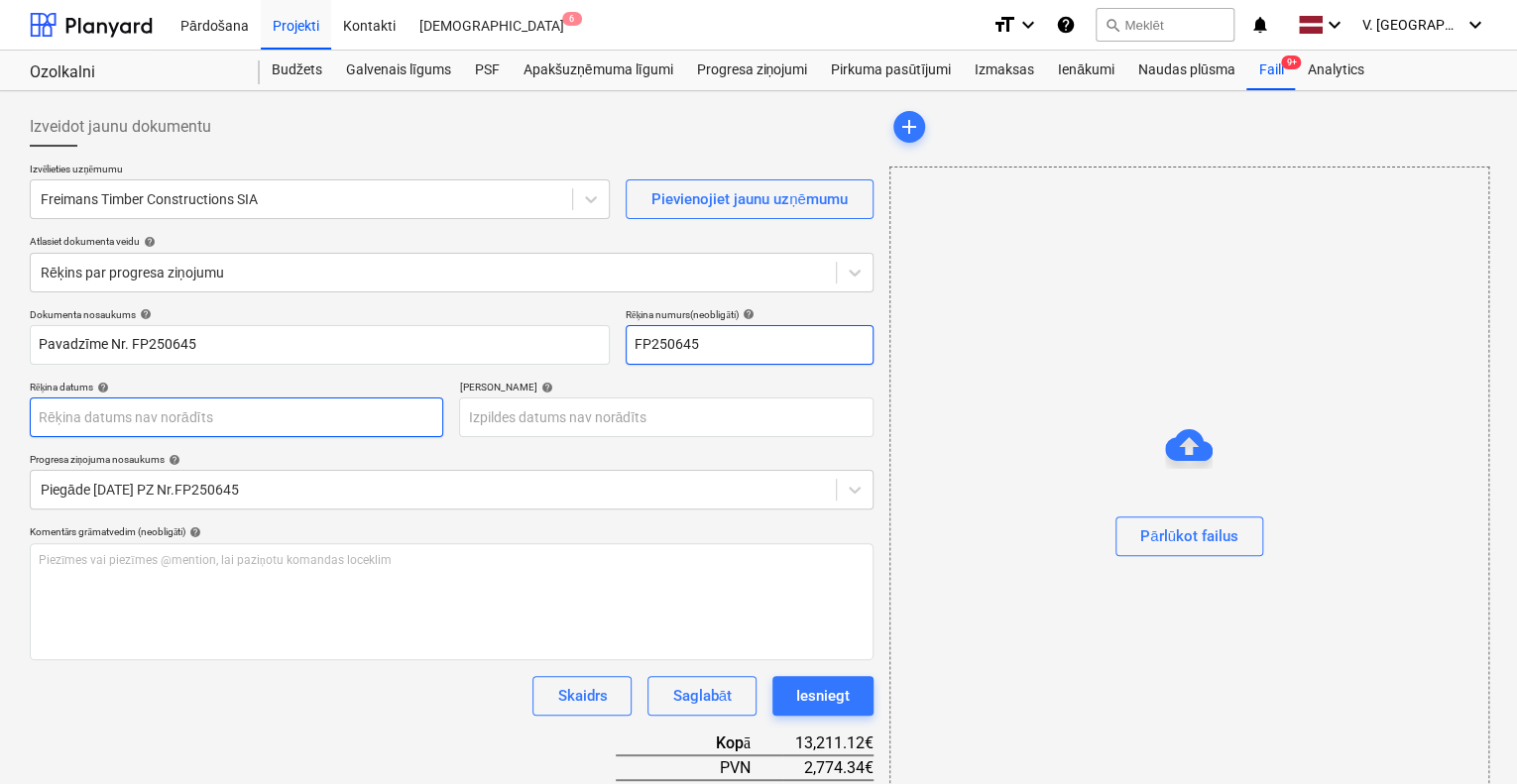 type on "FP250645" 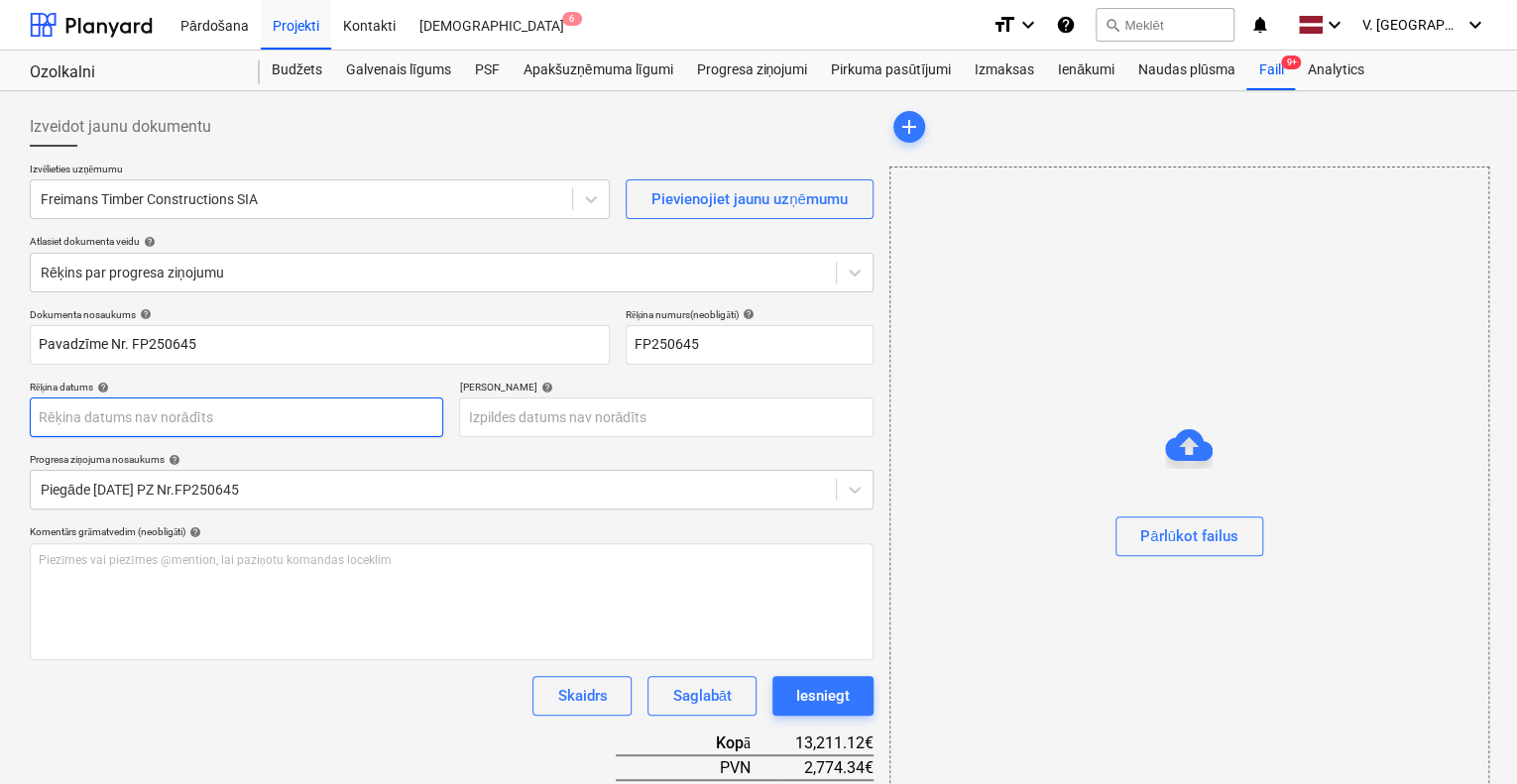click on "Pārdošana Projekti Kontakti Iesūtne 6 format_size keyboard_arrow_down help search Meklēt notifications 0 keyboard_arrow_down V. Filipčenko keyboard_arrow_down Ozolkalni Ozolkalni [PERSON_NAME] līgums PSF Apakšuzņēmuma līgumi Progresa ziņojumi Pirkuma pasūtījumi Izmaksas Ienākumi Naudas plūsma Faili 9+ Analytics Izveidot jaunu dokumentu Izvēlieties uzņēmumu [PERSON_NAME] Timber Constructions SIA   Pievienojiet jaunu uzņēmumu Atlasiet dokumenta veidu help Rēķins par progresa ziņojumu Dokumenta nosaukums help Pavadzīme Nr. FP250645 Rēķina numurs  (neobligāti) help FP250645 Rēķina datums help Press the down arrow key to interact with the calendar and
select a date. Press the question [PERSON_NAME] to get the keyboard shortcuts for changing dates. Termiņš help Press the down arrow key to interact with the calendar and
select a date. Press the question [PERSON_NAME] to get the keyboard shortcuts for changing dates. Progresa ziņojuma nosaukums help Piegāde [DATE] PZ Nr.FP250645" at bounding box center (758, 392) 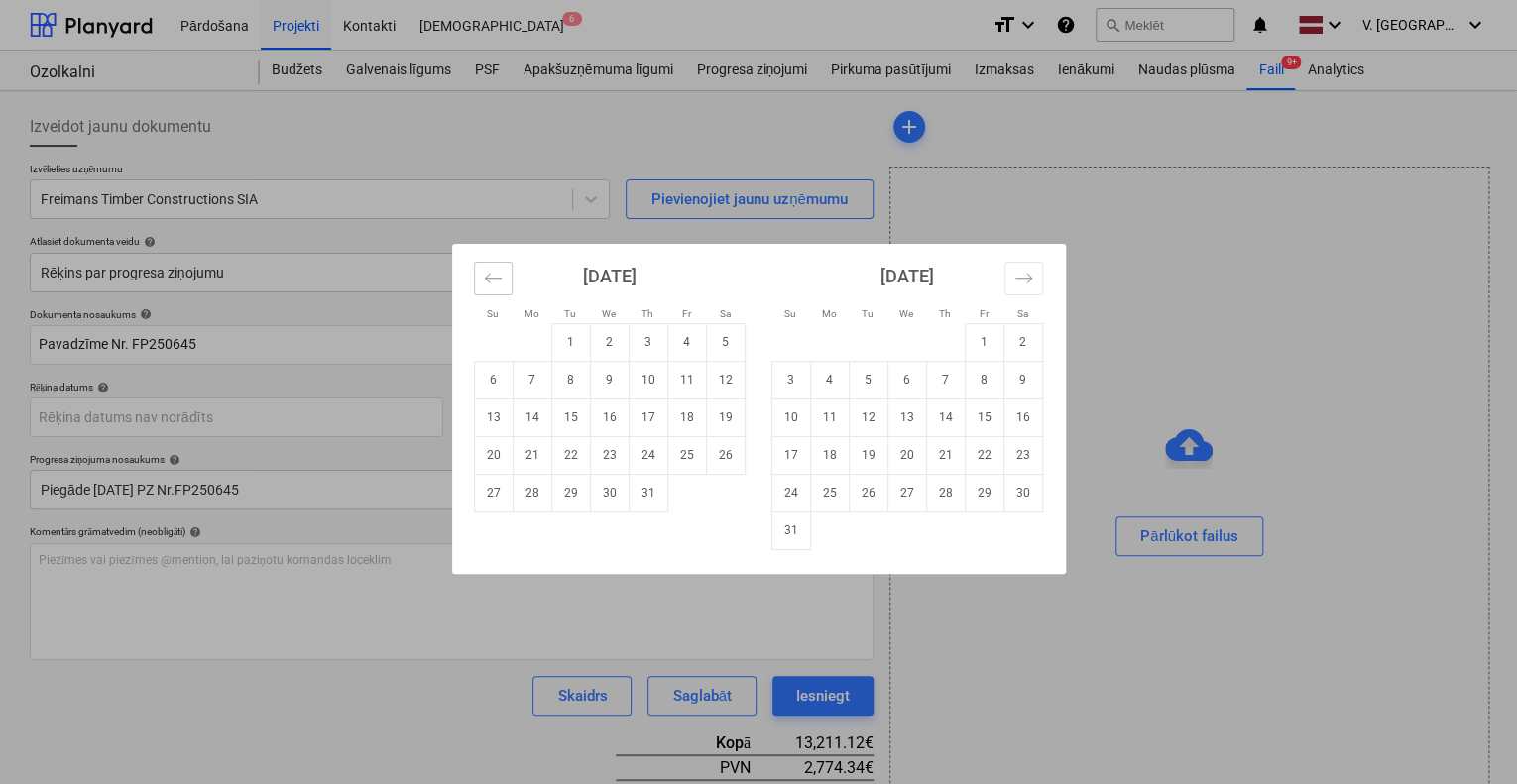 click 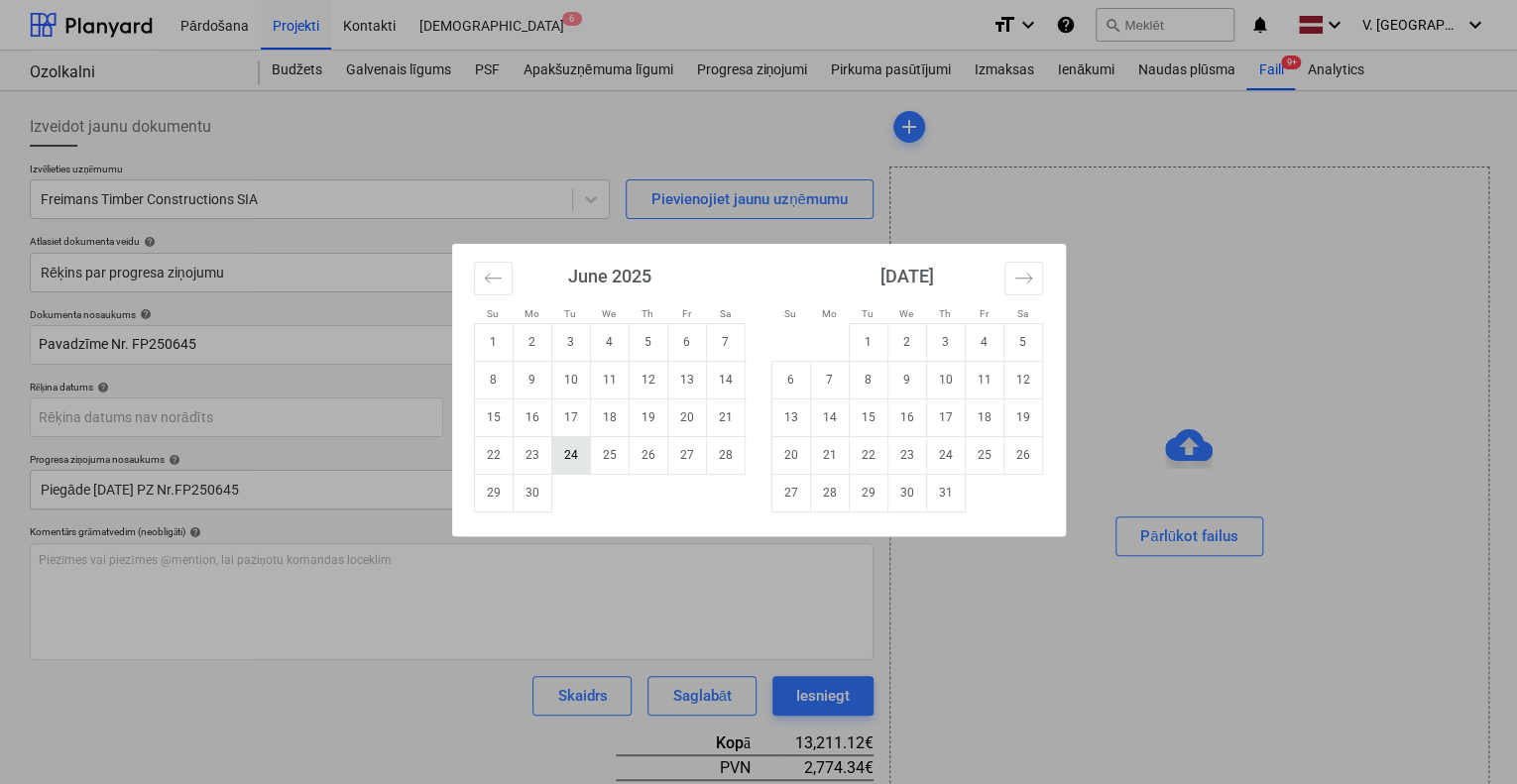 click on "24" at bounding box center (570, 455) 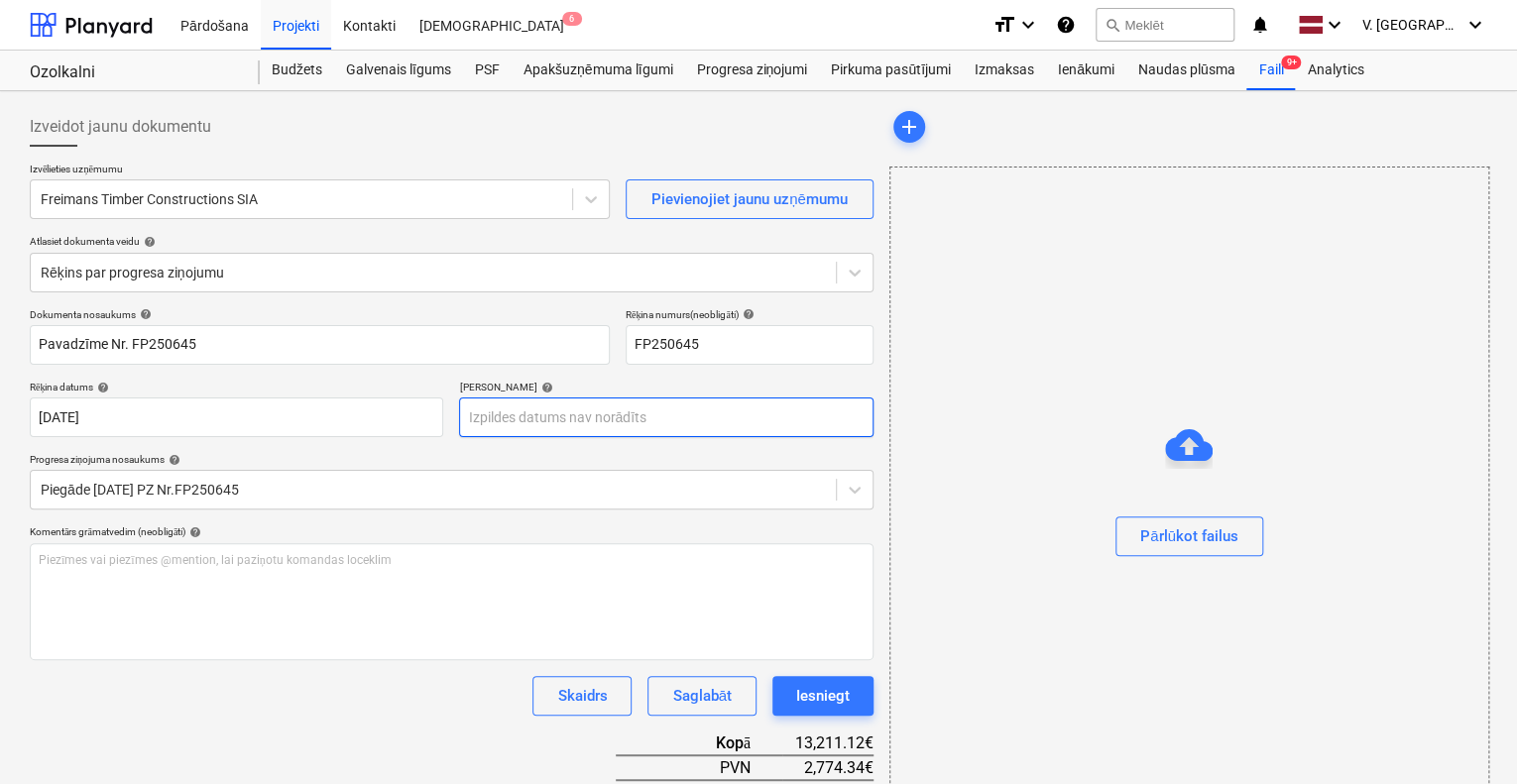 click on "Pārdošana Projekti Kontakti Iesūtne 6 format_size keyboard_arrow_down help search Meklēt notifications 0 keyboard_arrow_down V. Filipčenko keyboard_arrow_down Ozolkalni Ozolkalni [PERSON_NAME] līgums PSF Apakšuzņēmuma līgumi Progresa ziņojumi Pirkuma pasūtījumi Izmaksas Ienākumi Naudas plūsma Faili 9+ Analytics Izveidot jaunu dokumentu Izvēlieties uzņēmumu [PERSON_NAME] Timber Constructions SIA   Pievienojiet jaunu uzņēmumu Atlasiet dokumenta veidu help Rēķins par progresa ziņojumu Dokumenta nosaukums help Pavadzīme Nr. FP250645 Rēķina numurs  (neobligāti) help FP250645 Rēķina datums help [DATE] [DATE] Press the down arrow key to interact with the calendar and
select a date. Press the question [PERSON_NAME] to get the keyboard shortcuts for changing dates. Termiņš help Press the down arrow key to interact with the calendar and
select a date. Press the question [PERSON_NAME] to get the keyboard shortcuts for changing dates. Progresa ziņojuma nosaukums help help ﻿ PVN" at bounding box center (758, 392) 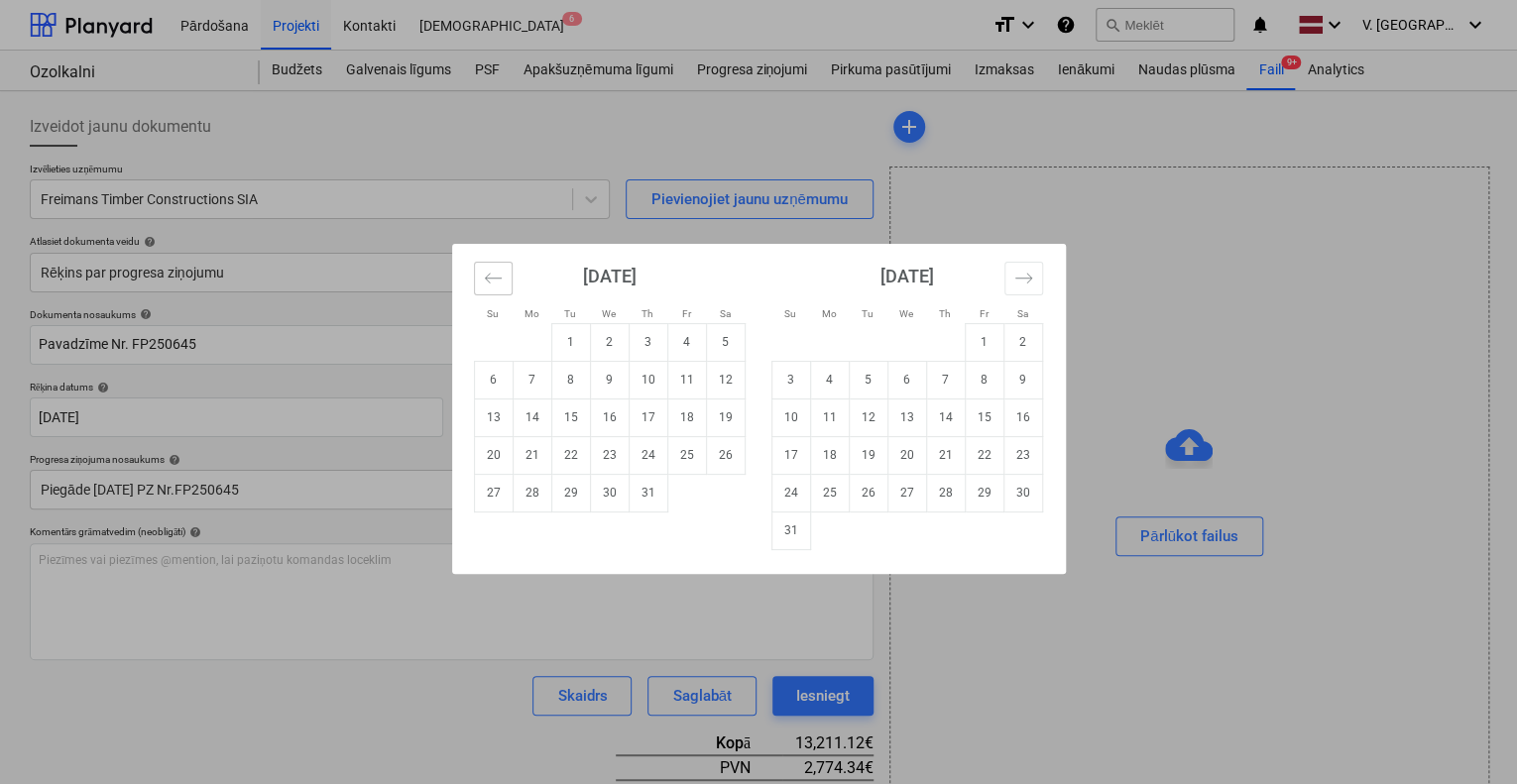 click 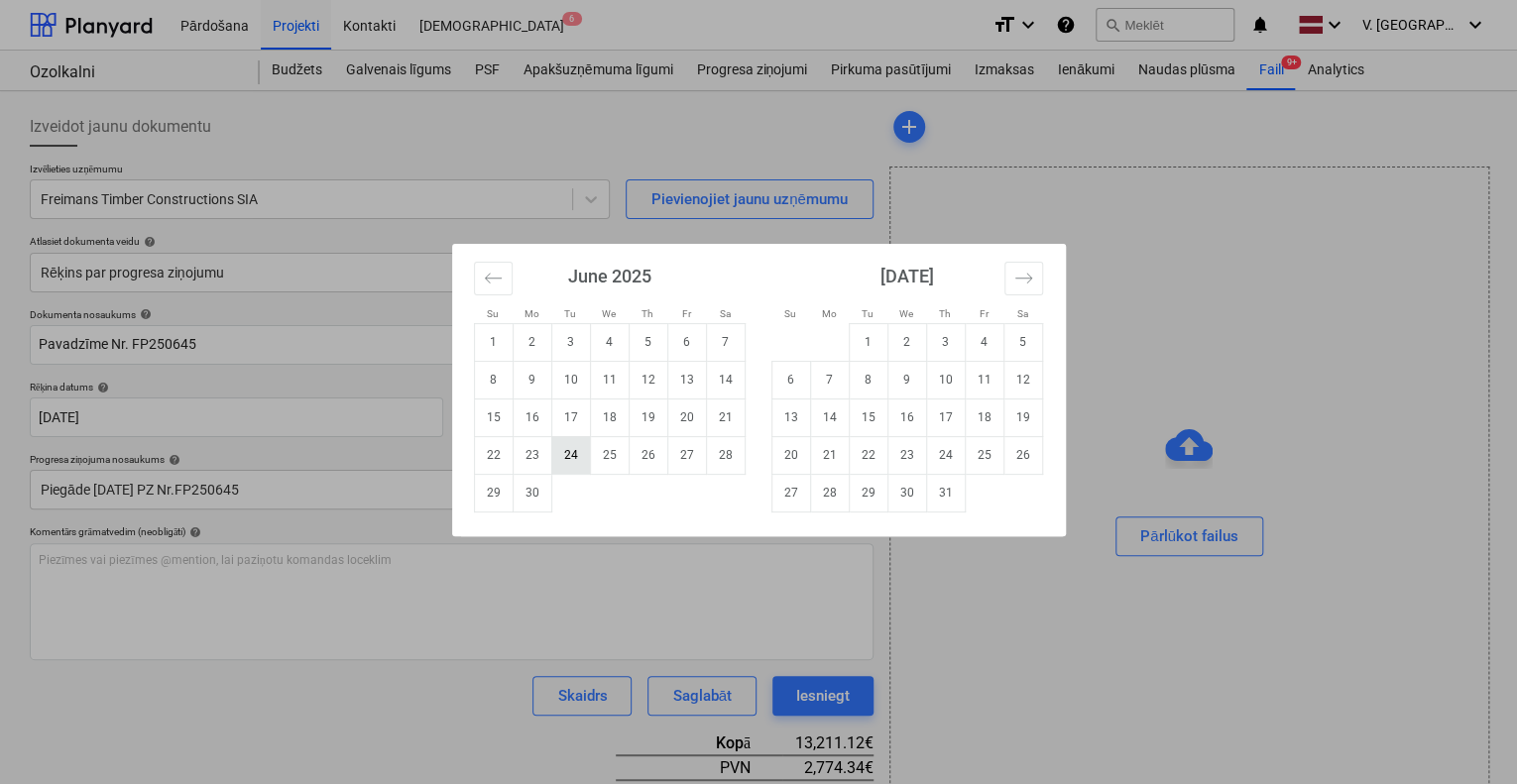 click on "24" at bounding box center (570, 455) 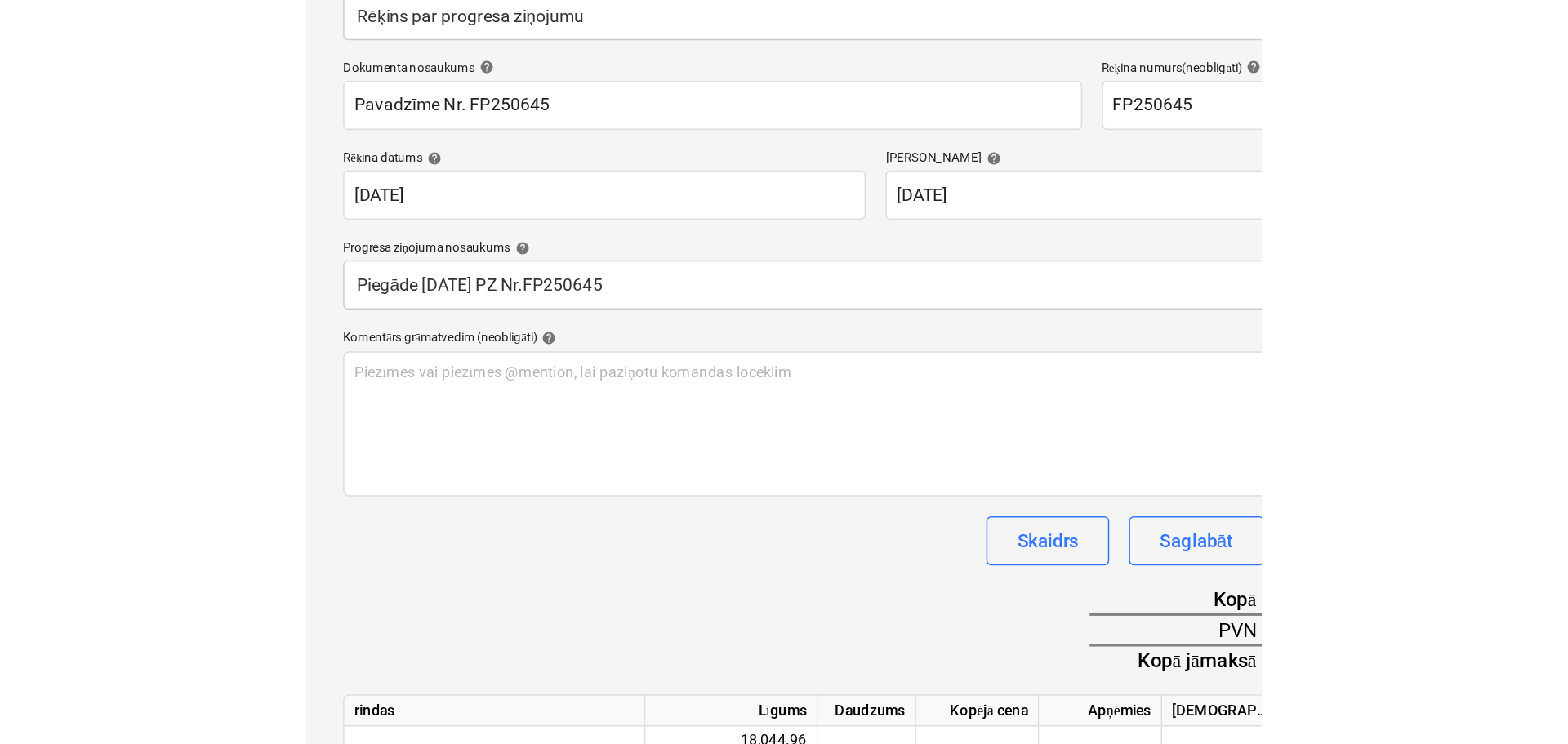 scroll, scrollTop: 117, scrollLeft: 0, axis: vertical 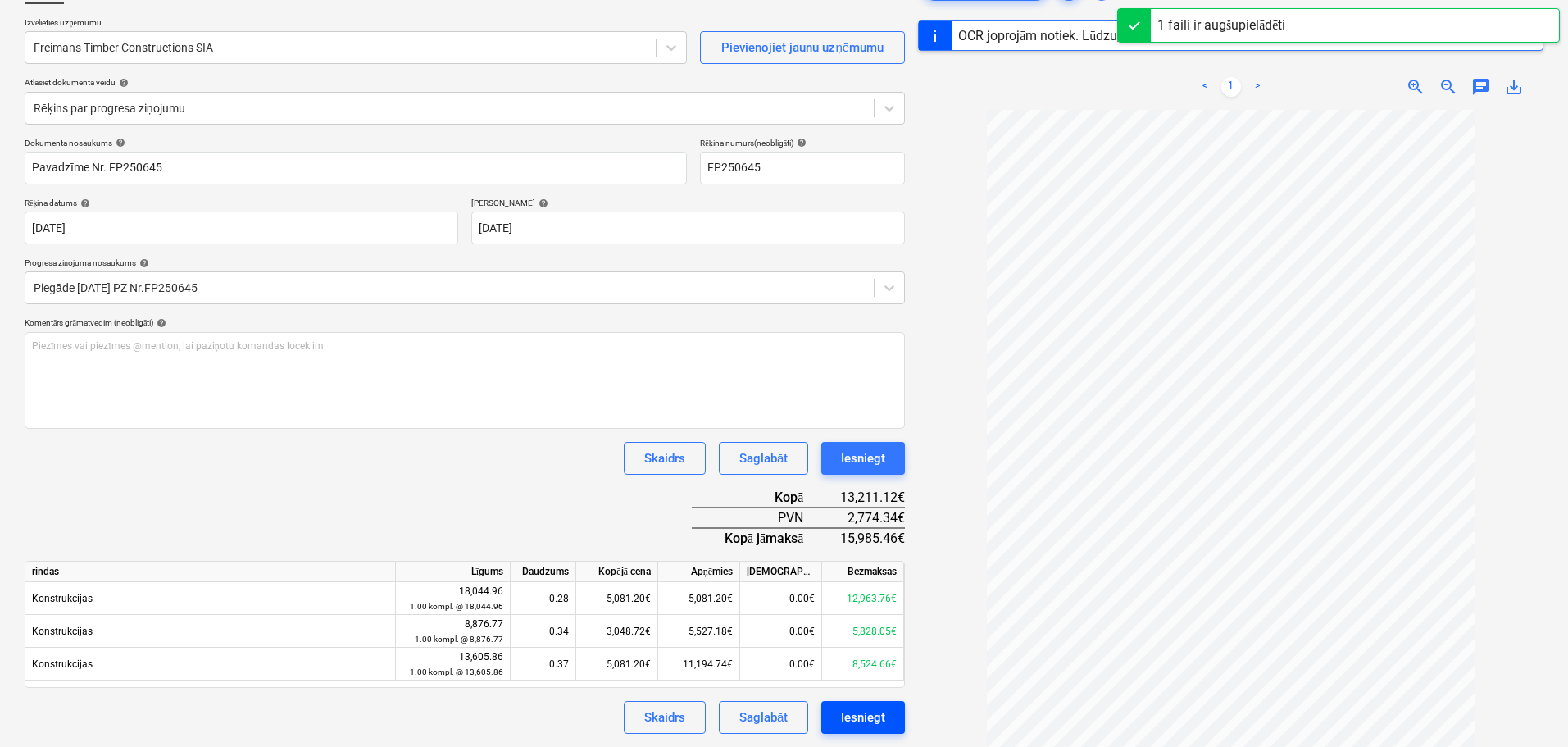 click on "Iesniegt" at bounding box center [863, 717] 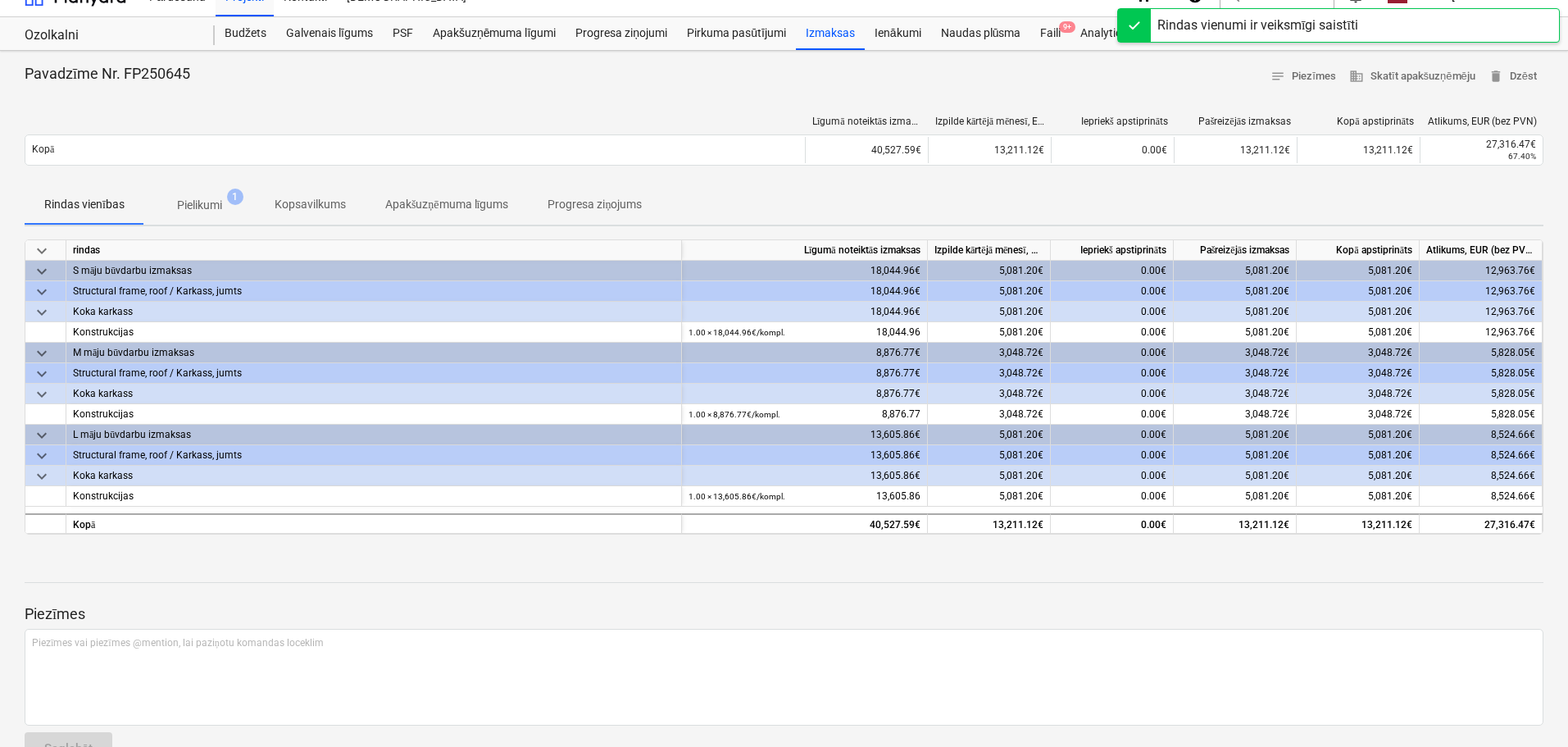 scroll, scrollTop: 0, scrollLeft: 0, axis: both 